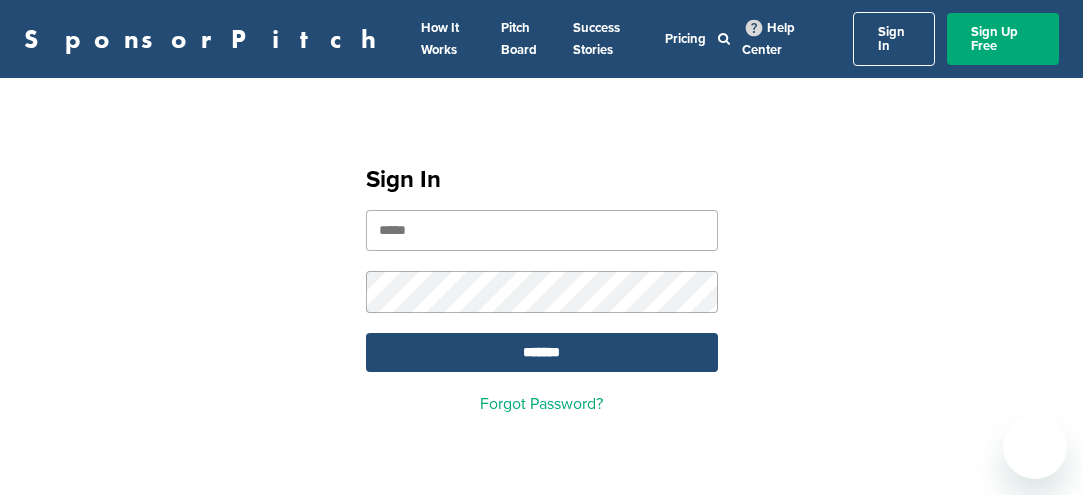scroll, scrollTop: 0, scrollLeft: 0, axis: both 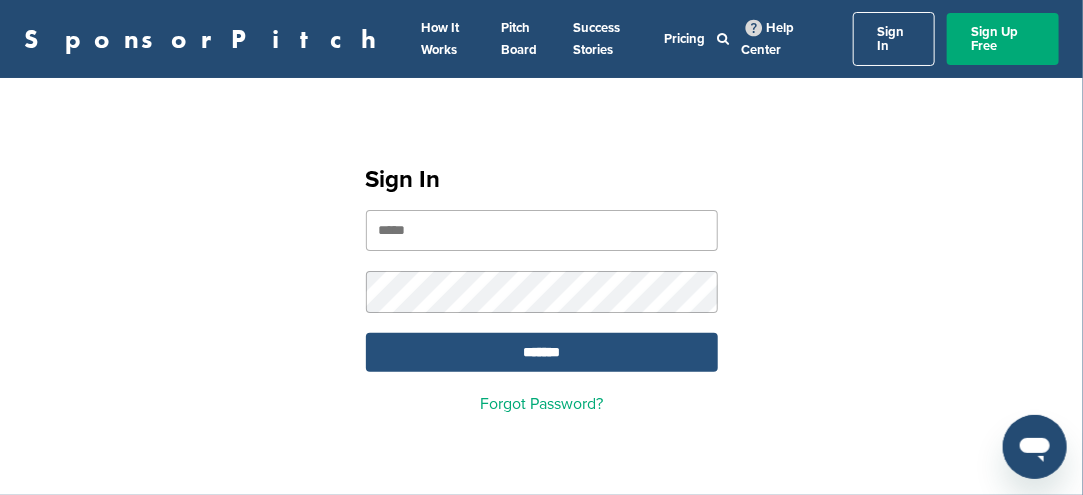 type on "**********" 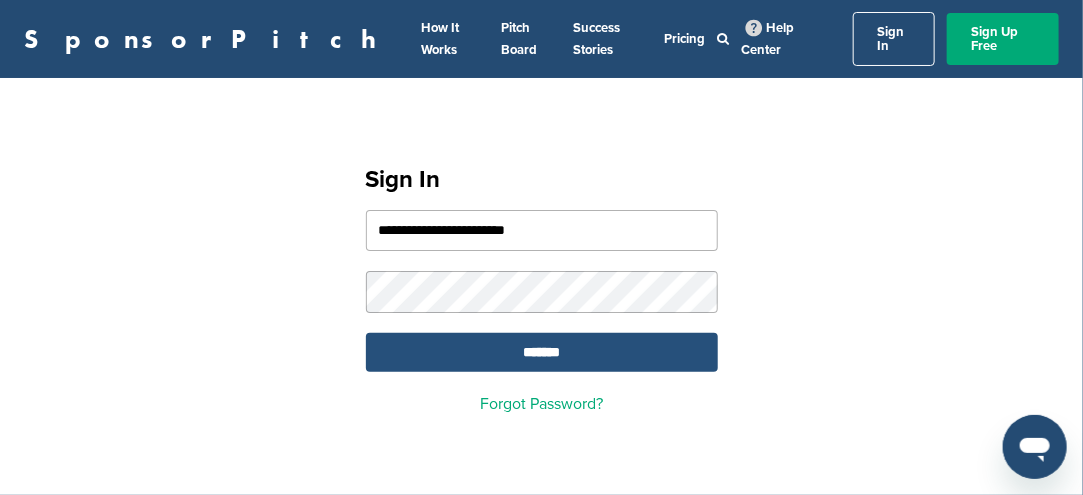 click on "*******" at bounding box center (542, 352) 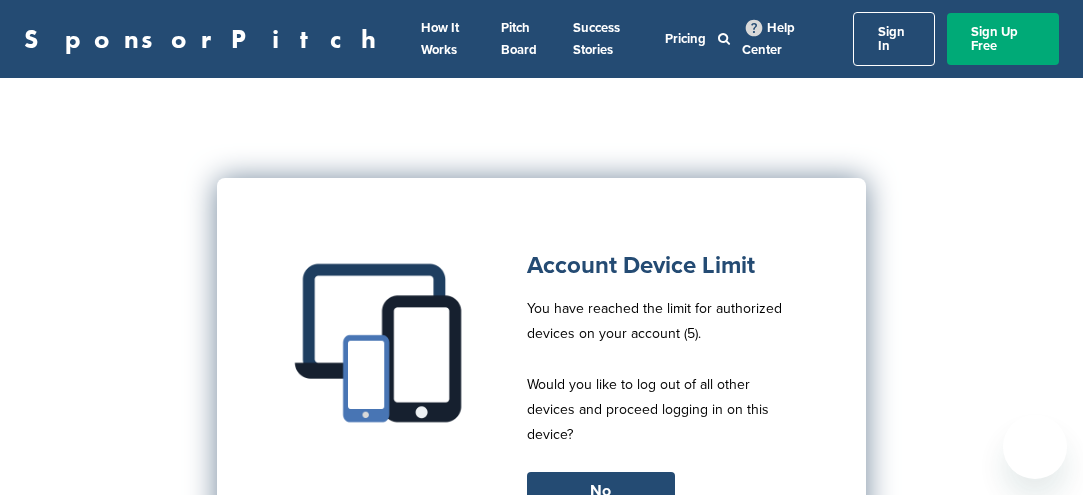 scroll, scrollTop: 0, scrollLeft: 0, axis: both 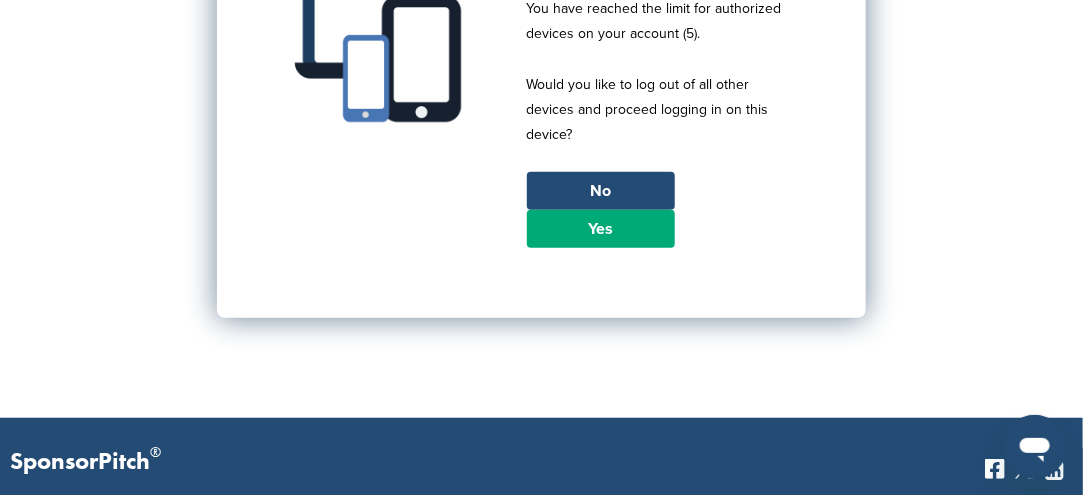click on "Yes" at bounding box center (601, 229) 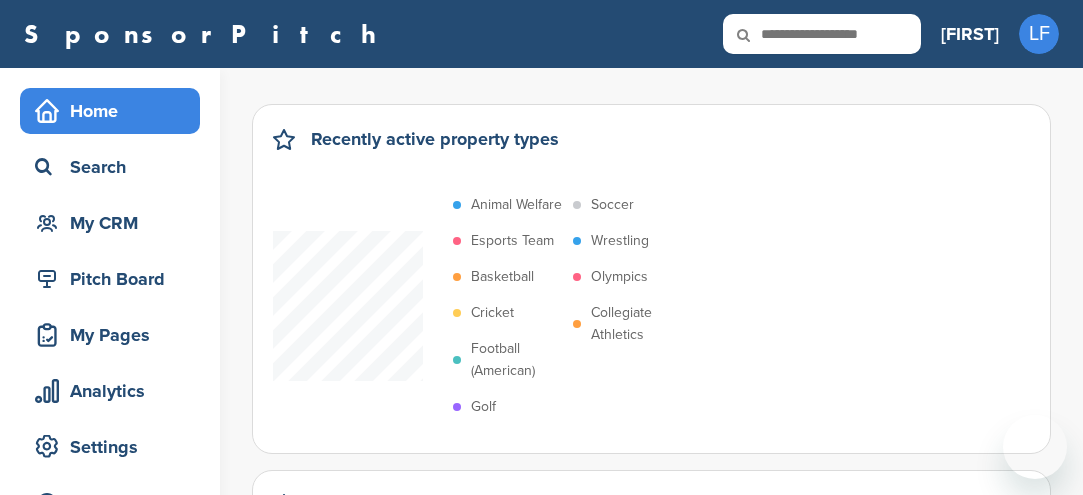 scroll, scrollTop: 0, scrollLeft: 0, axis: both 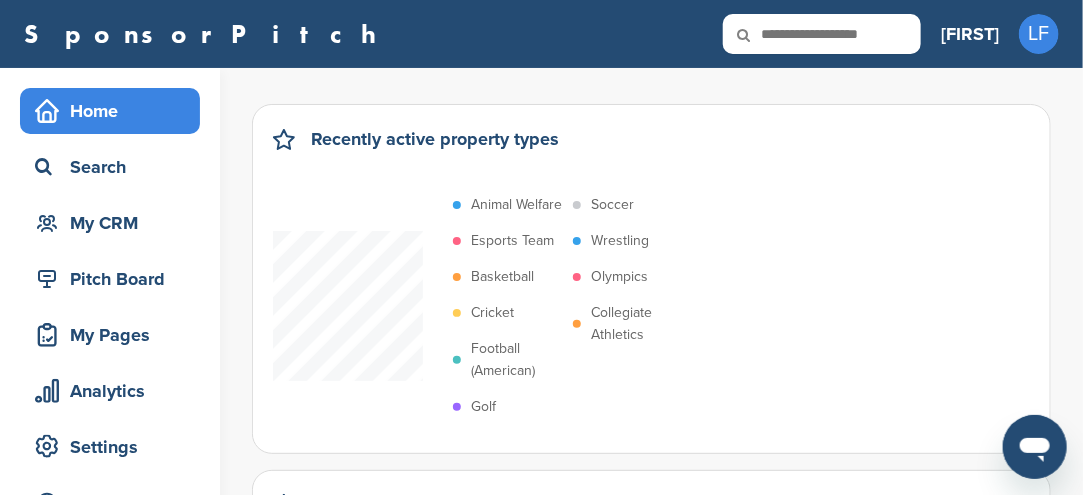 click at bounding box center [757, 35] 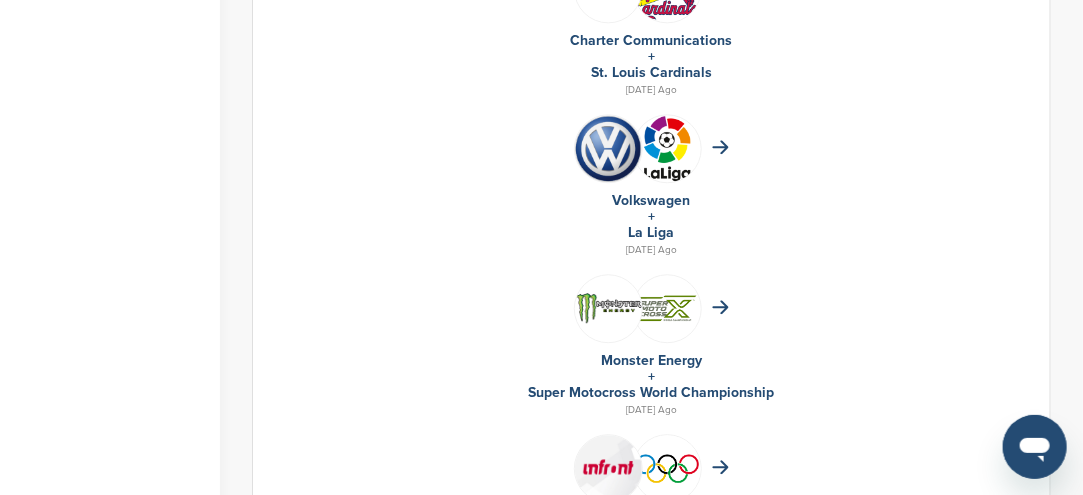 scroll, scrollTop: 1600, scrollLeft: 0, axis: vertical 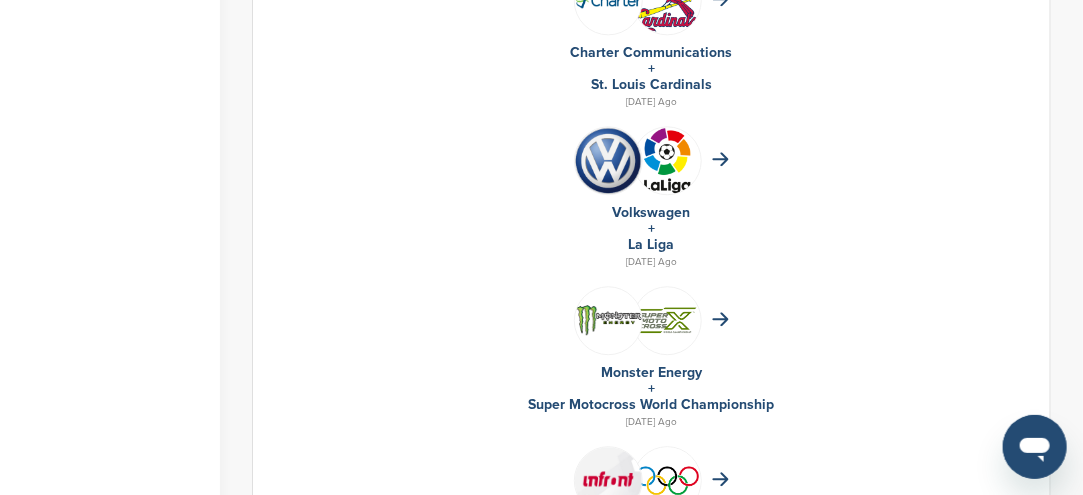 click on "La Liga" at bounding box center (652, 244) 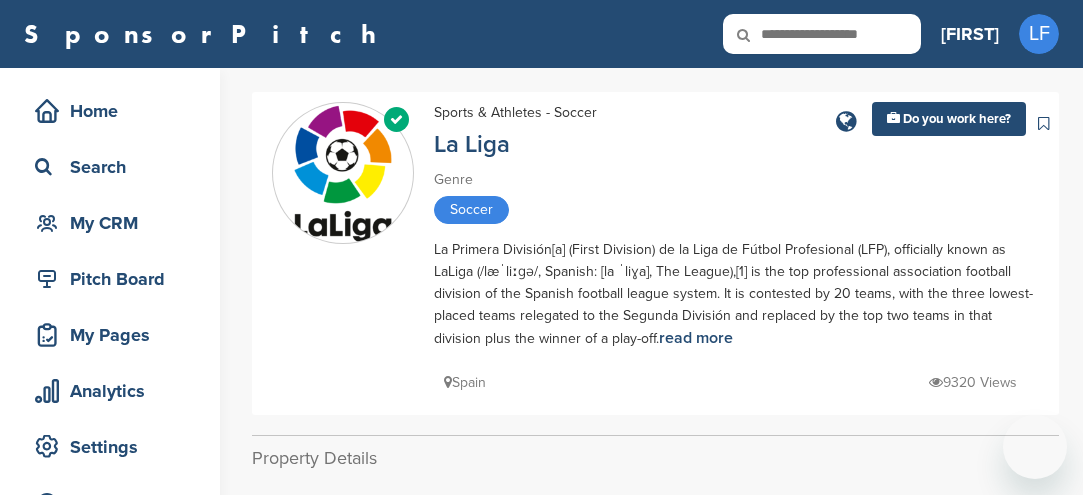 scroll, scrollTop: 0, scrollLeft: 0, axis: both 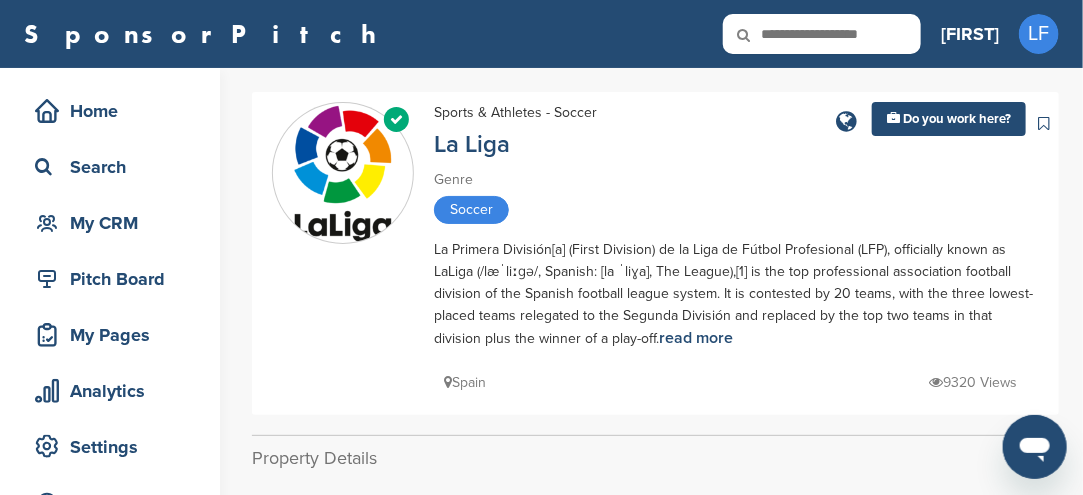 click at bounding box center (343, 174) 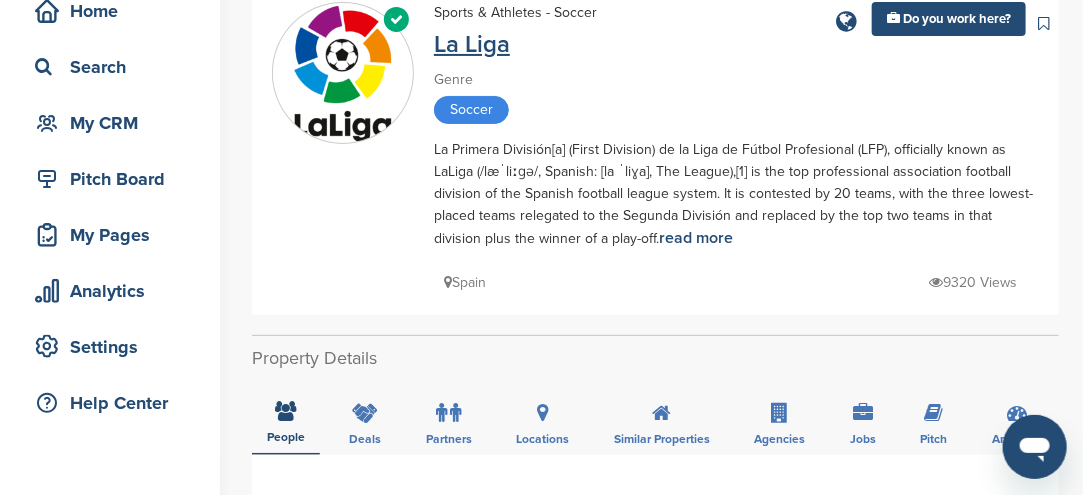 scroll, scrollTop: 22, scrollLeft: 0, axis: vertical 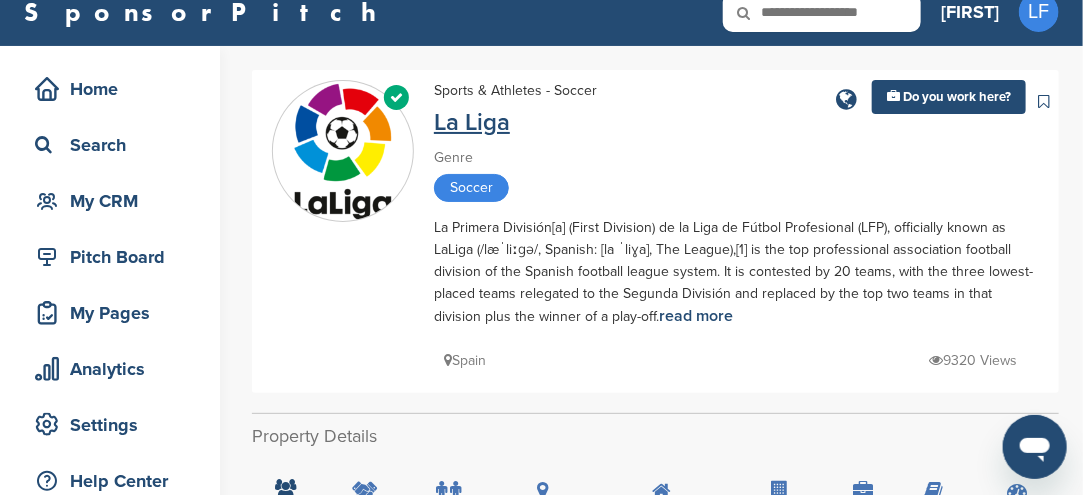 click on "**********" at bounding box center [667, 844] 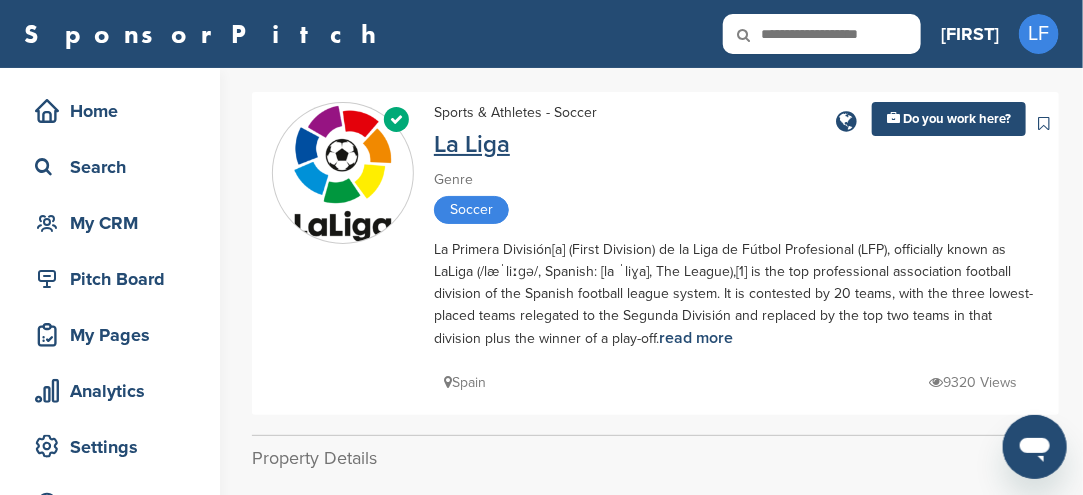 click on "La Liga" at bounding box center [472, 144] 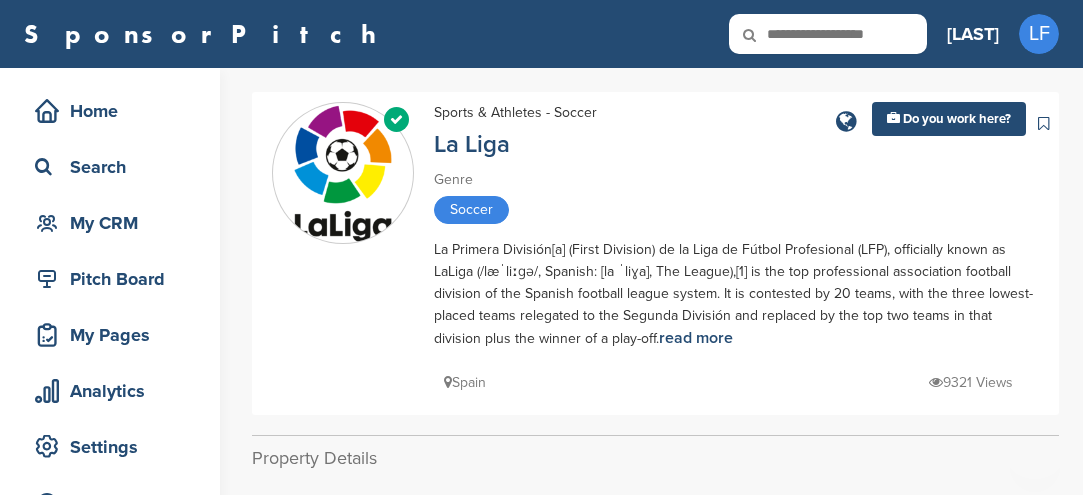 scroll, scrollTop: 0, scrollLeft: 0, axis: both 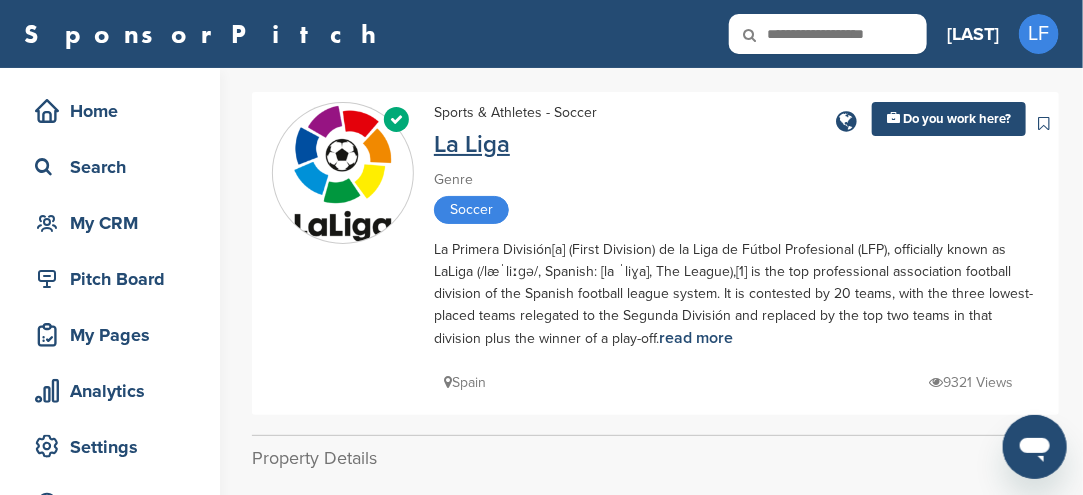 click on "La Liga" at bounding box center (472, 144) 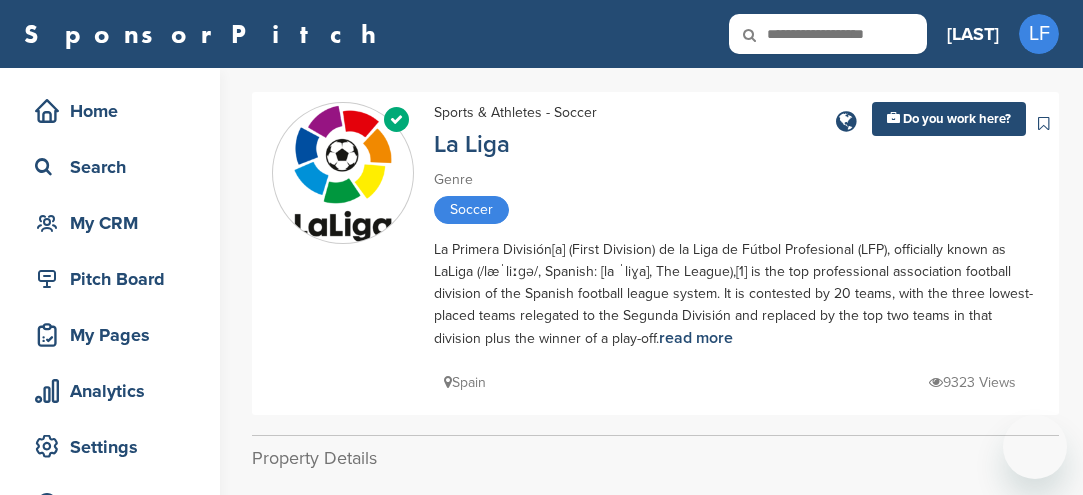scroll, scrollTop: 0, scrollLeft: 0, axis: both 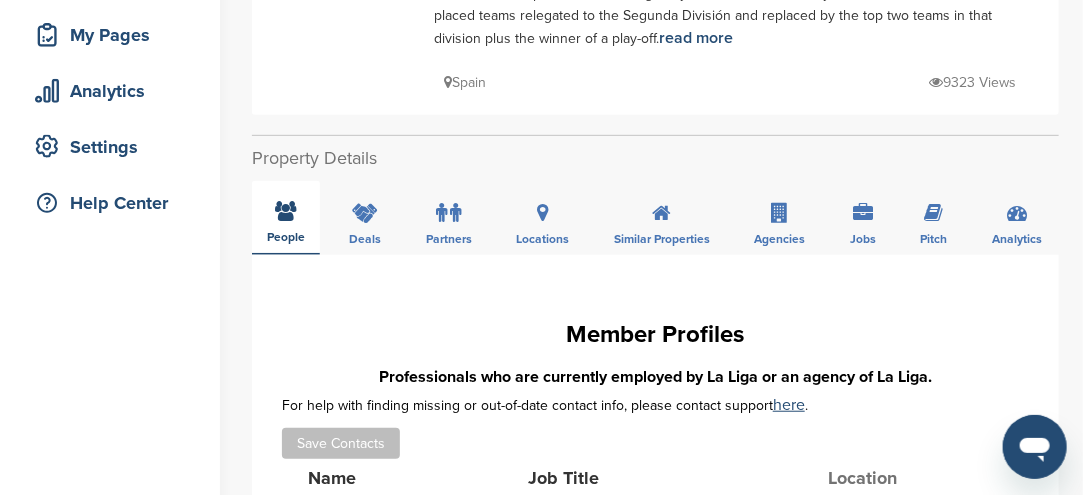 click at bounding box center (286, 211) 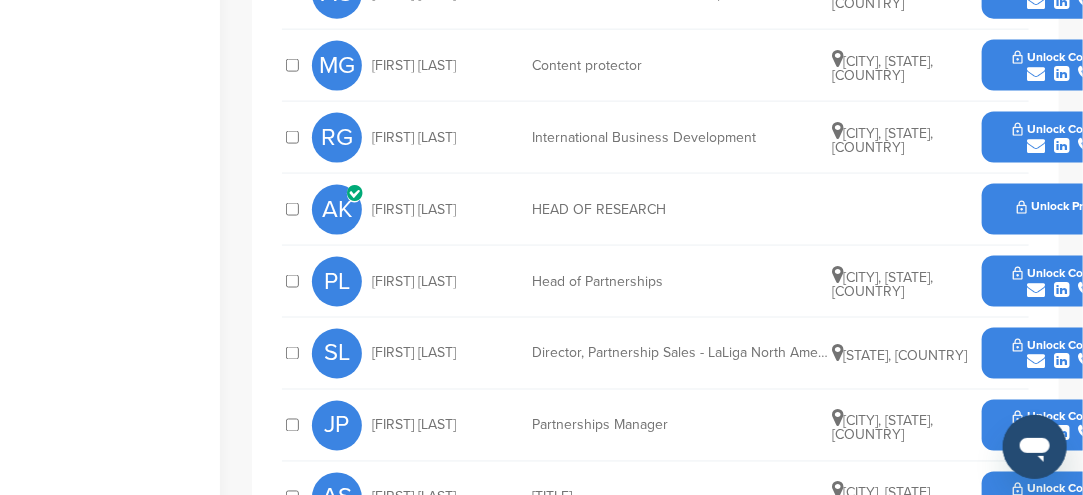 scroll, scrollTop: 900, scrollLeft: 0, axis: vertical 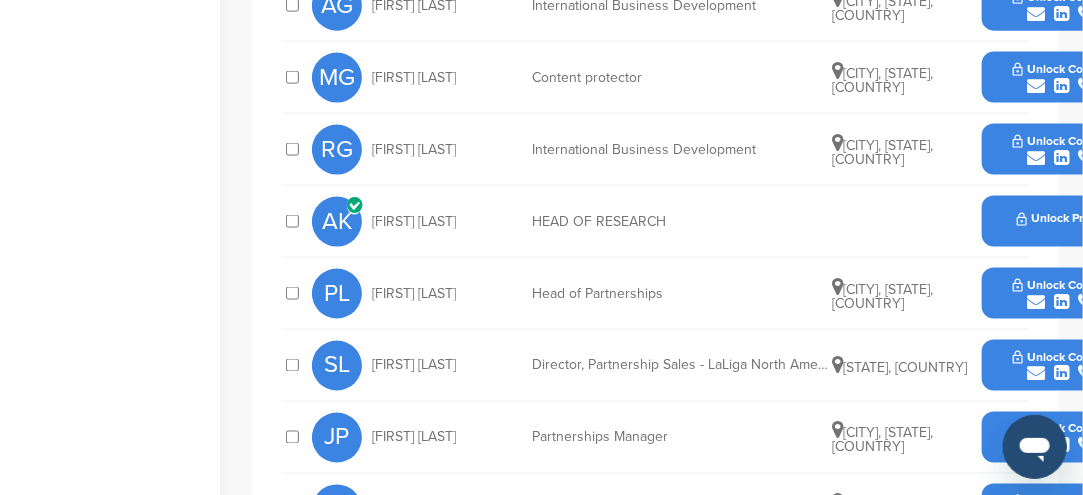 click on "Unlock Contact" at bounding box center (1062, 285) 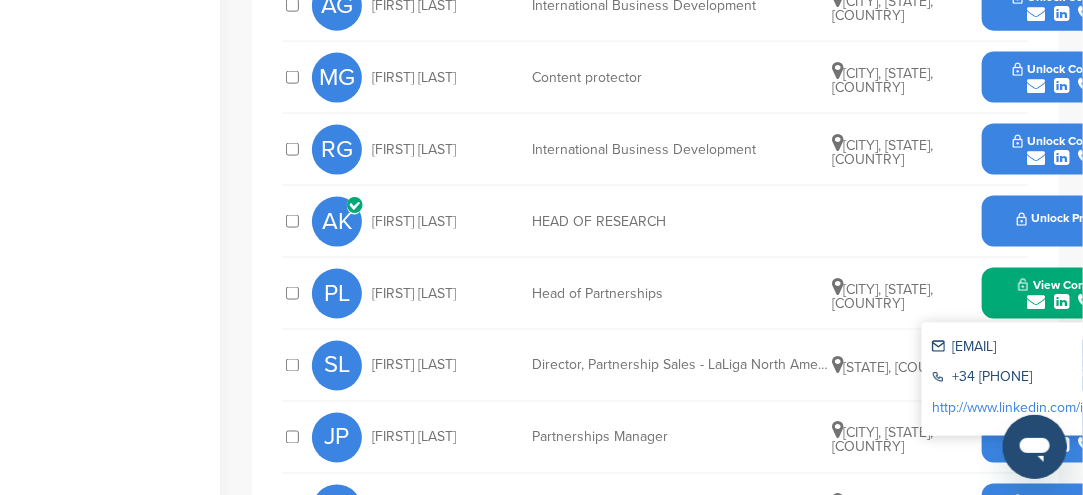 click on "plowe@laliga.es" at bounding box center [1024, 348] 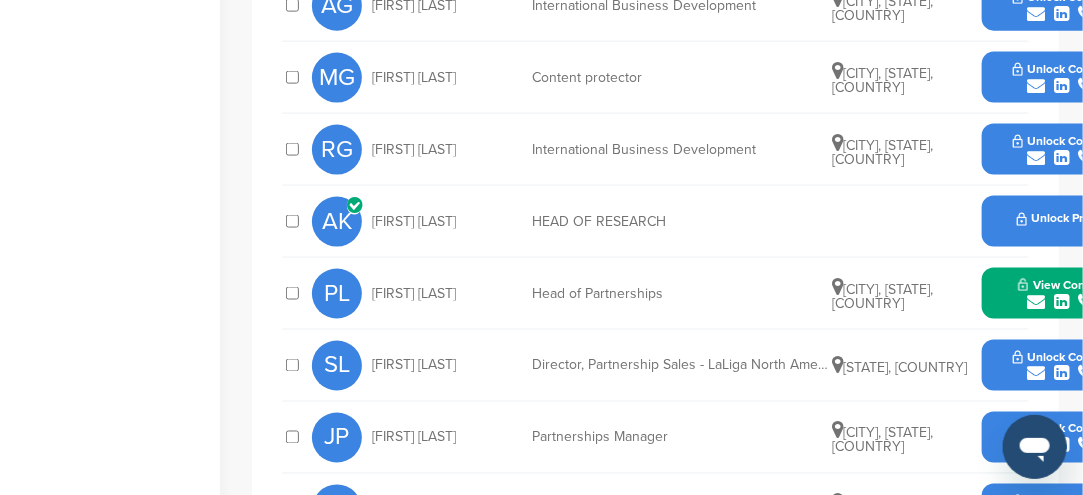 click at bounding box center [1085, 374] 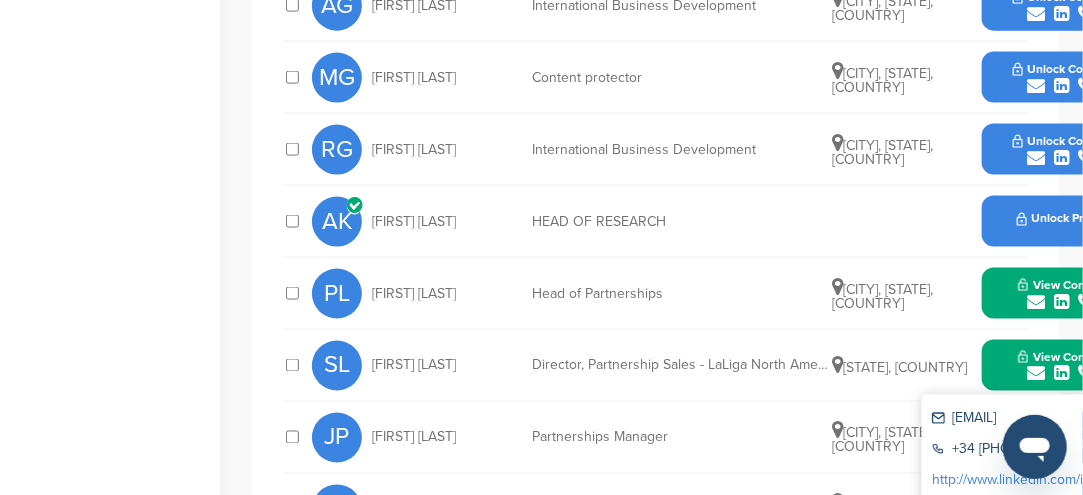 drag, startPoint x: 1034, startPoint y: 414, endPoint x: 796, endPoint y: 450, distance: 240.70729 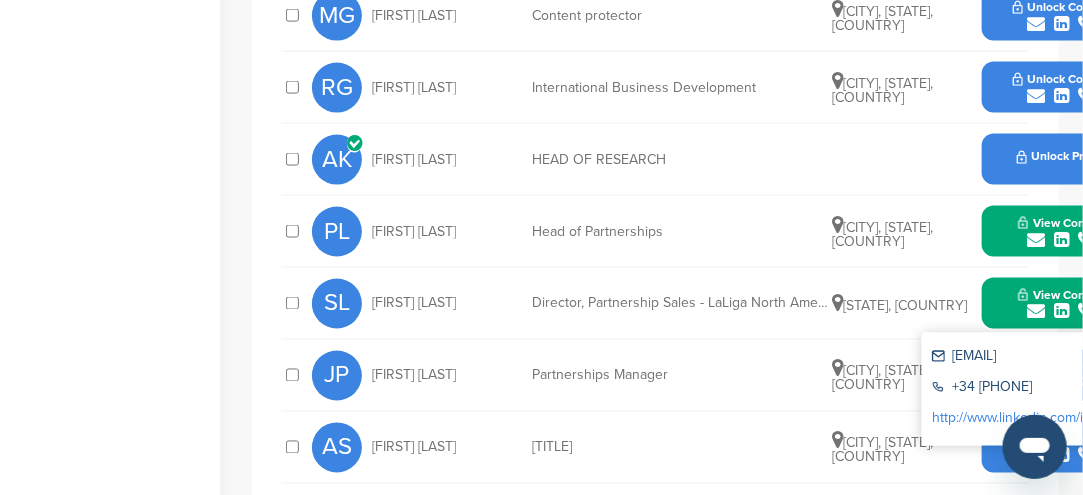 scroll, scrollTop: 1000, scrollLeft: 0, axis: vertical 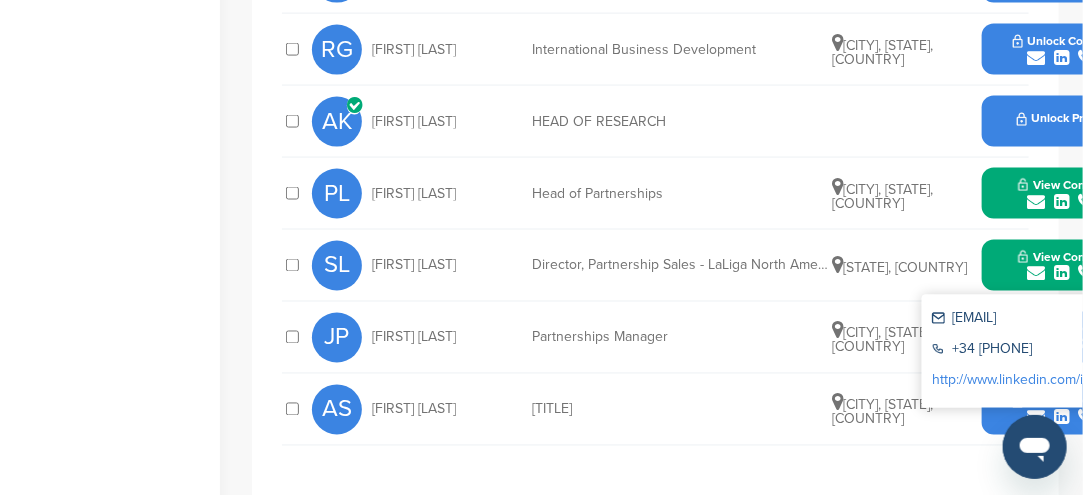 click at bounding box center [1036, 274] 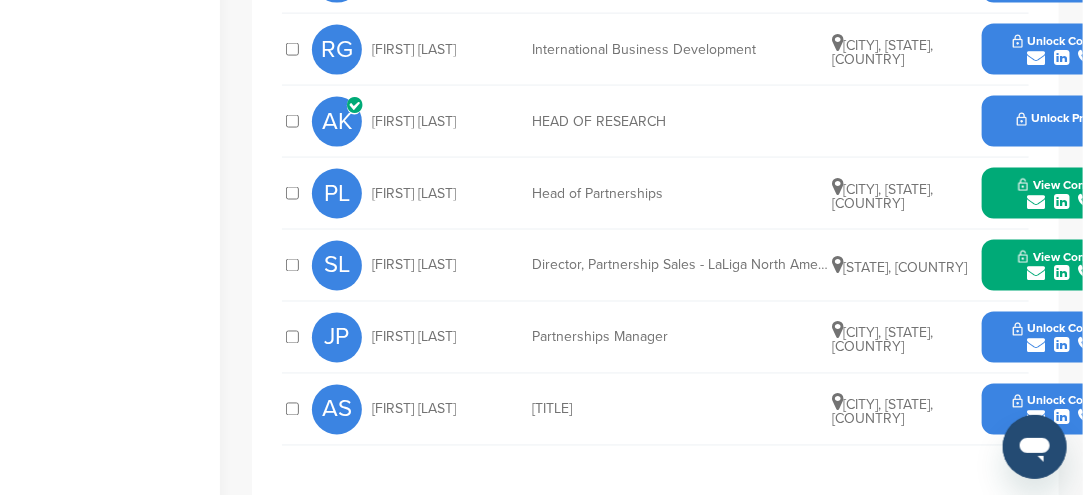 click at bounding box center [1036, 346] 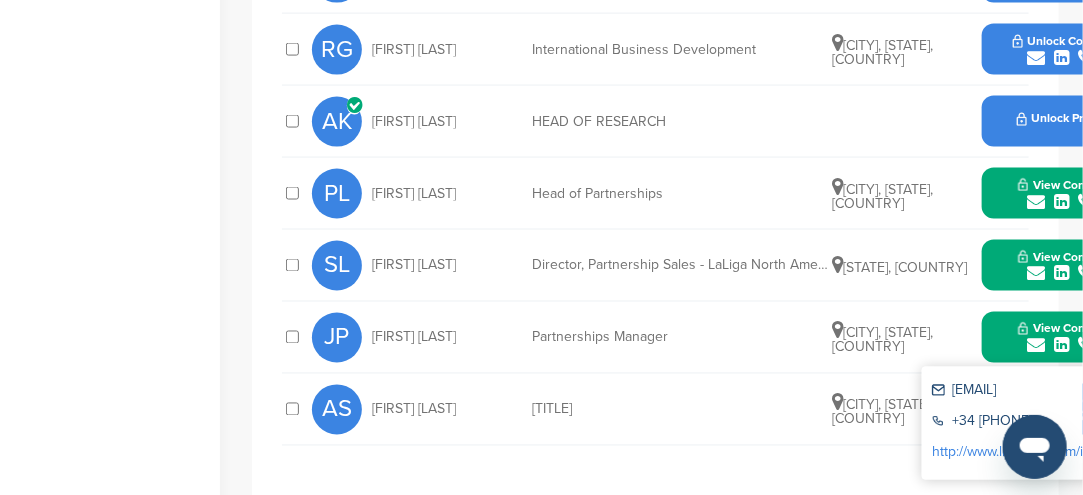 click on "jsanz@laliga.es" at bounding box center (1024, 392) 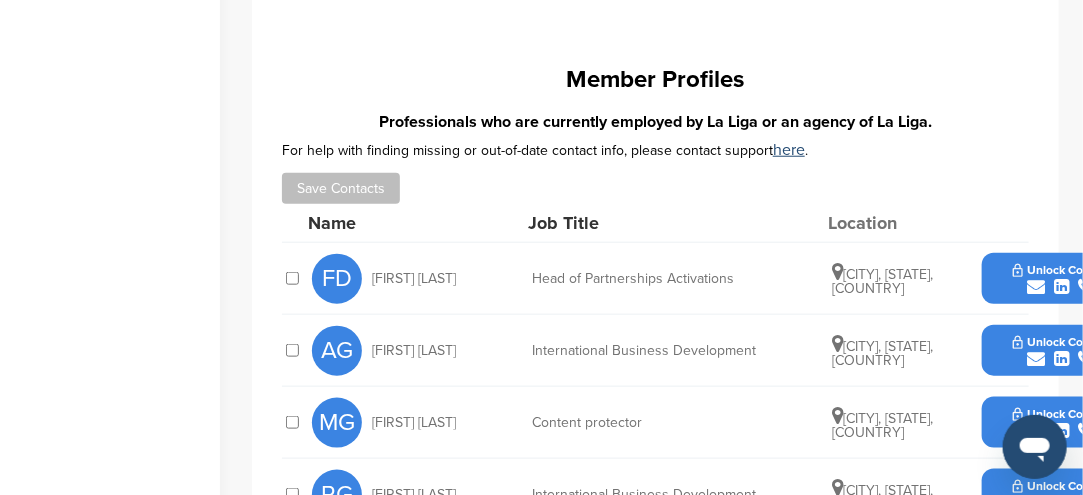 scroll, scrollTop: 533, scrollLeft: 0, axis: vertical 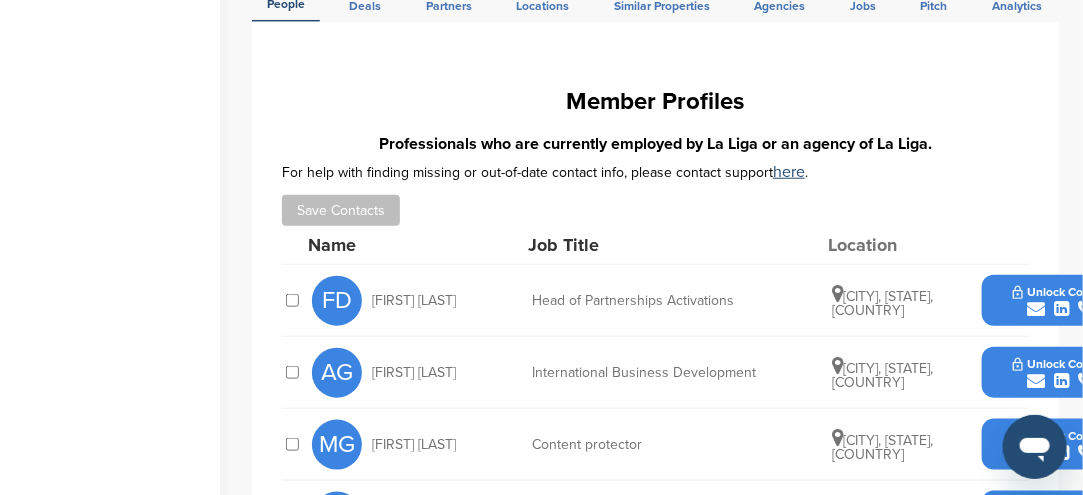 click at bounding box center [1036, 309] 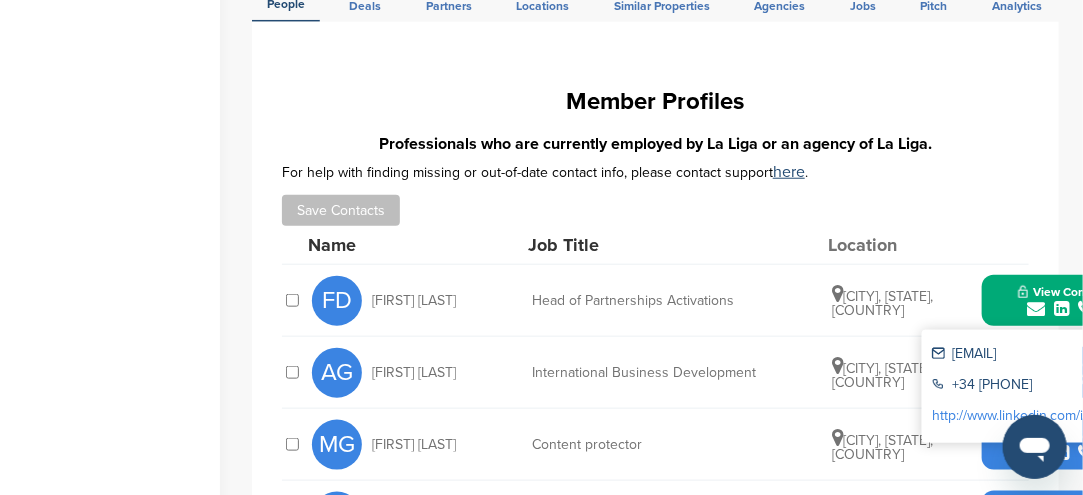 click on "fdelgado@laliga.es" at bounding box center (1024, 355) 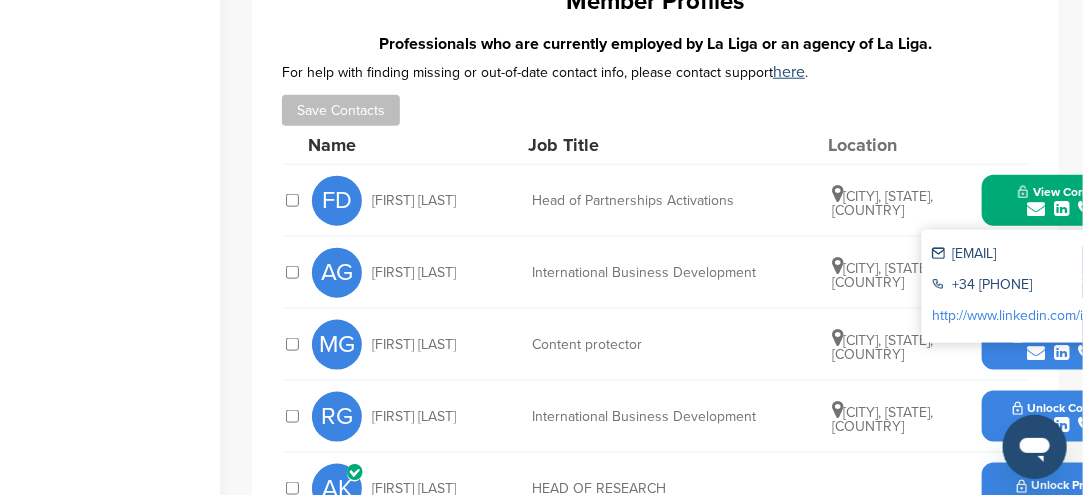 click on "fdelgado@laliga.es" at bounding box center (1024, 255) 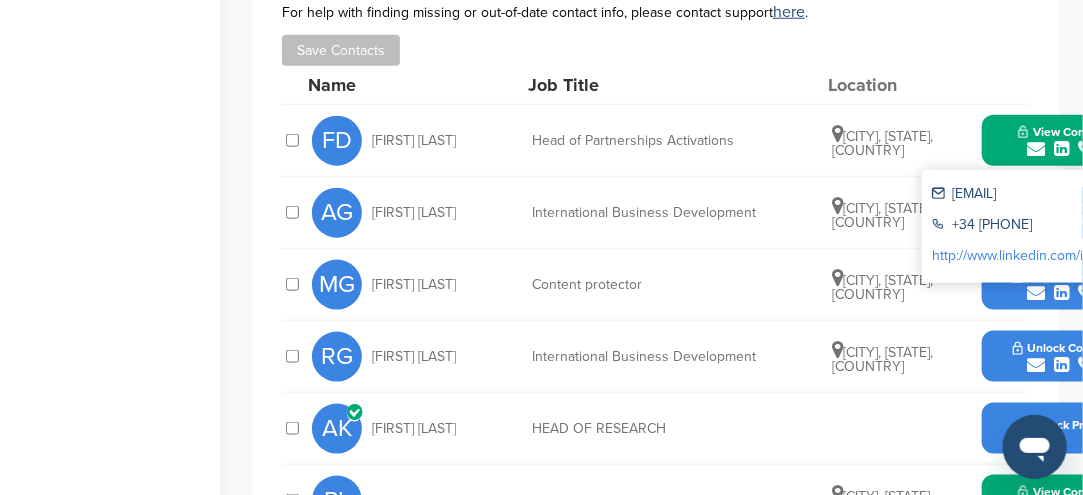 scroll, scrollTop: 633, scrollLeft: 0, axis: vertical 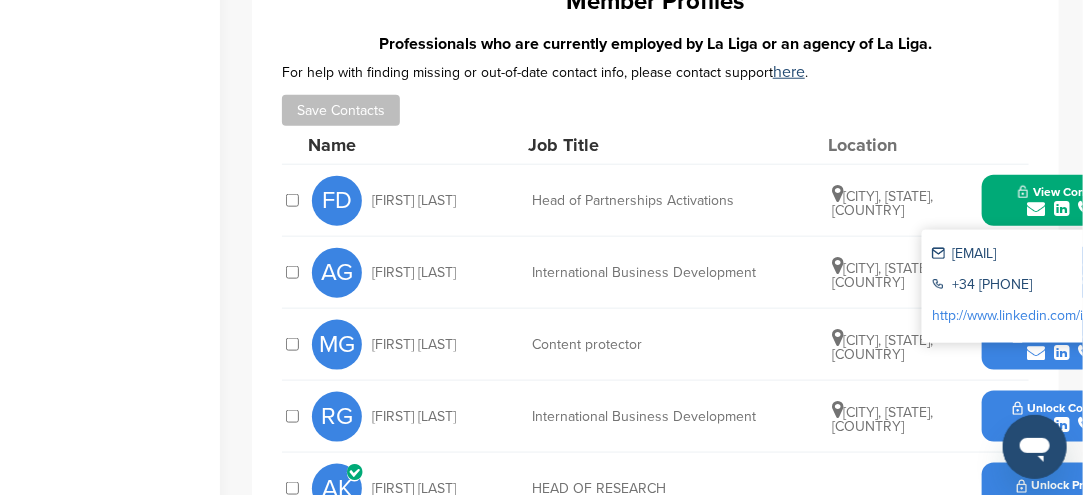 click on "View Contact" at bounding box center (1062, 192) 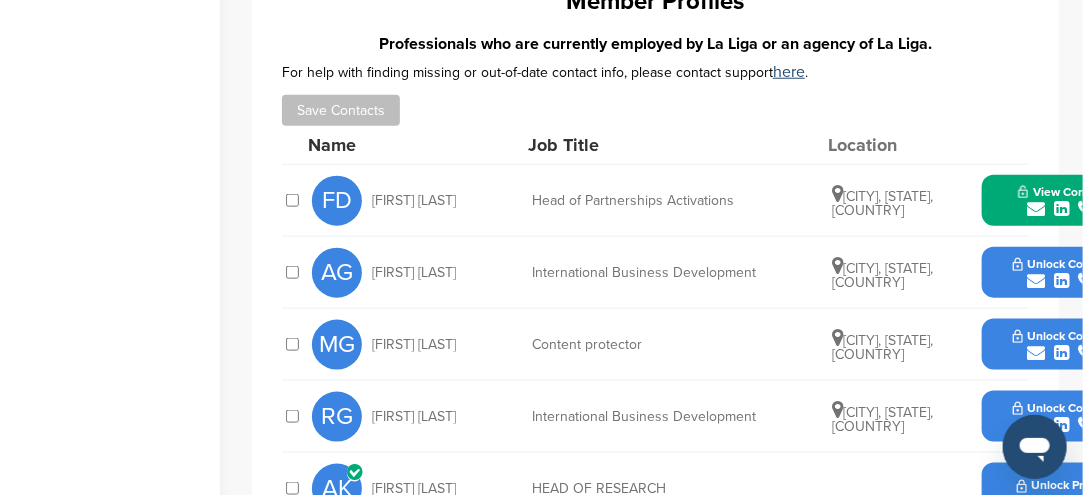 click at bounding box center (1036, 281) 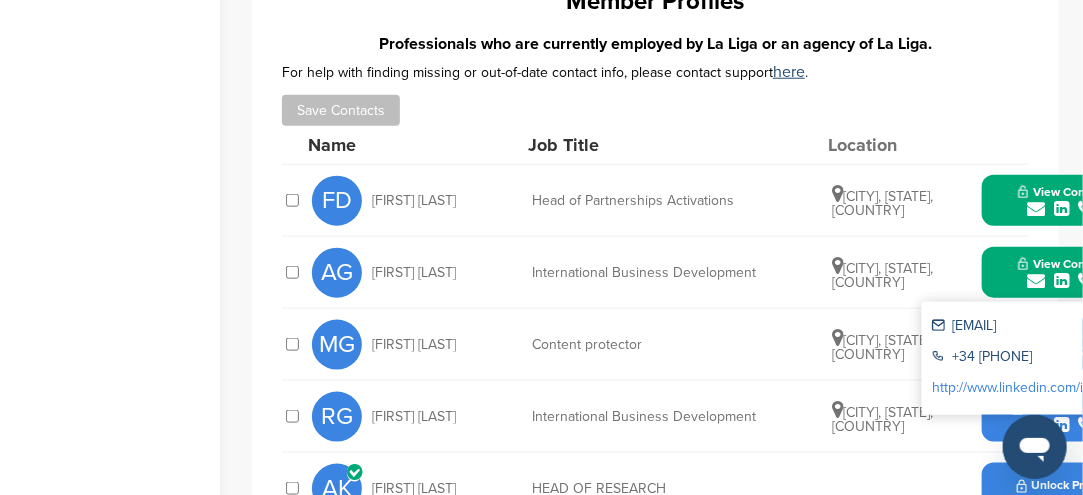 click on "adegabriel@laliga.es" at bounding box center (1024, 327) 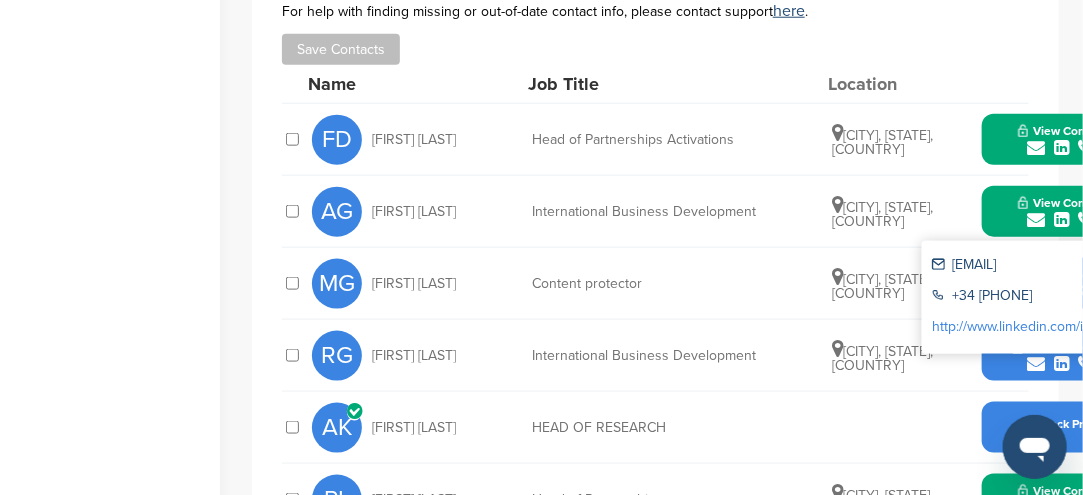 scroll, scrollTop: 733, scrollLeft: 0, axis: vertical 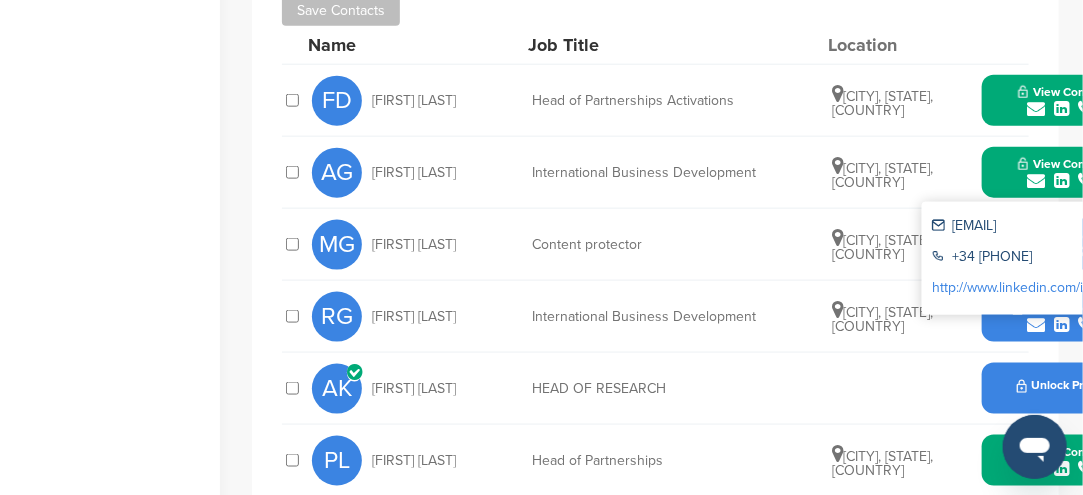 click on "adegabriel@laliga.es" at bounding box center [1024, 227] 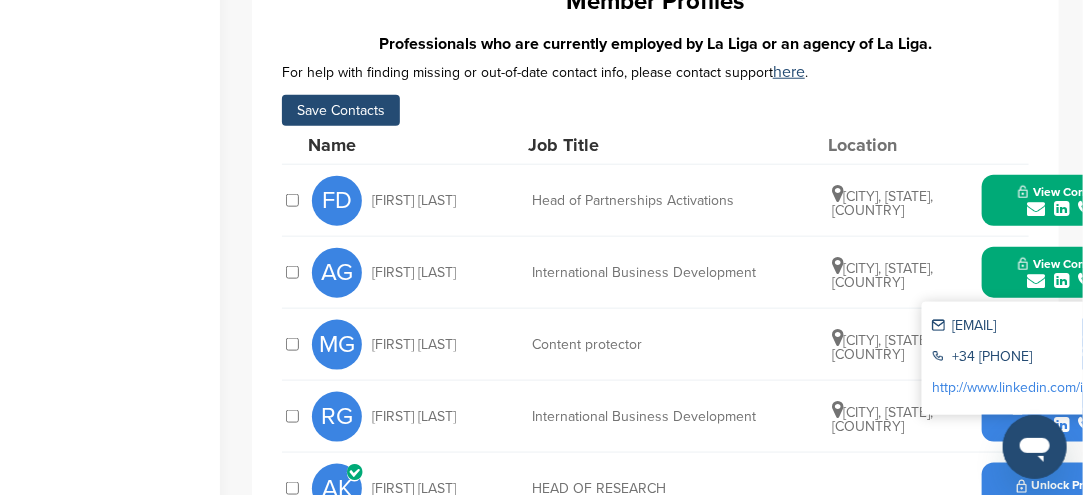 scroll, scrollTop: 533, scrollLeft: 0, axis: vertical 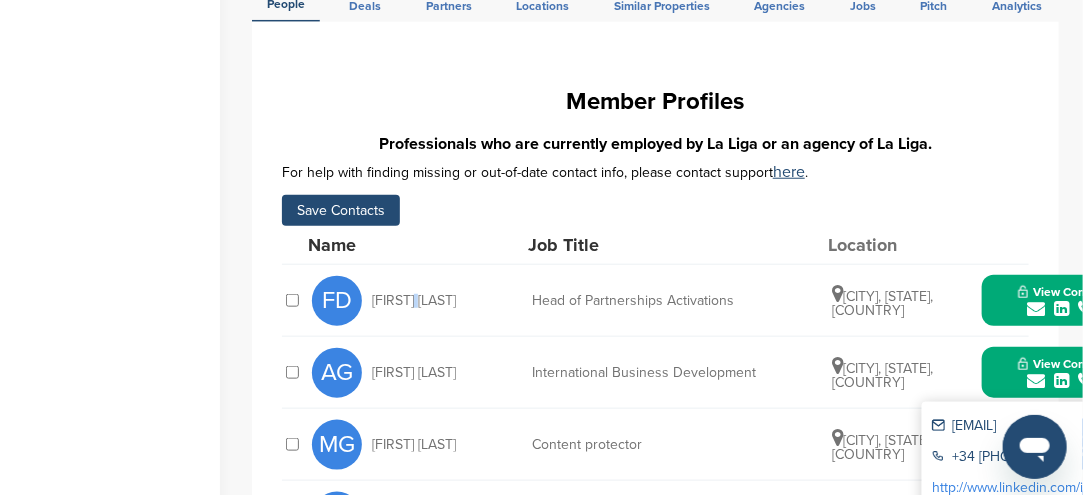 click on "FD
Francisco Delgado" at bounding box center [422, 301] 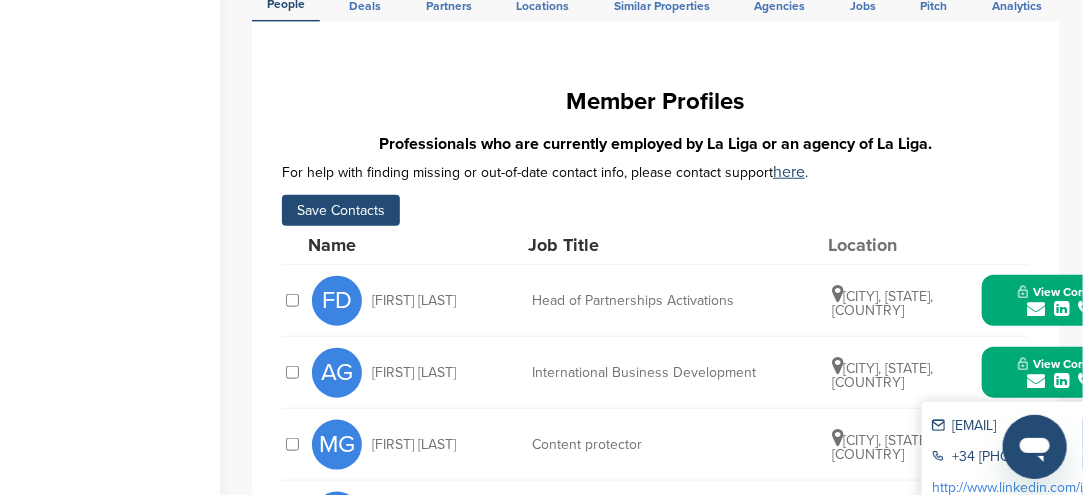click on "FD" at bounding box center [337, 301] 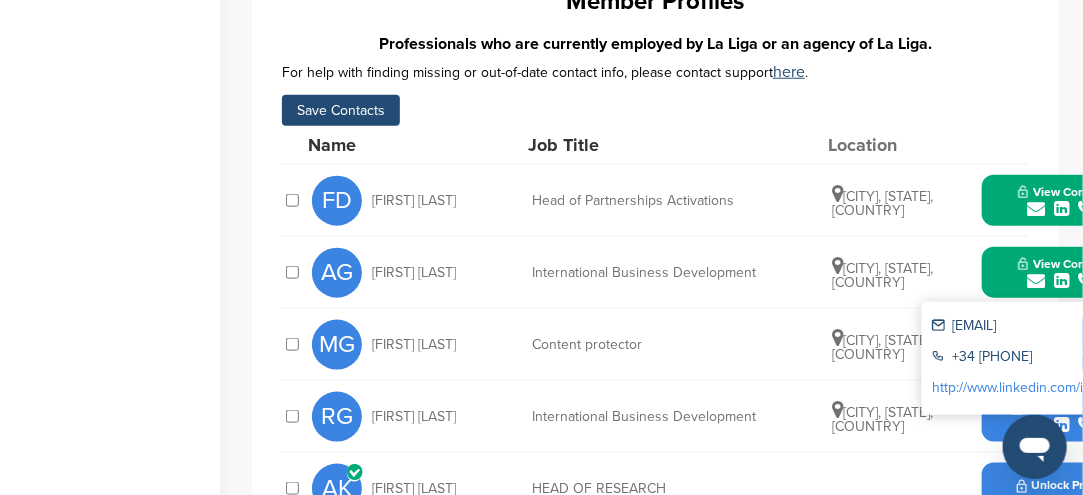 scroll, scrollTop: 533, scrollLeft: 0, axis: vertical 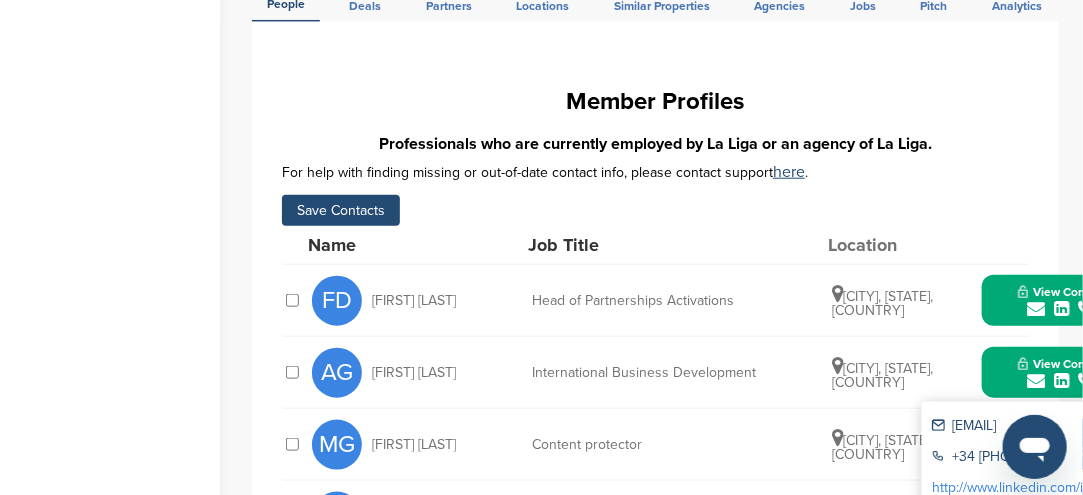 click at bounding box center [1036, 309] 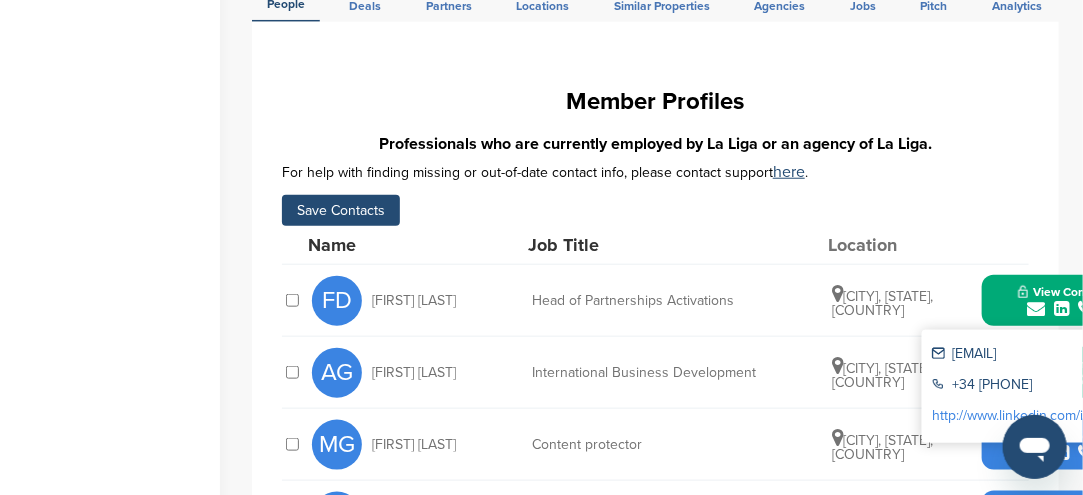 drag, startPoint x: 939, startPoint y: 352, endPoint x: 908, endPoint y: 357, distance: 31.400637 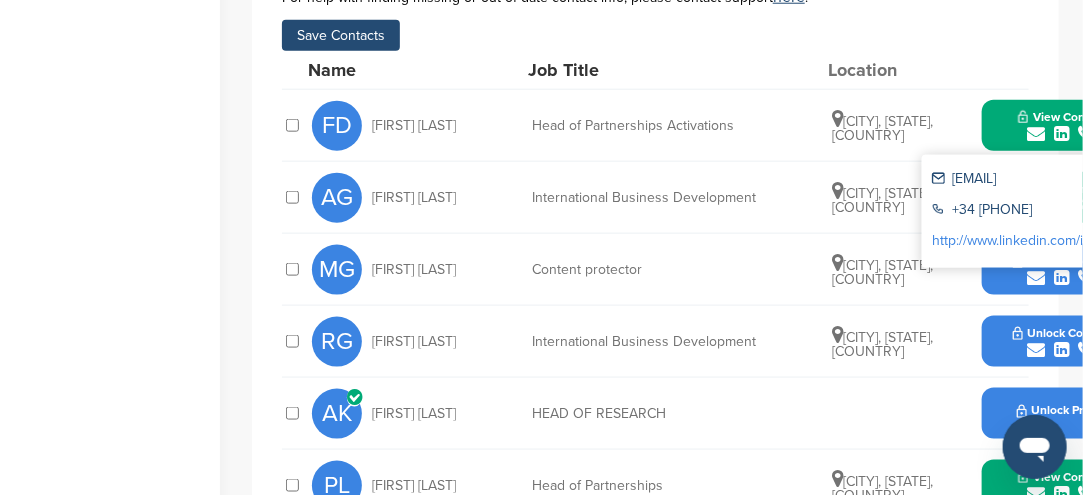 scroll, scrollTop: 733, scrollLeft: 0, axis: vertical 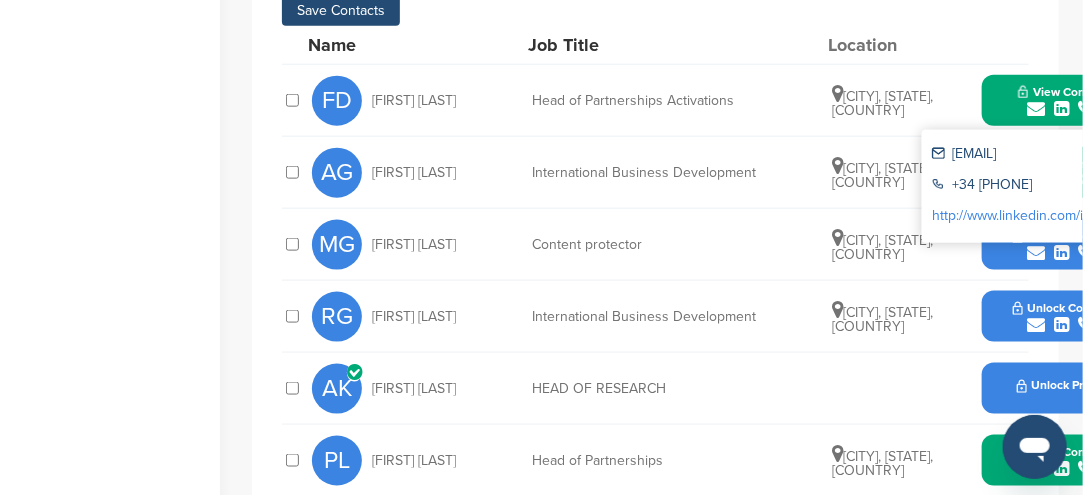 click on "View Contact" at bounding box center [1062, 101] 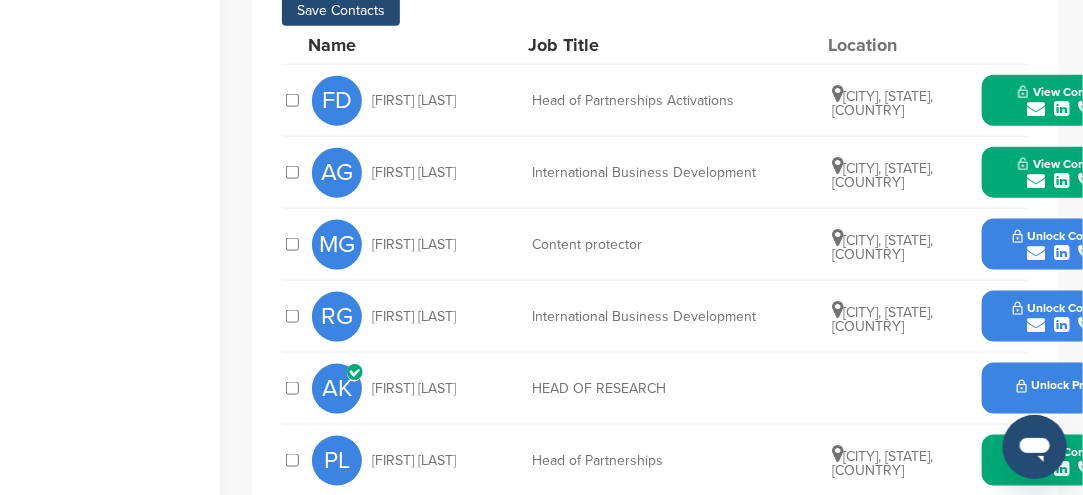 click on "View Contact" at bounding box center (1062, 92) 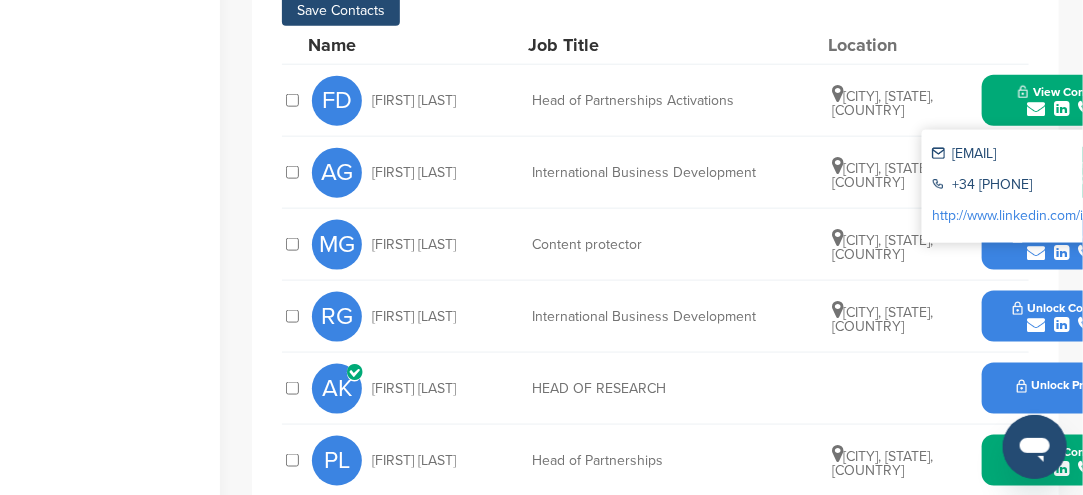 drag, startPoint x: 438, startPoint y: 105, endPoint x: 433, endPoint y: 115, distance: 11.18034 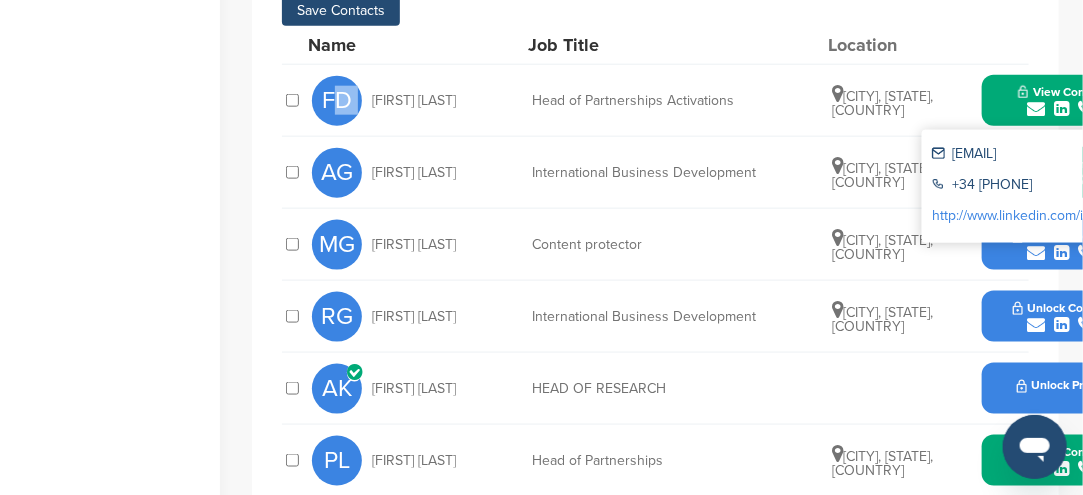 click on "FD" at bounding box center [337, 101] 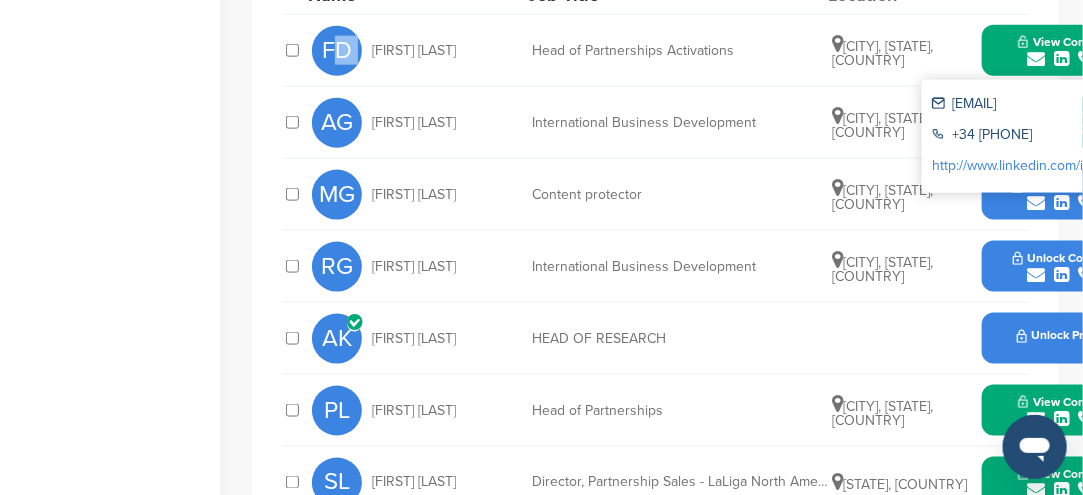 scroll, scrollTop: 733, scrollLeft: 0, axis: vertical 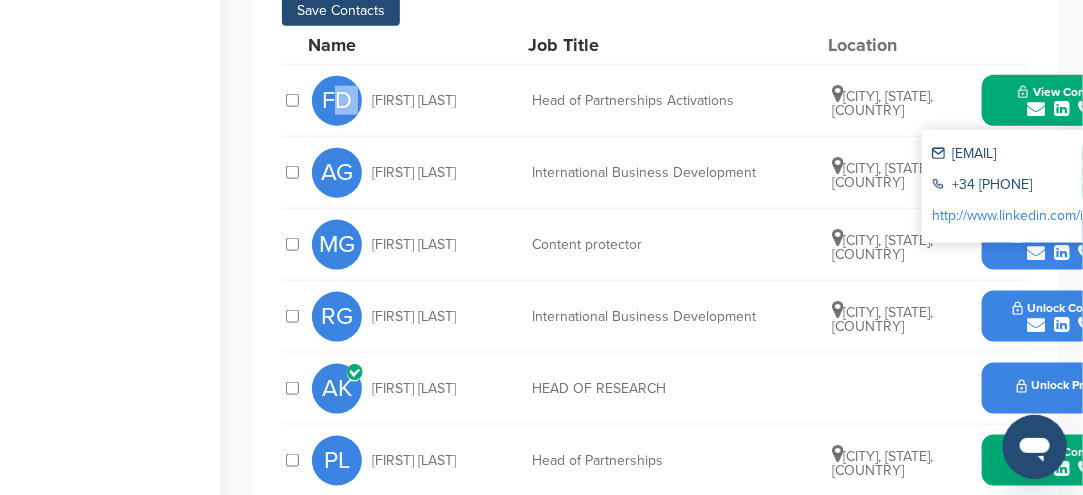 click at bounding box center (1036, 109) 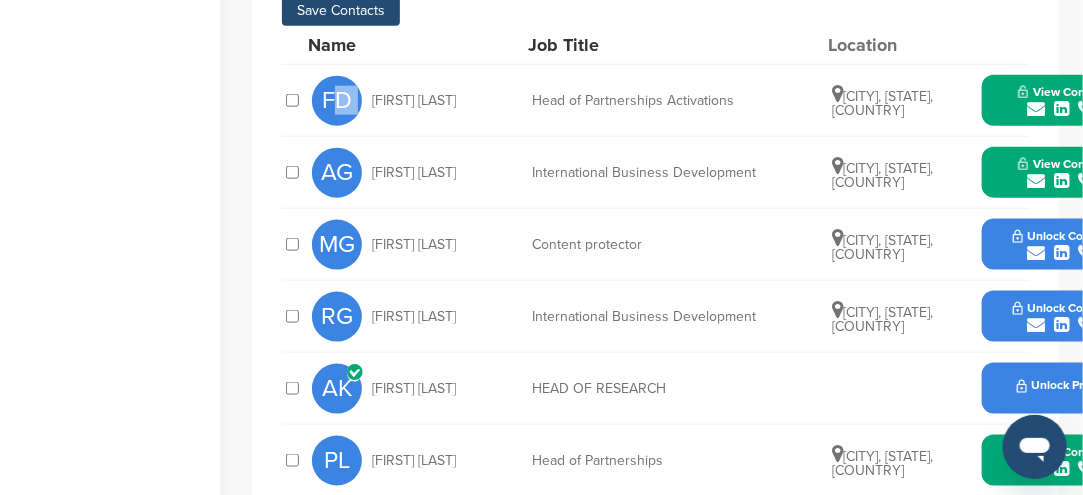 click on "View Contact" at bounding box center (1062, 92) 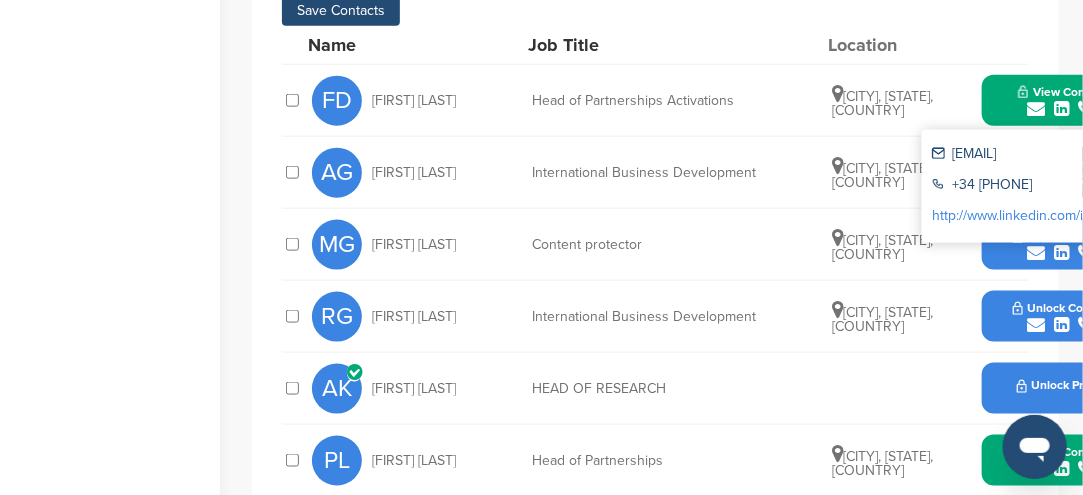 click on "fdelgado@laliga.es" at bounding box center (1024, 155) 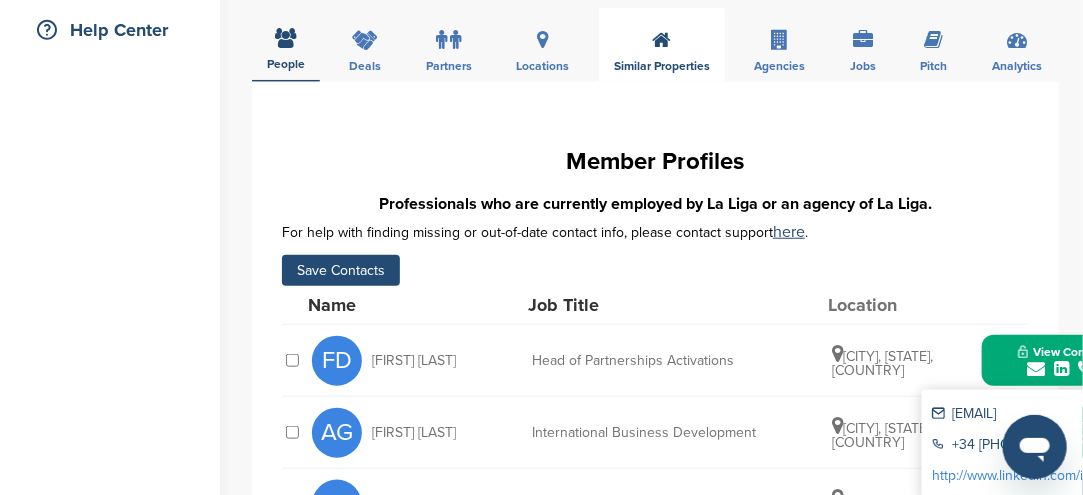 scroll, scrollTop: 533, scrollLeft: 0, axis: vertical 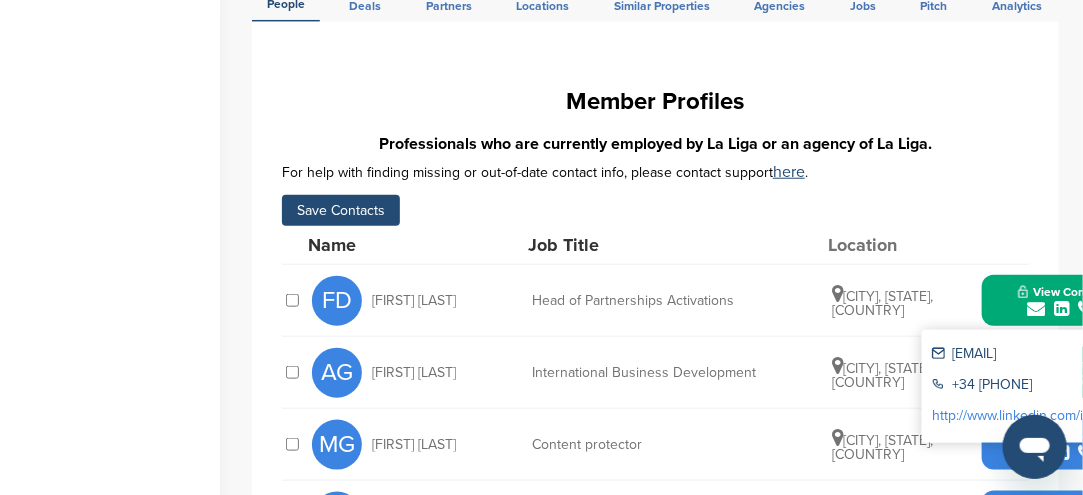 click at bounding box center [1036, 309] 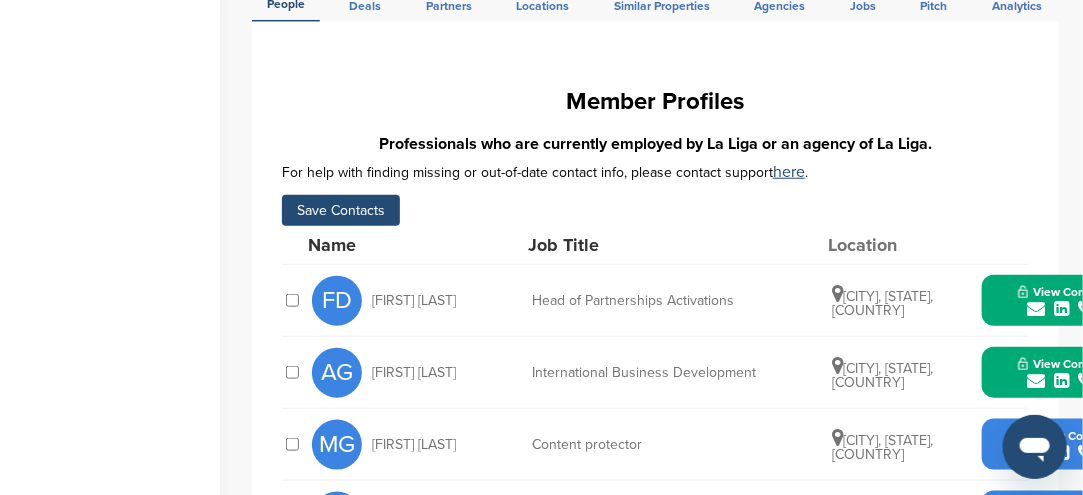 click at bounding box center [1036, 309] 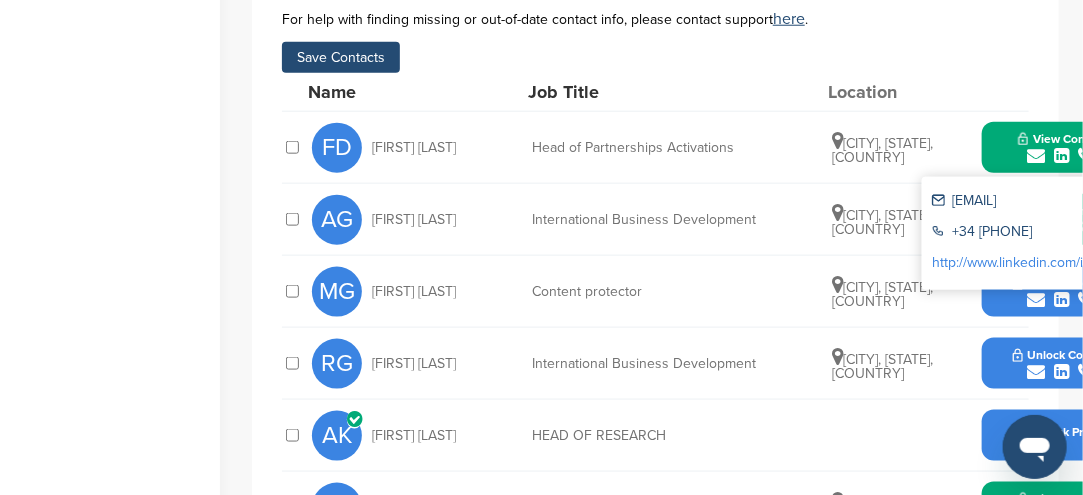 scroll, scrollTop: 633, scrollLeft: 0, axis: vertical 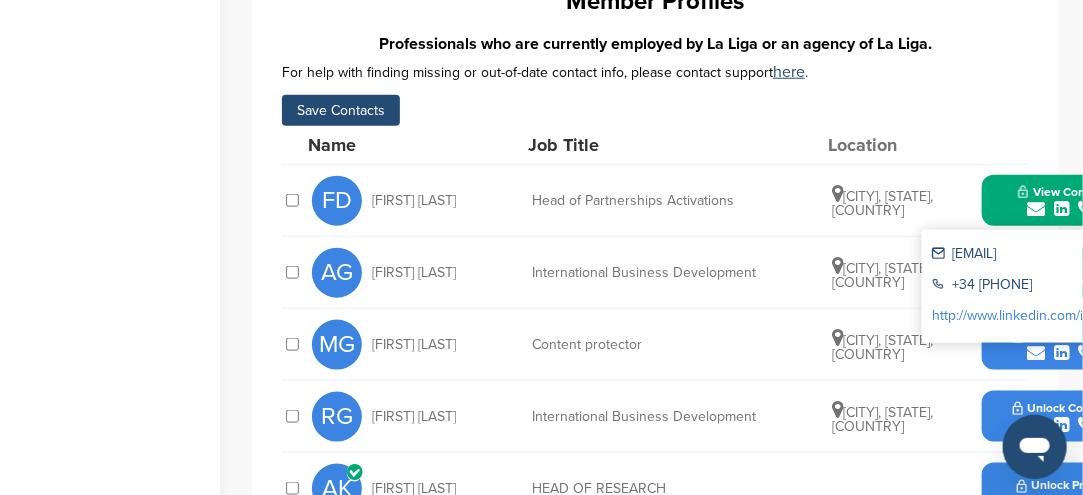 copy on "fdelgado@laliga.es" 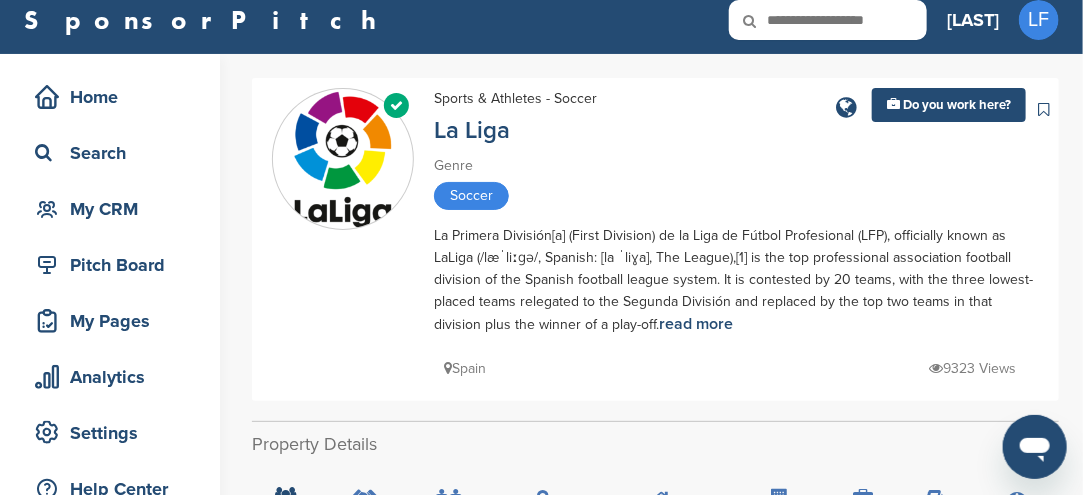scroll, scrollTop: 0, scrollLeft: 0, axis: both 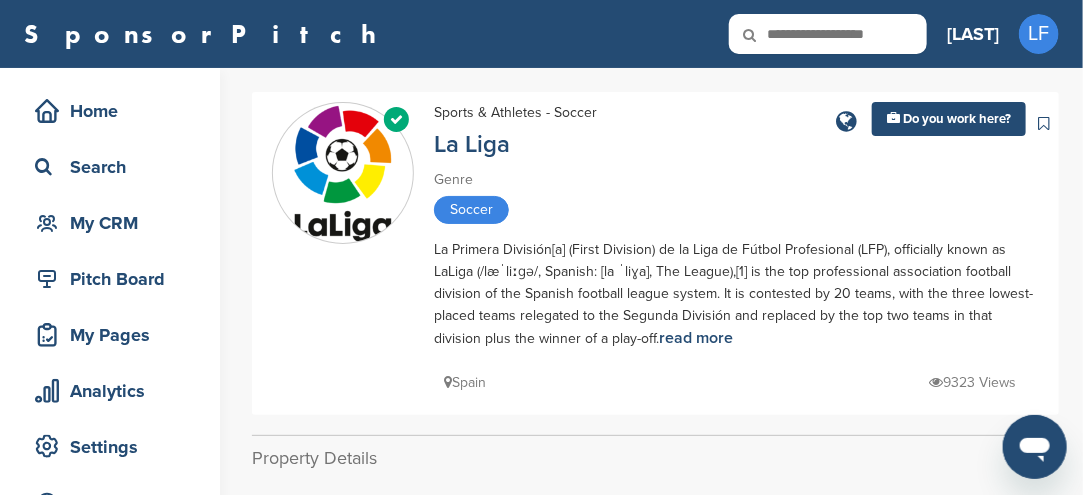 click at bounding box center [763, 35] 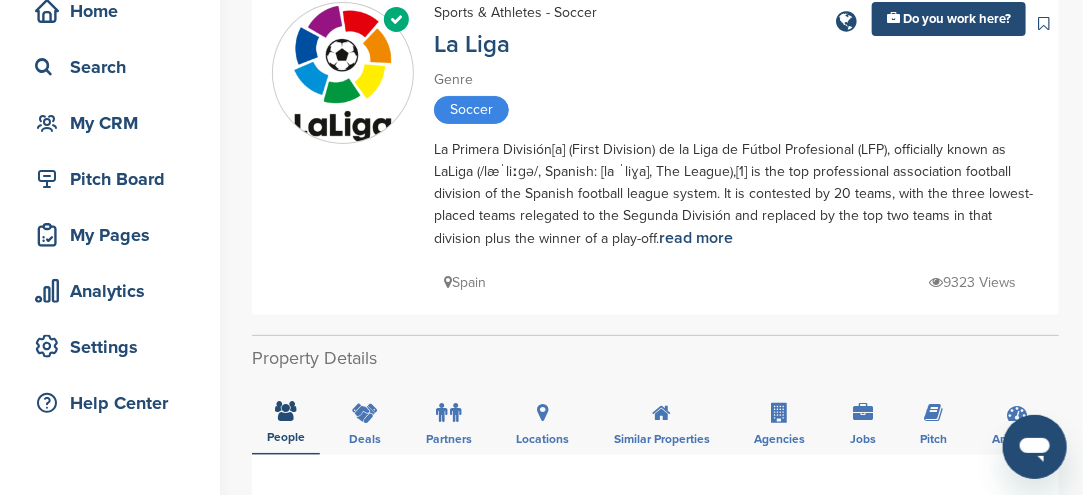 scroll, scrollTop: 0, scrollLeft: 0, axis: both 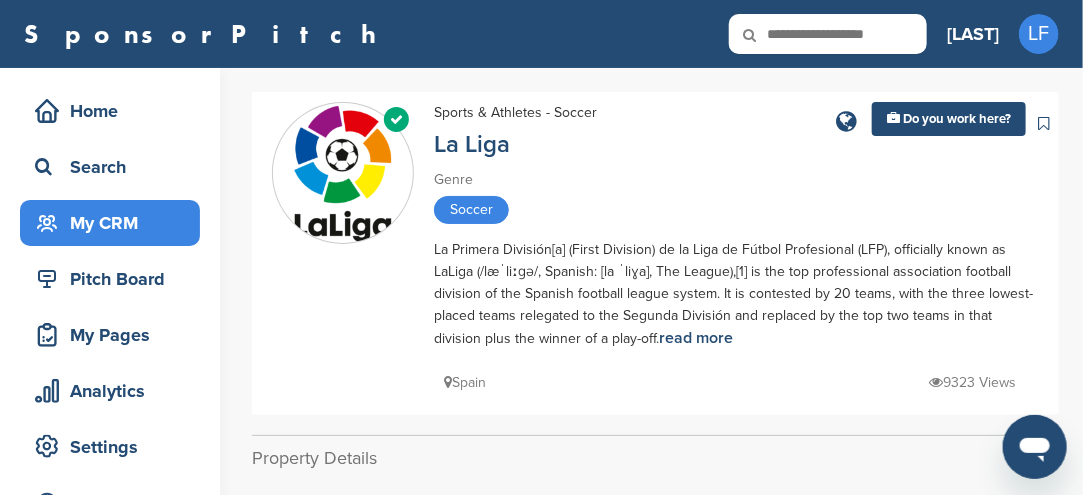 click on "My CRM" at bounding box center (115, 223) 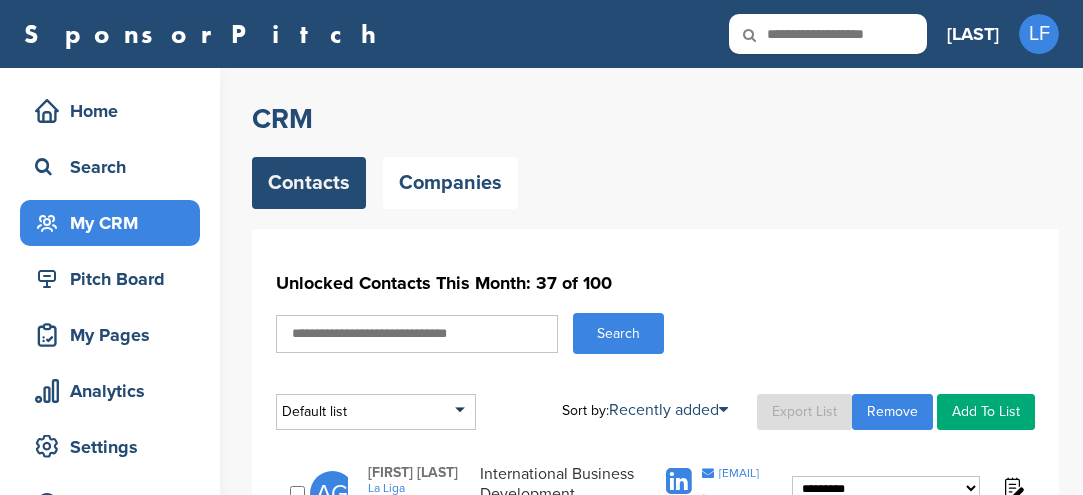 scroll, scrollTop: 0, scrollLeft: 0, axis: both 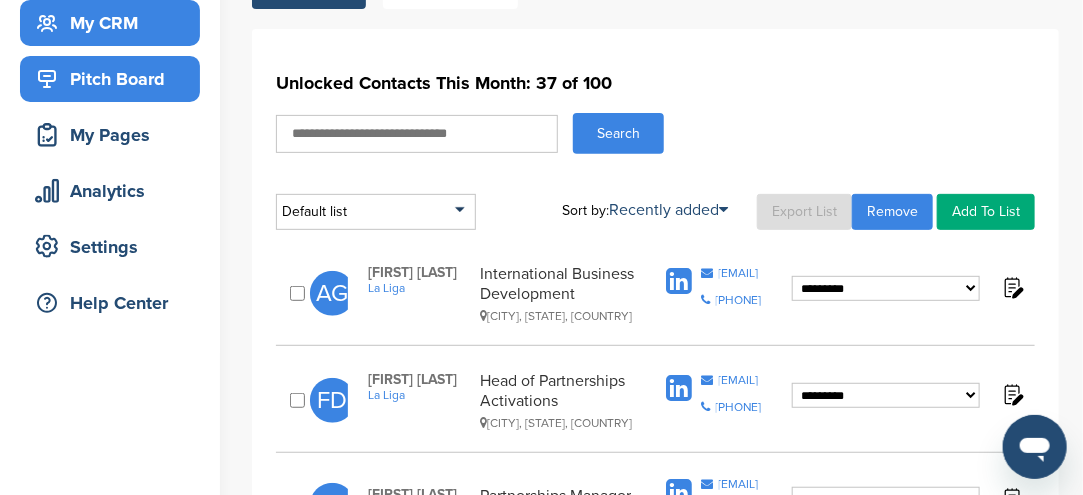 click on "Pitch Board" at bounding box center [115, 79] 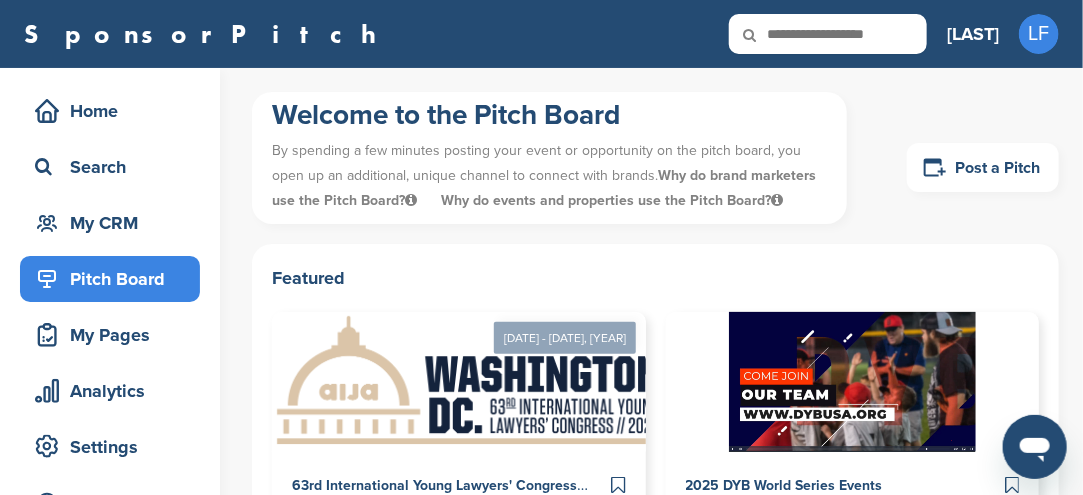 scroll, scrollTop: 186, scrollLeft: 0, axis: vertical 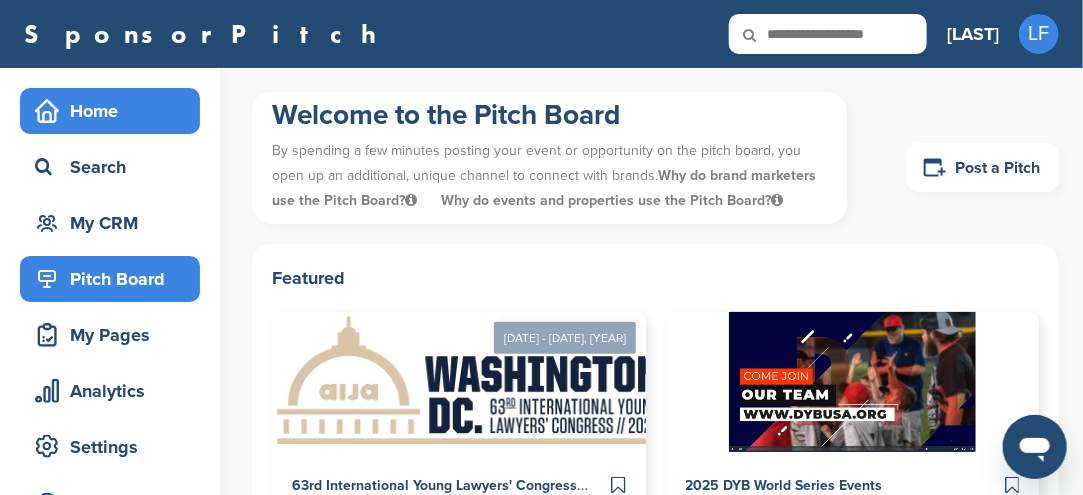 click on "Home" at bounding box center (115, 111) 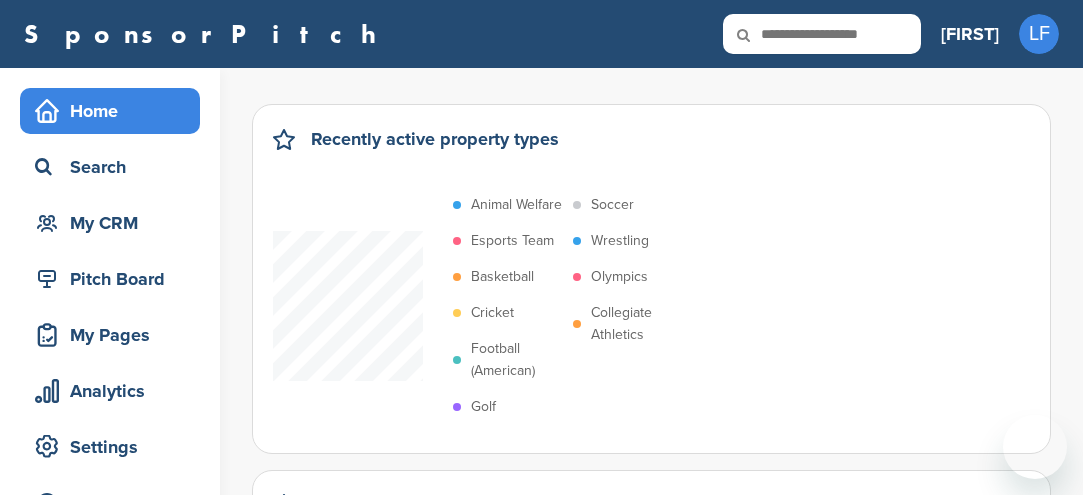 scroll, scrollTop: 0, scrollLeft: 0, axis: both 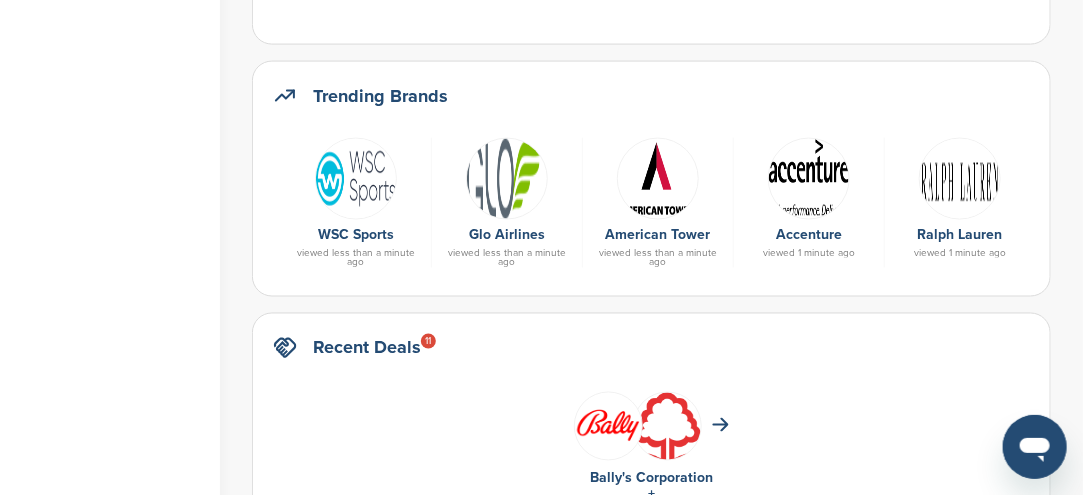click at bounding box center (356, 179) 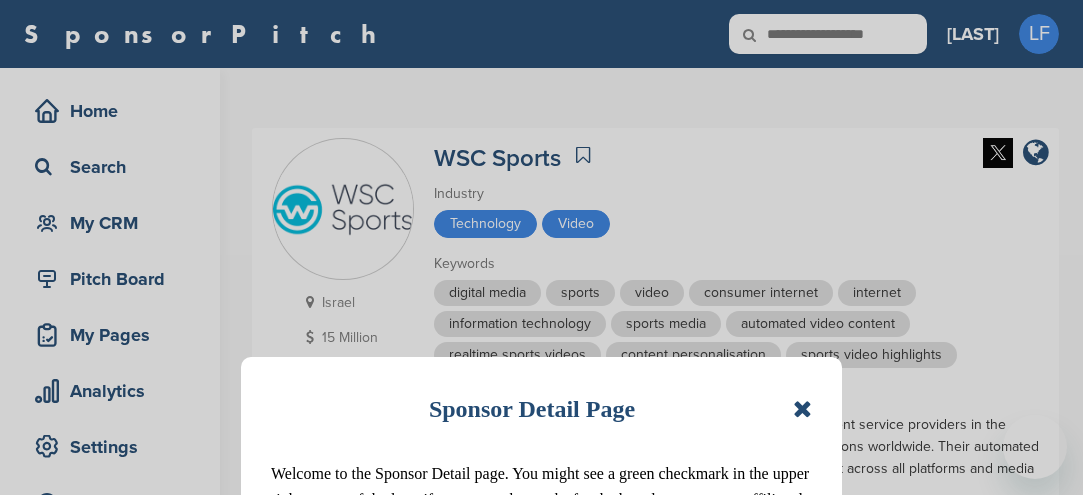scroll, scrollTop: 0, scrollLeft: 0, axis: both 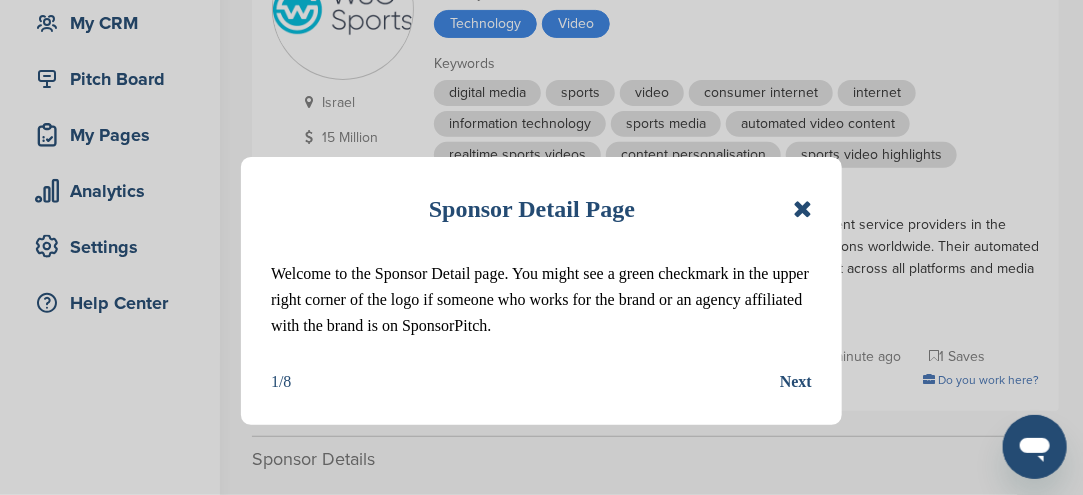 click at bounding box center [802, 209] 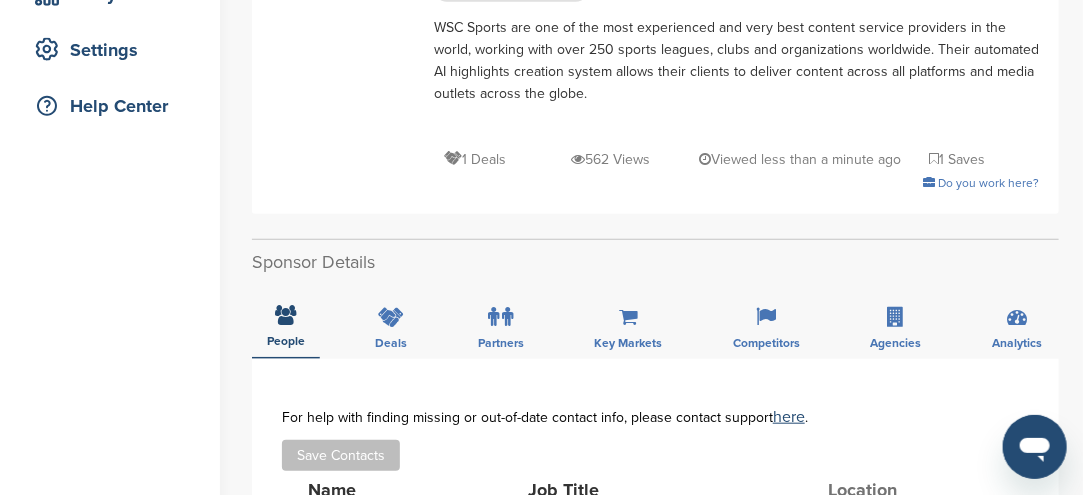 scroll, scrollTop: 400, scrollLeft: 0, axis: vertical 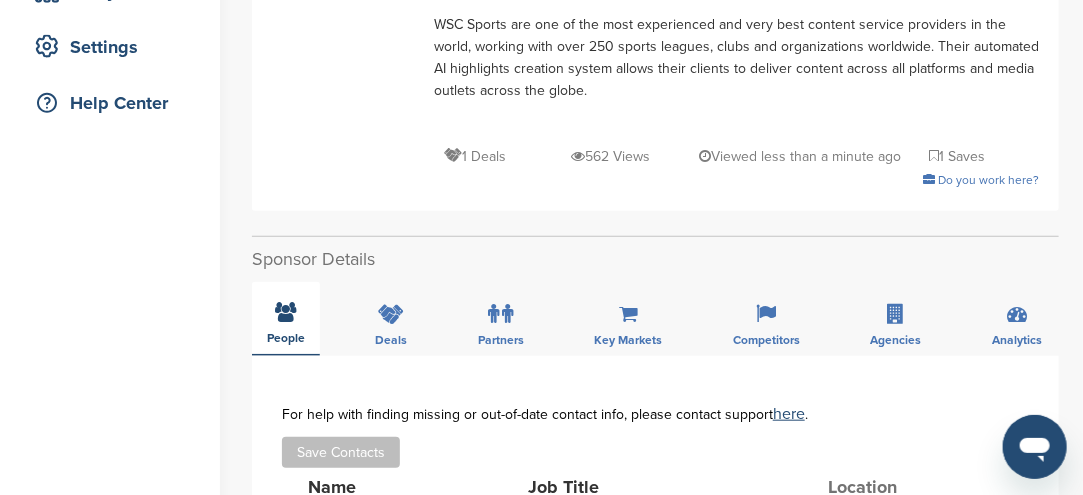 click on "People" at bounding box center (286, 319) 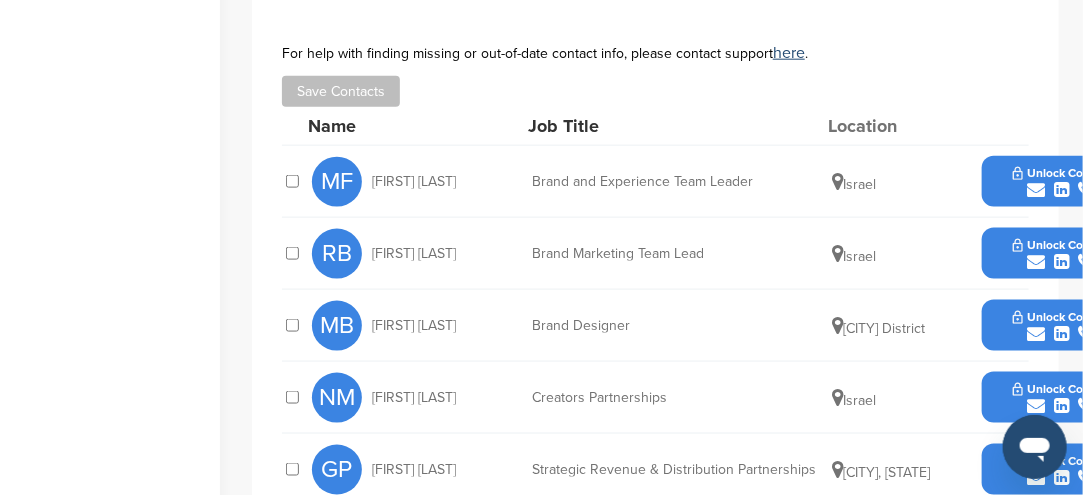 scroll, scrollTop: 800, scrollLeft: 0, axis: vertical 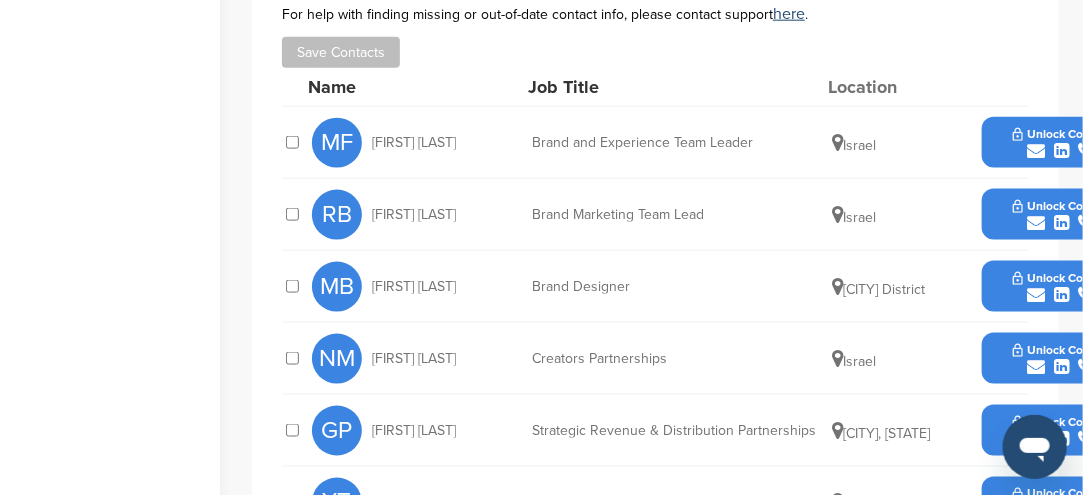 click at bounding box center [1036, 367] 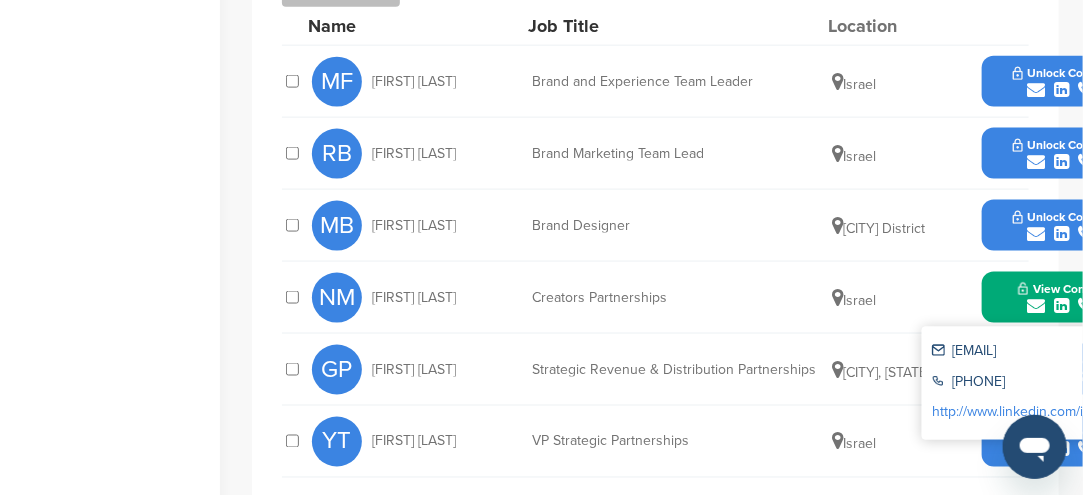 scroll, scrollTop: 900, scrollLeft: 0, axis: vertical 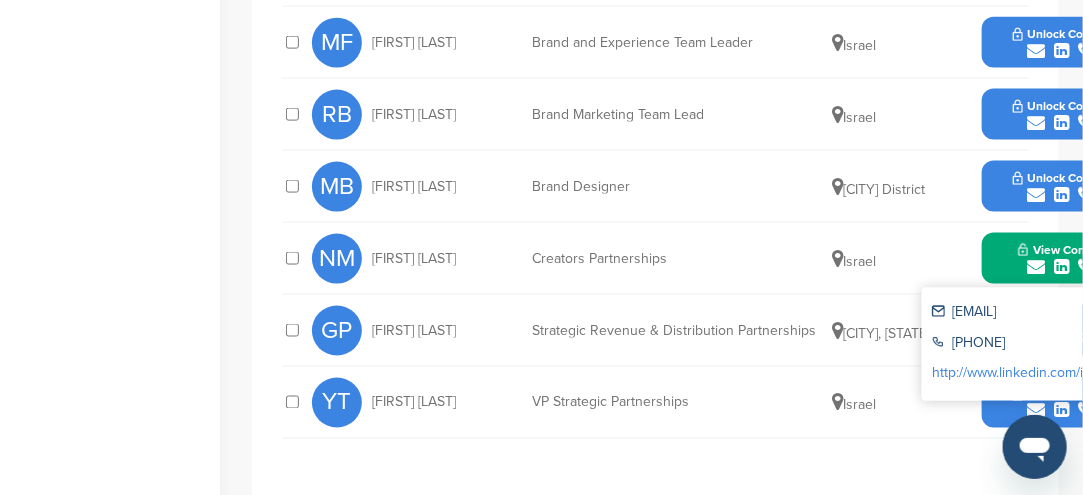 drag, startPoint x: 949, startPoint y: 306, endPoint x: 1082, endPoint y: 318, distance: 133.54025 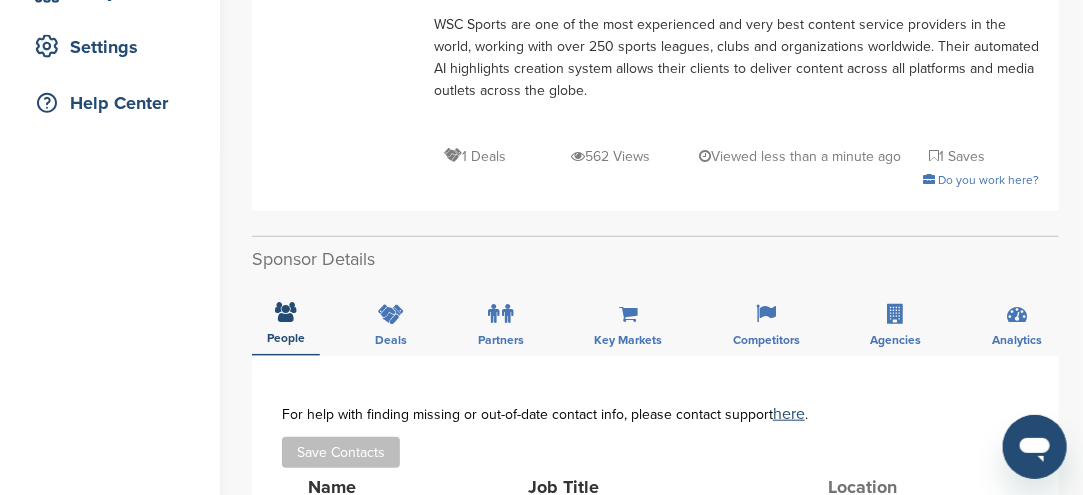 scroll, scrollTop: 100, scrollLeft: 0, axis: vertical 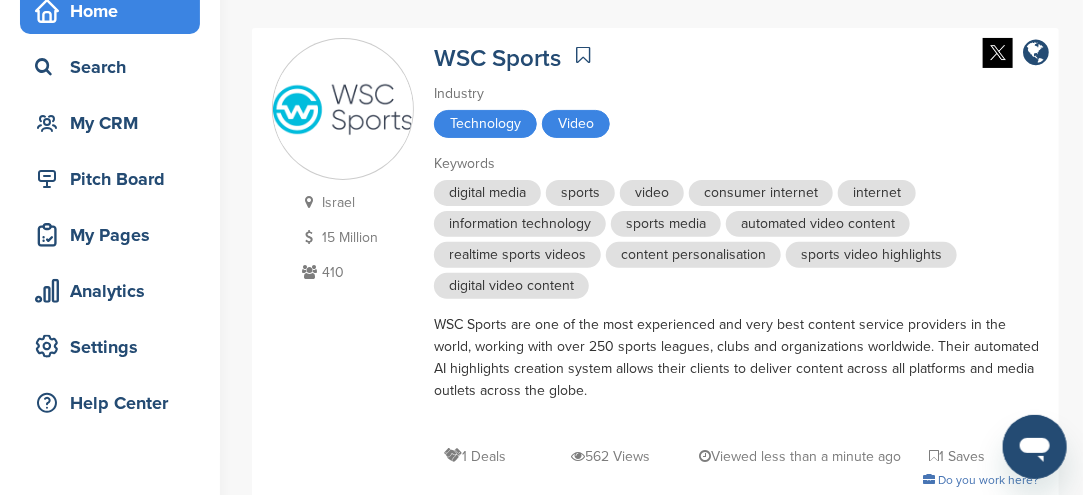 click on "Home" at bounding box center [115, 11] 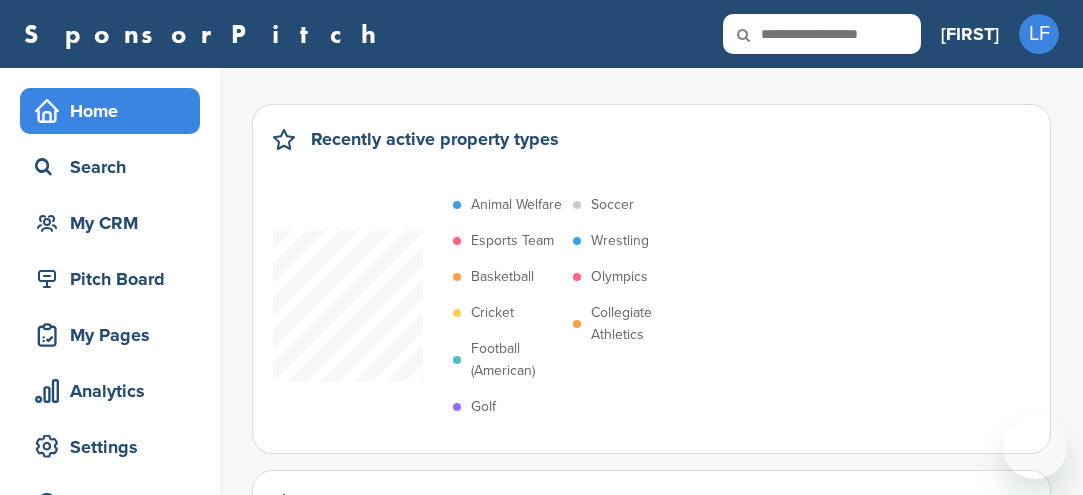 scroll, scrollTop: 0, scrollLeft: 0, axis: both 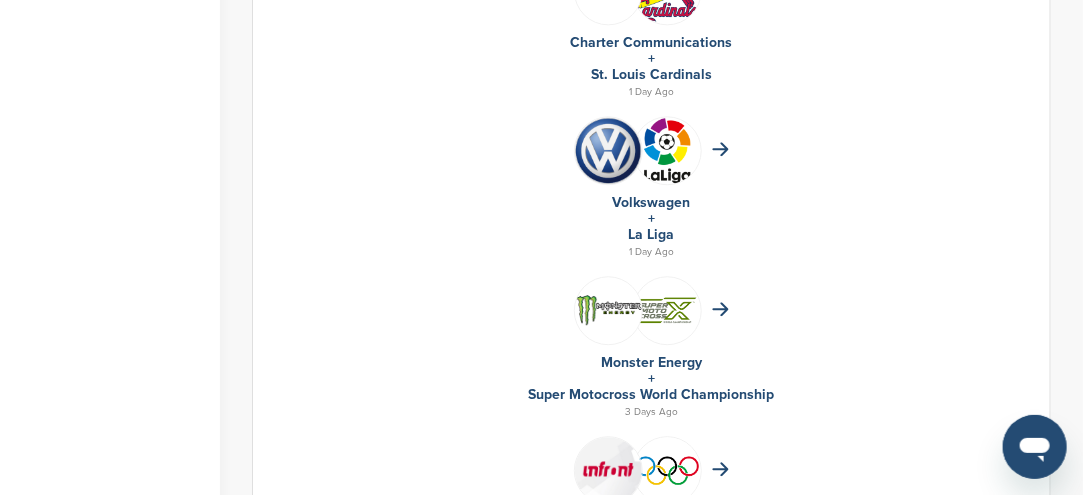 click on "Volkswagen" at bounding box center [652, 202] 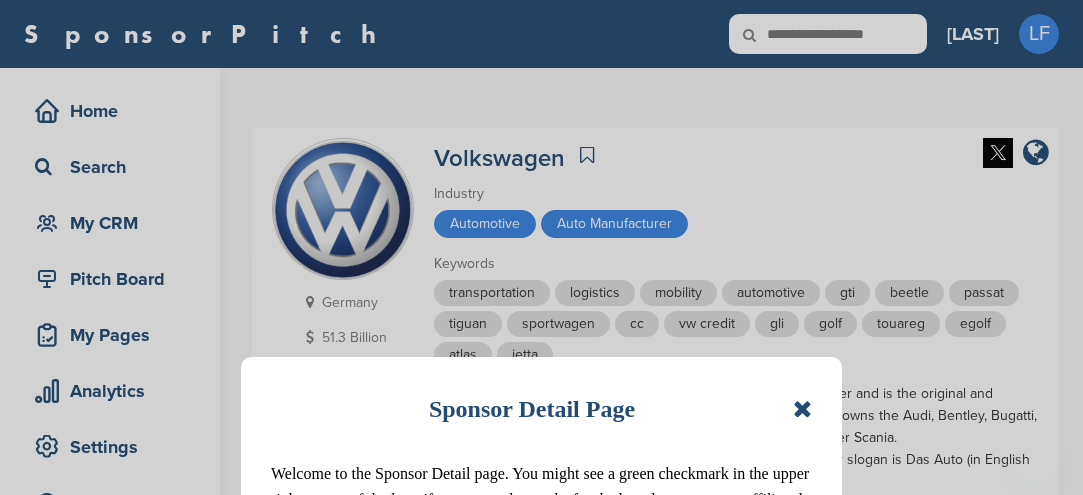 scroll, scrollTop: 0, scrollLeft: 0, axis: both 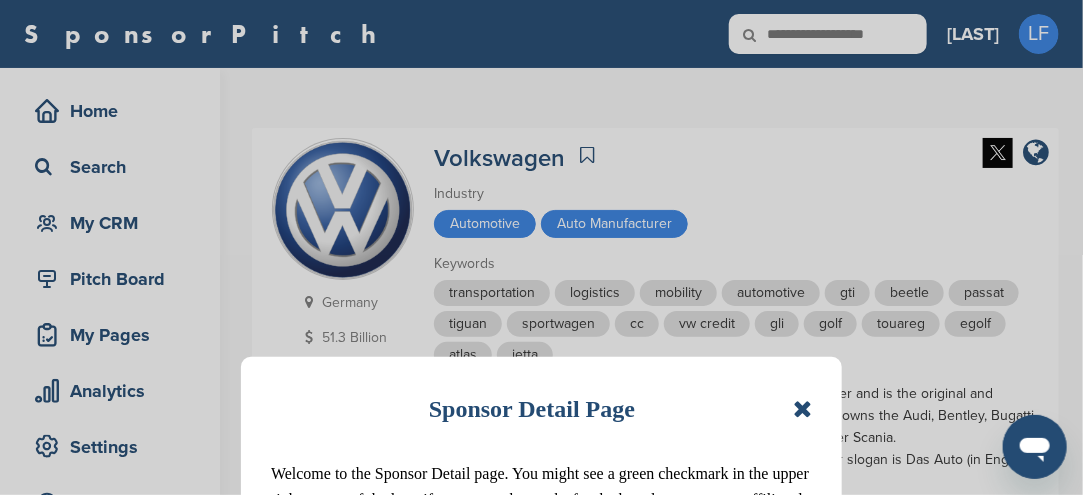 click at bounding box center (802, 409) 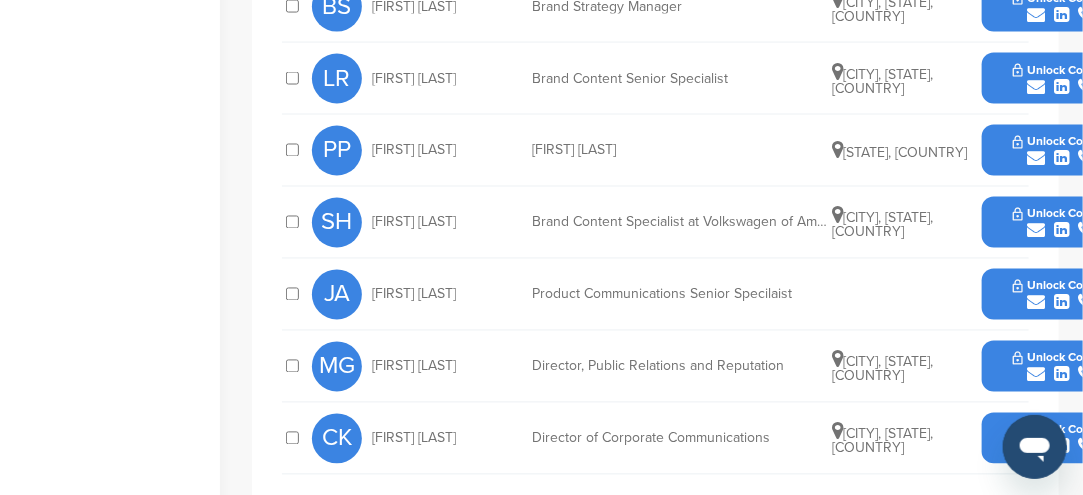 scroll, scrollTop: 1100, scrollLeft: 0, axis: vertical 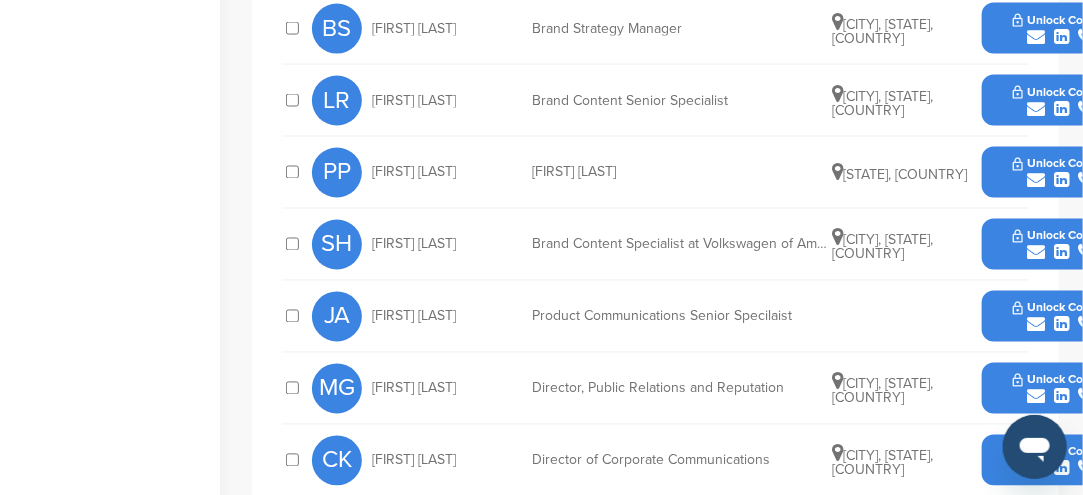 click at bounding box center (1036, 181) 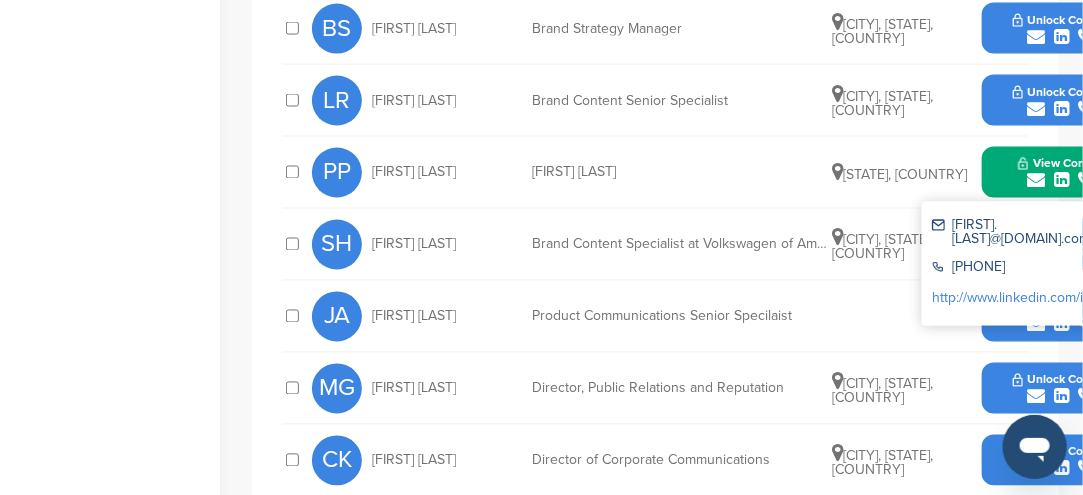 click on "[FIRST].[LAST]@[DOMAIN].com" at bounding box center [1024, 233] 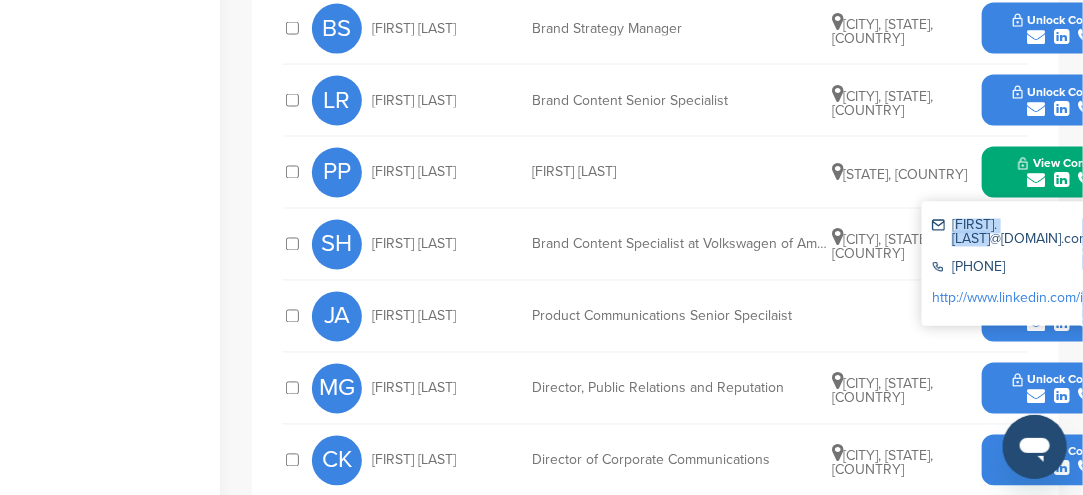 drag, startPoint x: 949, startPoint y: 224, endPoint x: 1079, endPoint y: 237, distance: 130.64838 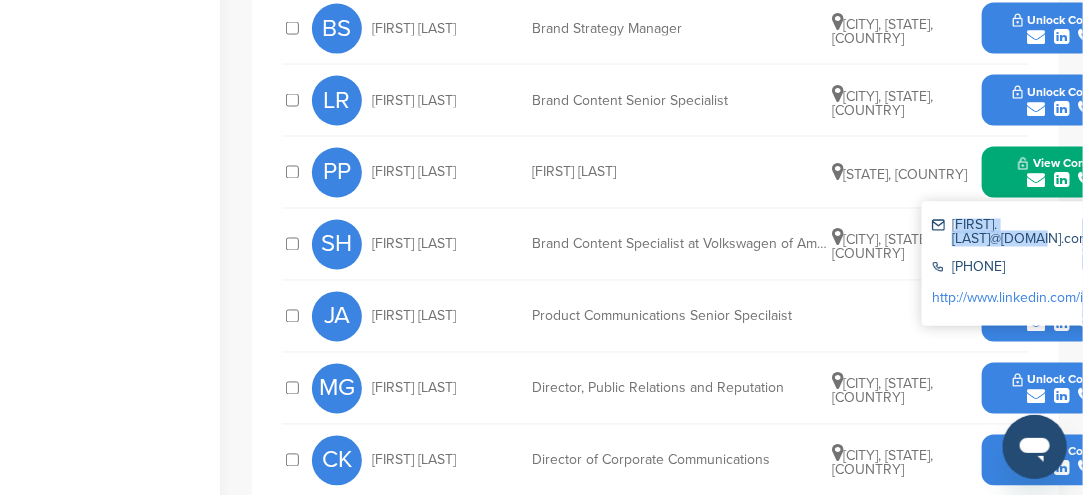 copy on "[FIRST].[LAST]@[DOMAIN].com" 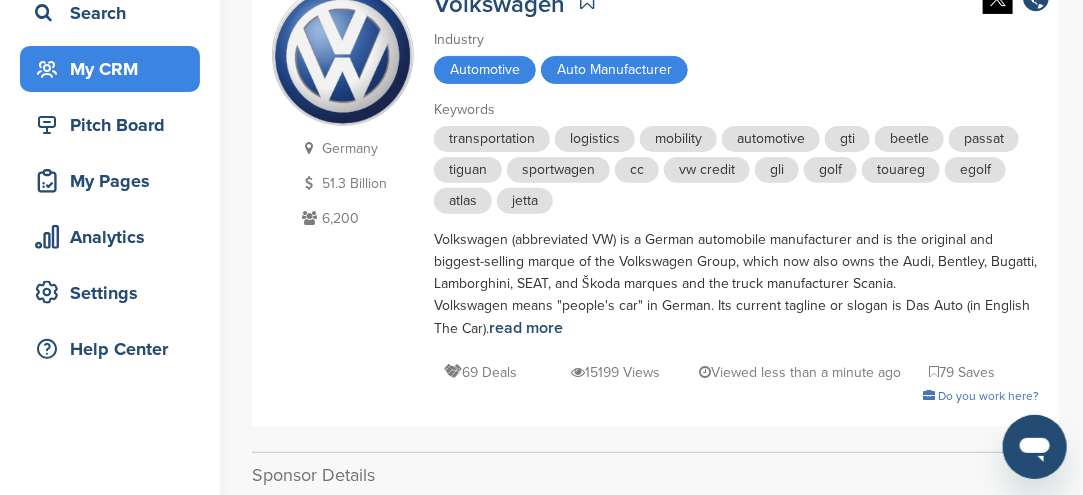 scroll, scrollTop: 100, scrollLeft: 0, axis: vertical 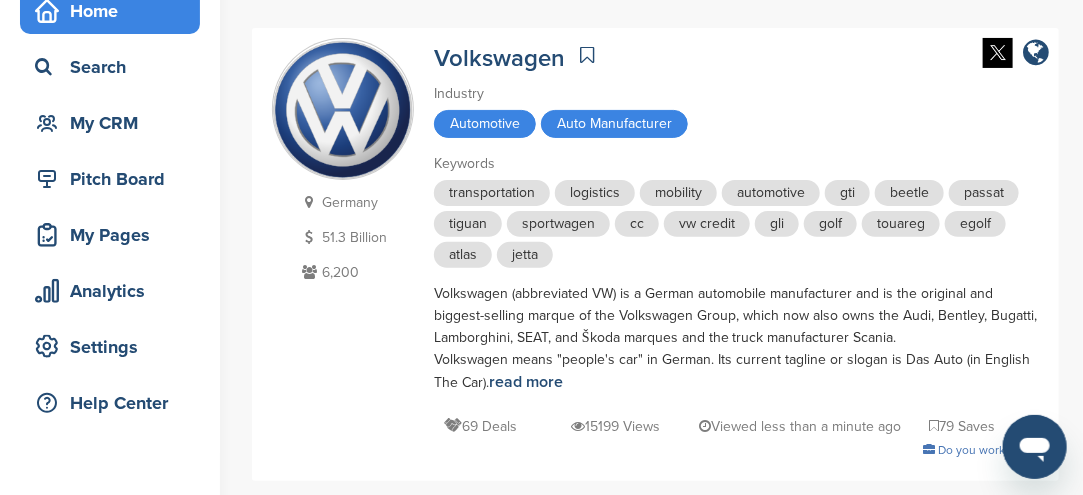 click on "Home" at bounding box center (115, 11) 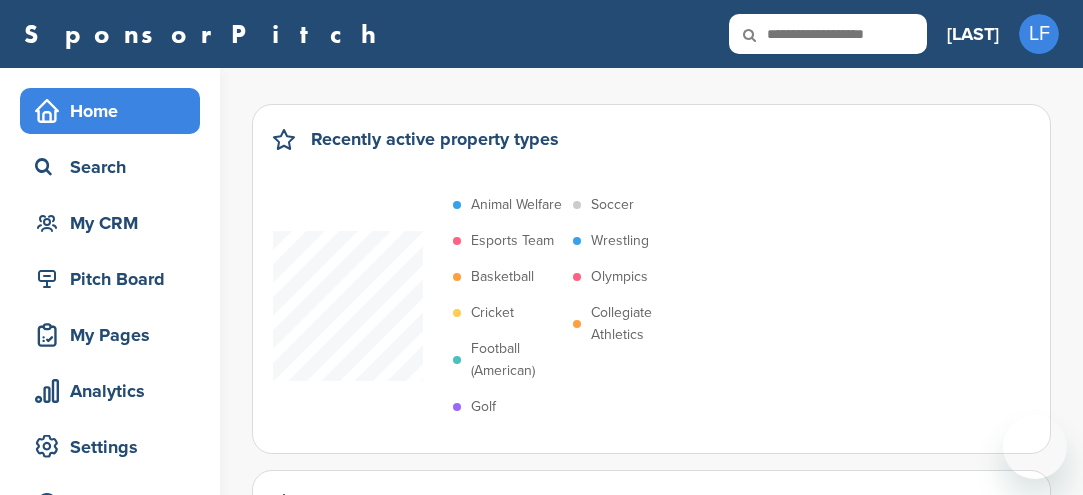 scroll, scrollTop: 0, scrollLeft: 0, axis: both 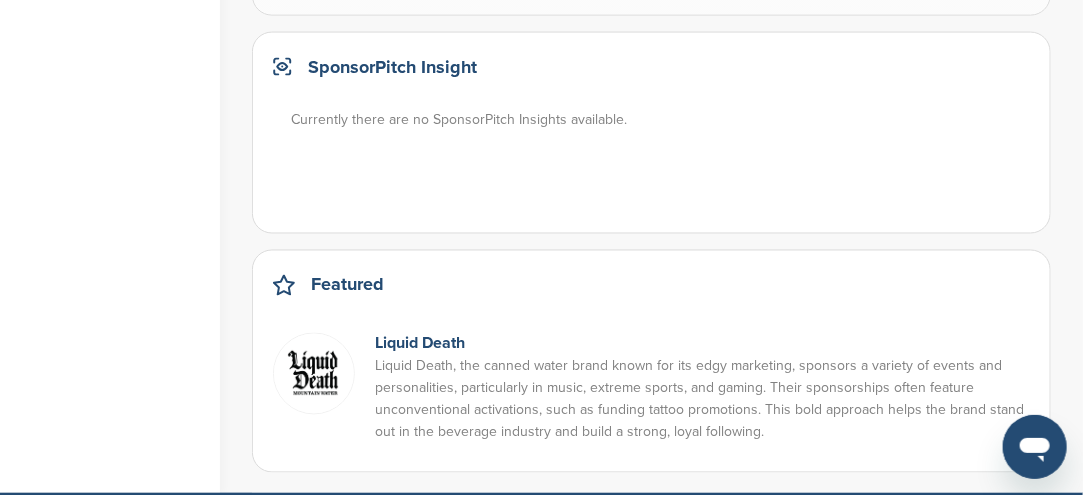 click at bounding box center [314, 374] 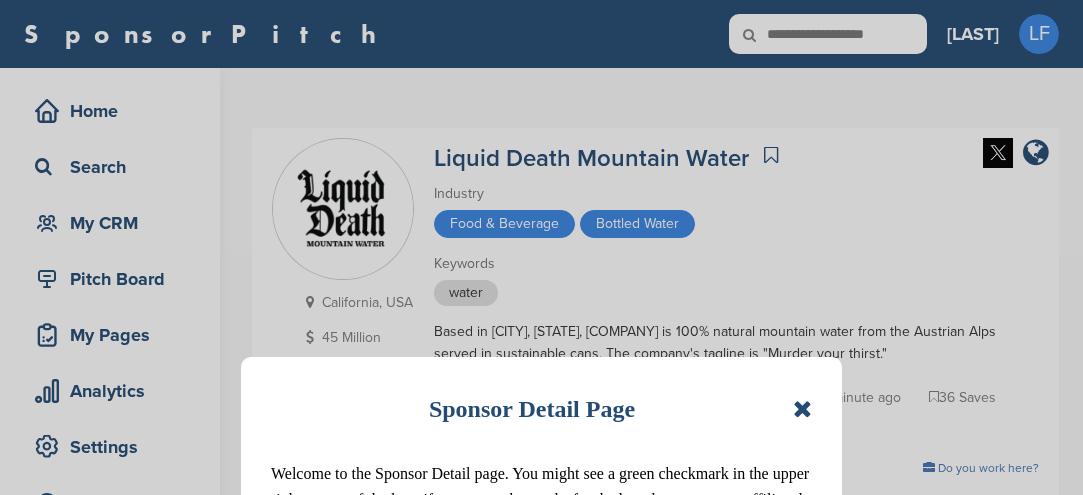 scroll, scrollTop: 0, scrollLeft: 0, axis: both 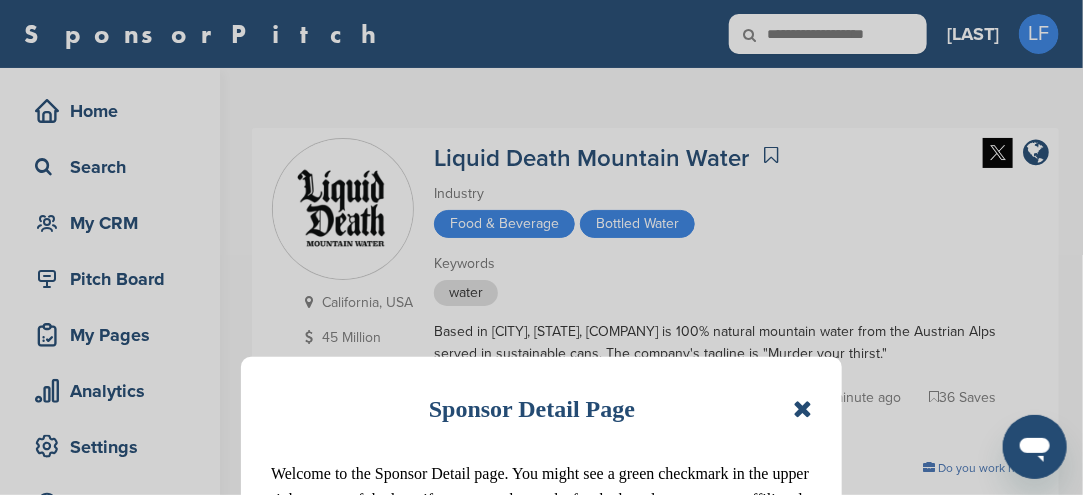 click at bounding box center [802, 409] 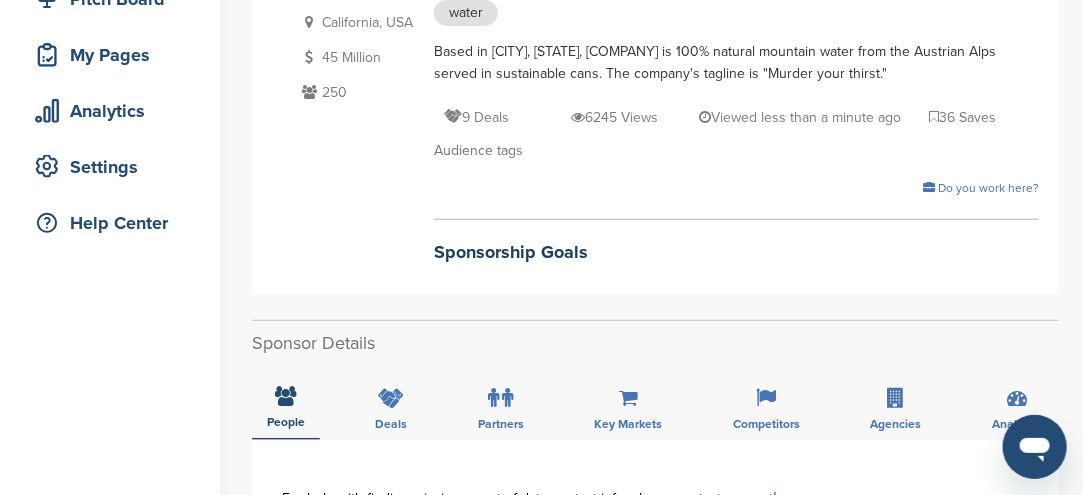 scroll, scrollTop: 400, scrollLeft: 0, axis: vertical 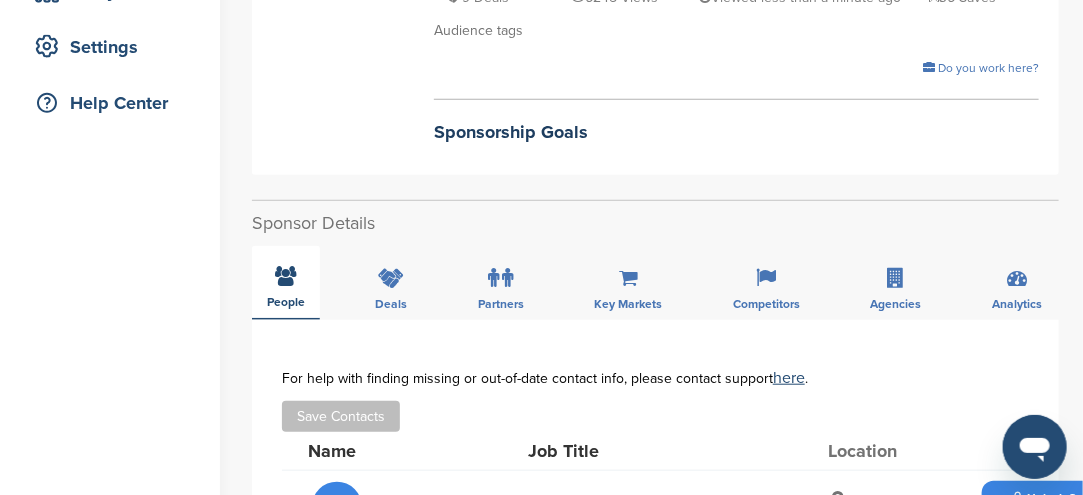 click at bounding box center (286, 276) 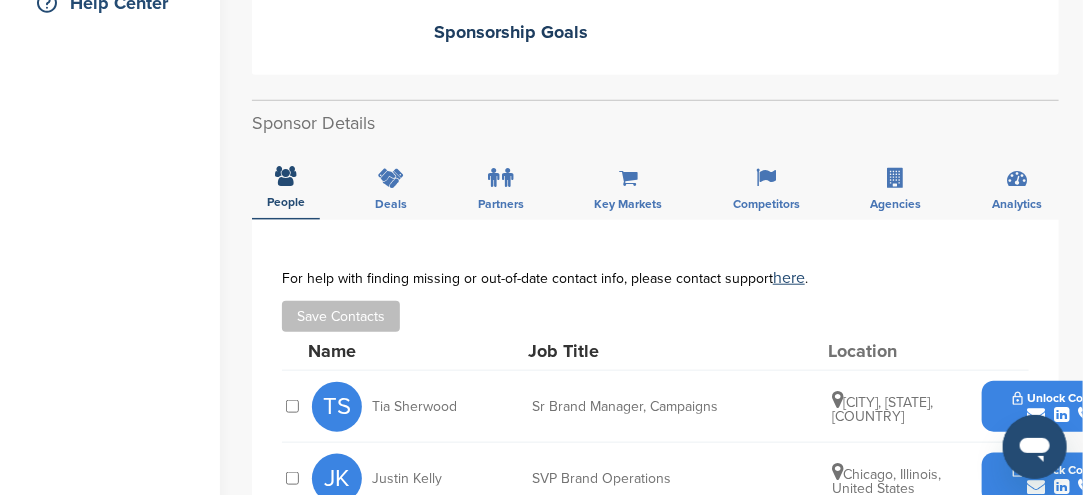 scroll, scrollTop: 600, scrollLeft: 0, axis: vertical 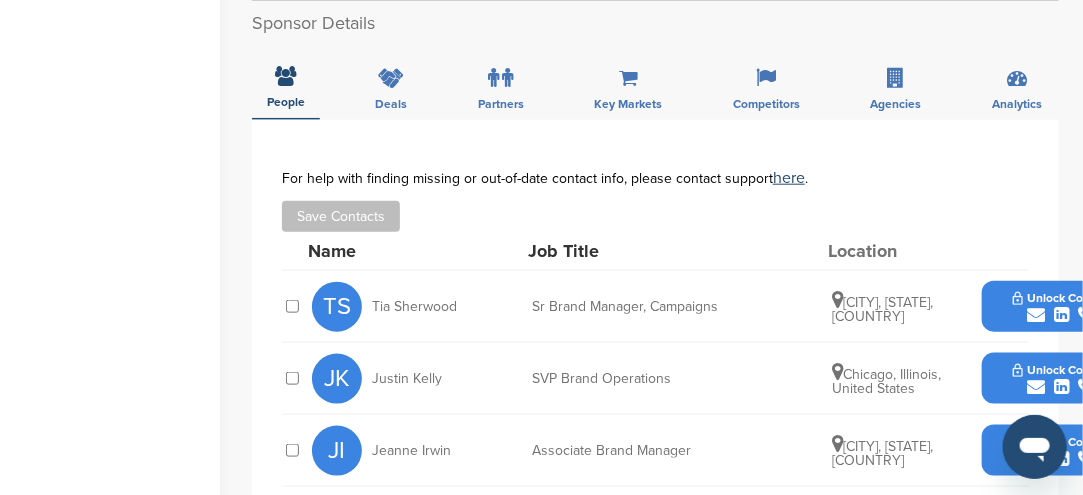 click at bounding box center (1036, 315) 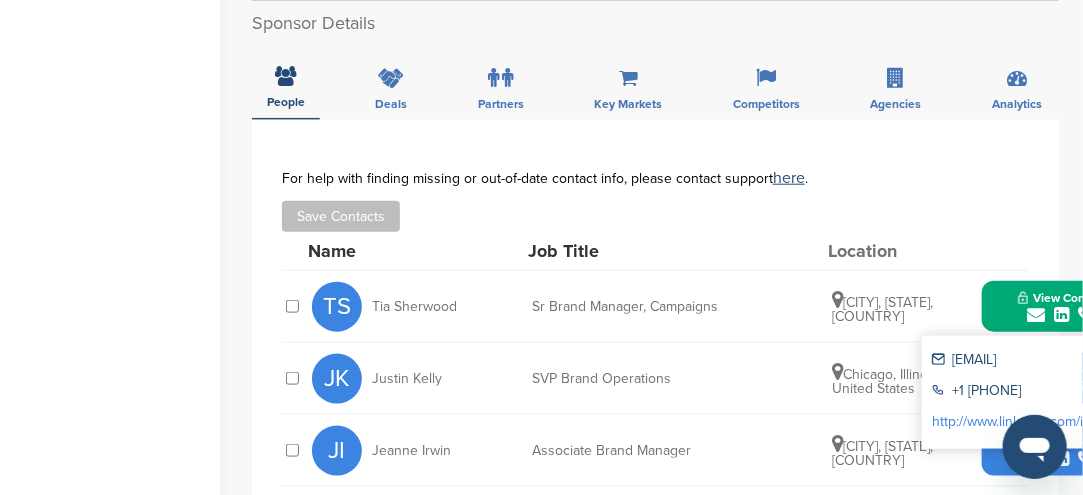 drag, startPoint x: 949, startPoint y: 358, endPoint x: 1085, endPoint y: 361, distance: 136.03308 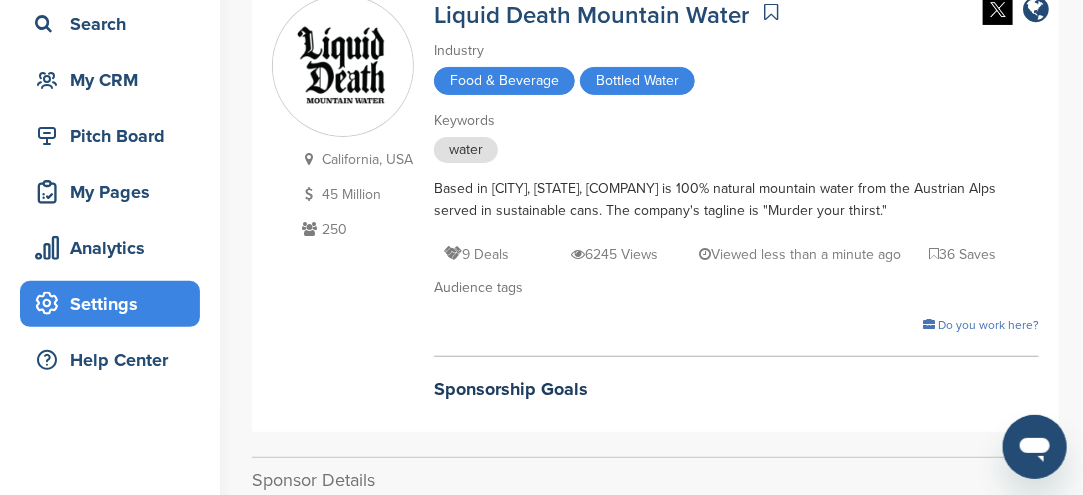 scroll, scrollTop: 100, scrollLeft: 0, axis: vertical 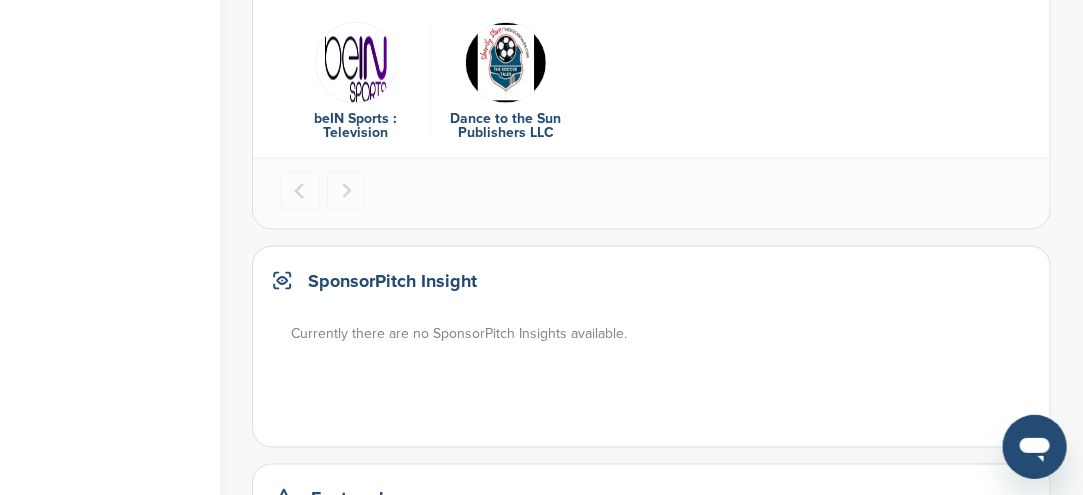 click at bounding box center (356, 63) 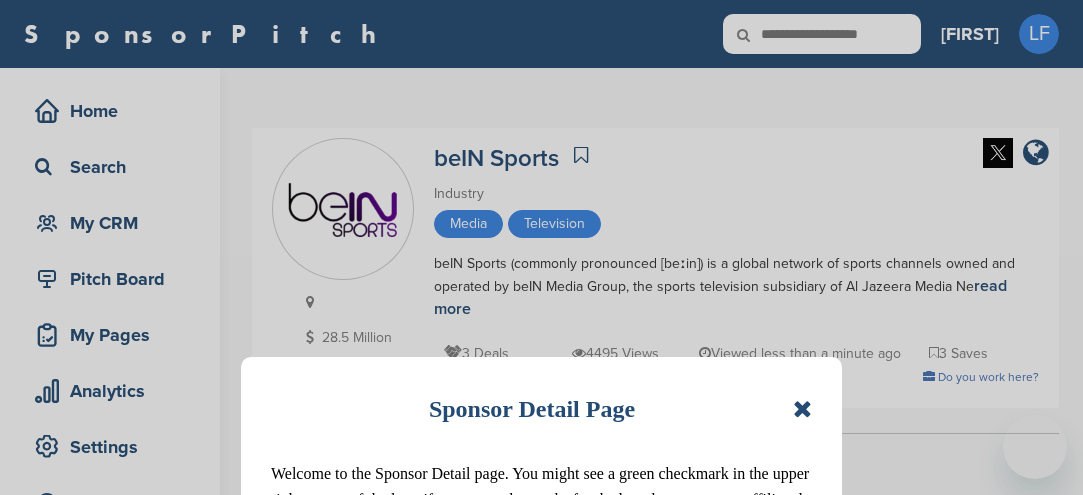 scroll, scrollTop: 0, scrollLeft: 0, axis: both 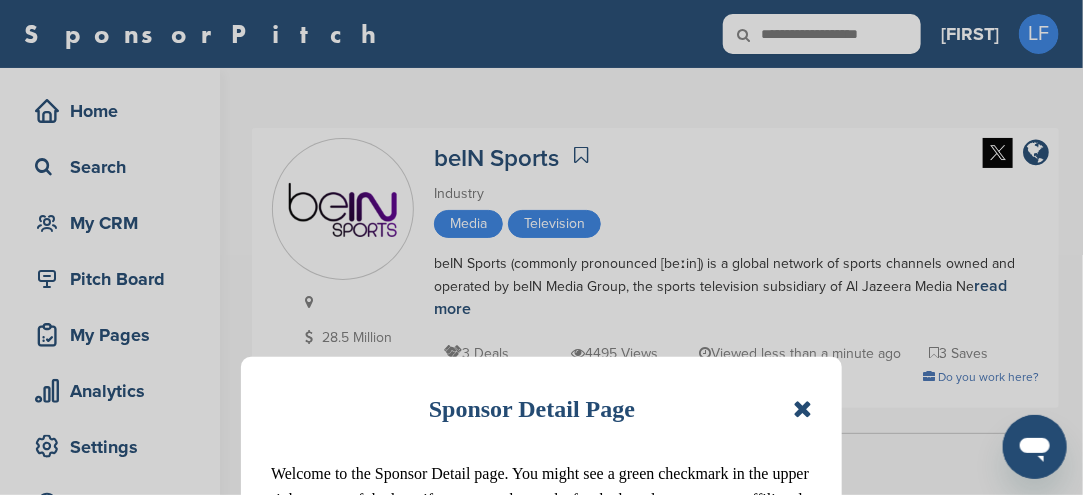 click at bounding box center (802, 409) 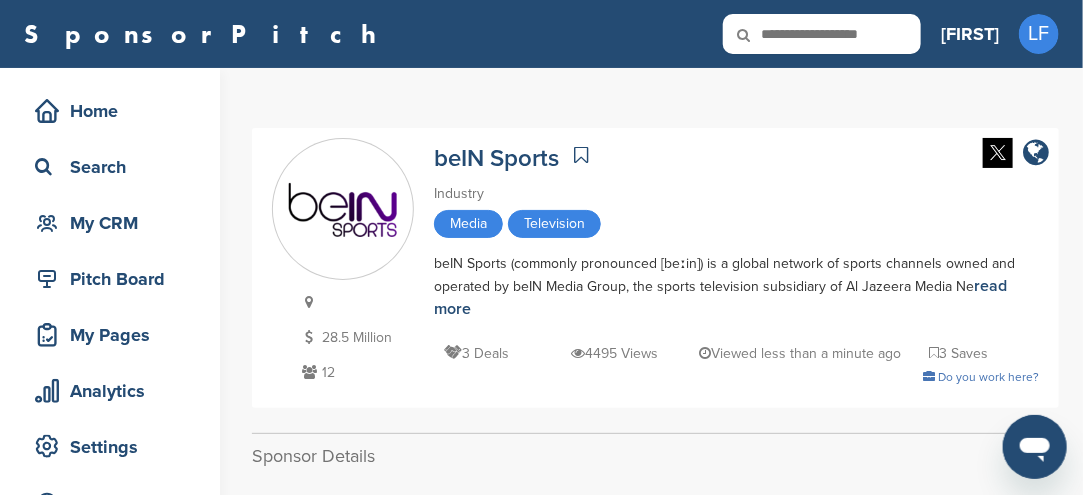 click at bounding box center [309, 372] 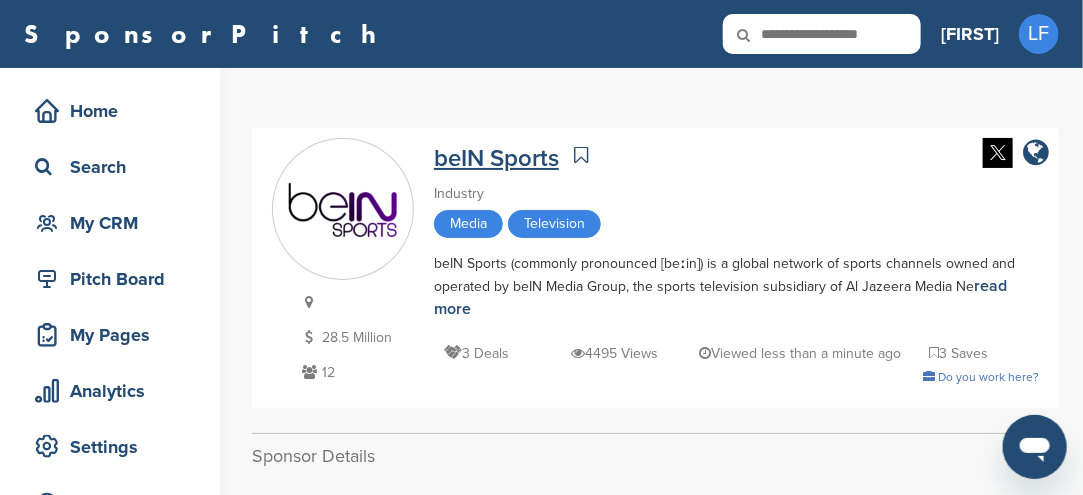 click on "beIN Sports" at bounding box center [496, 158] 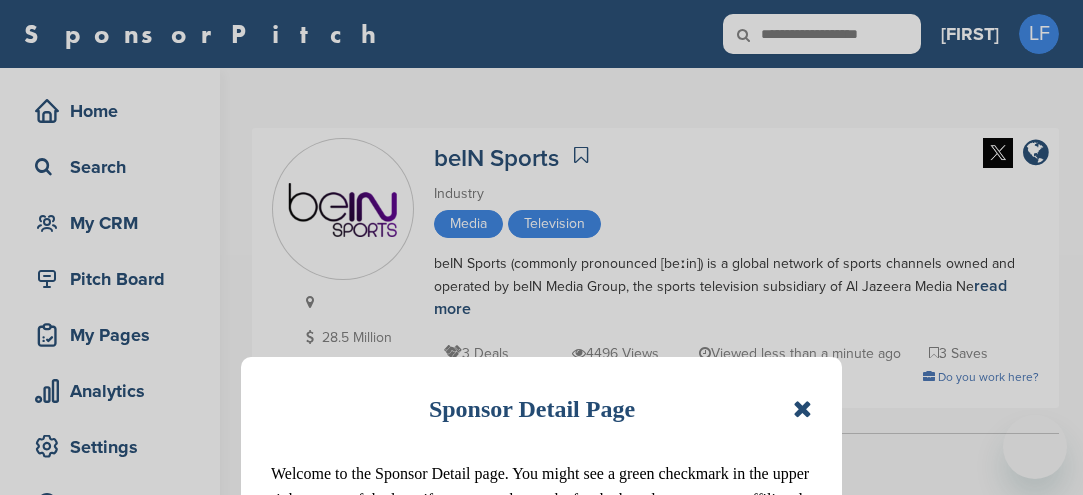 scroll, scrollTop: 0, scrollLeft: 0, axis: both 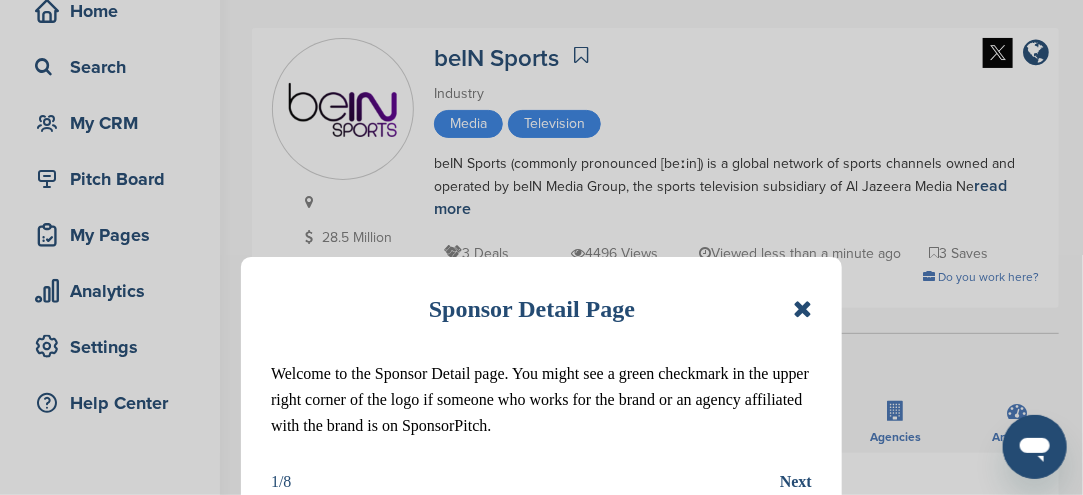 click on "Sponsor Detail Page" at bounding box center [541, 309] 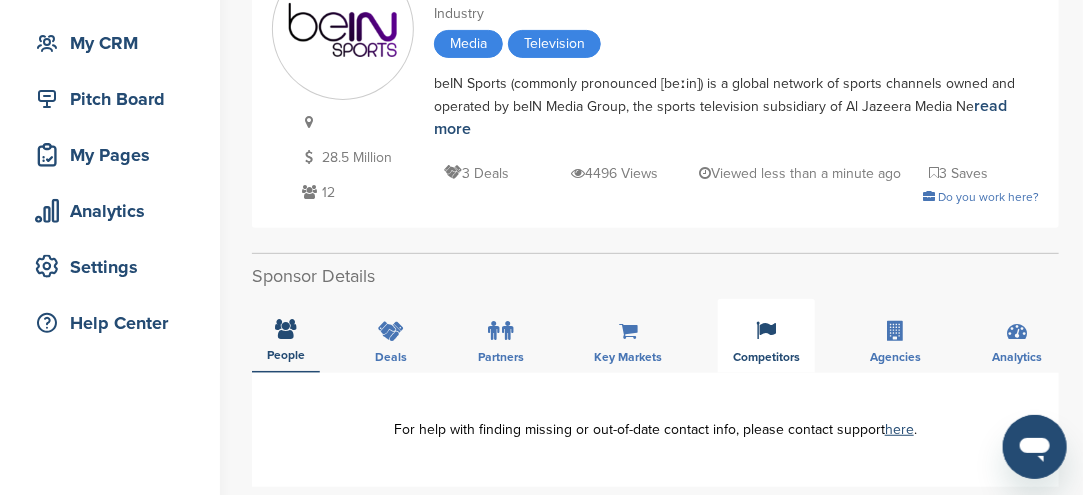 scroll, scrollTop: 200, scrollLeft: 0, axis: vertical 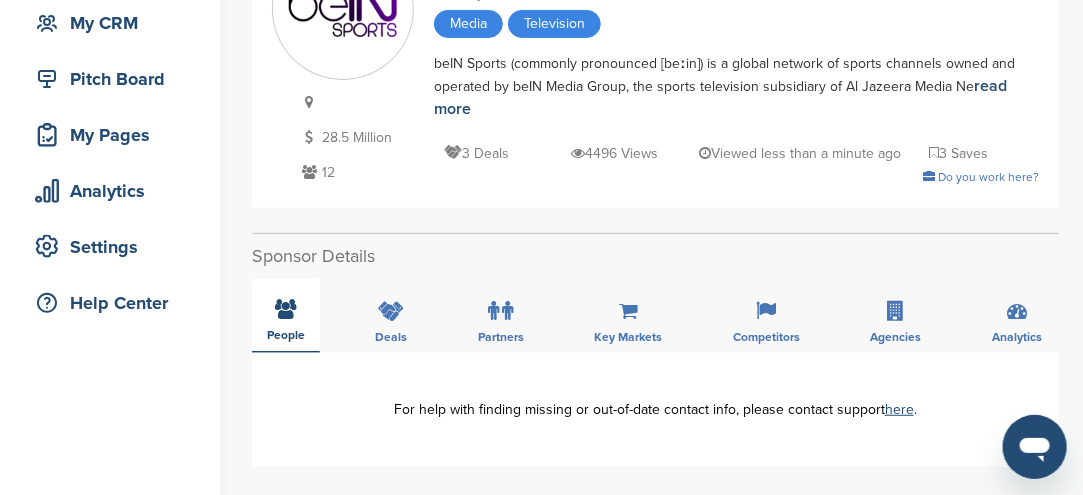 click at bounding box center (286, 309) 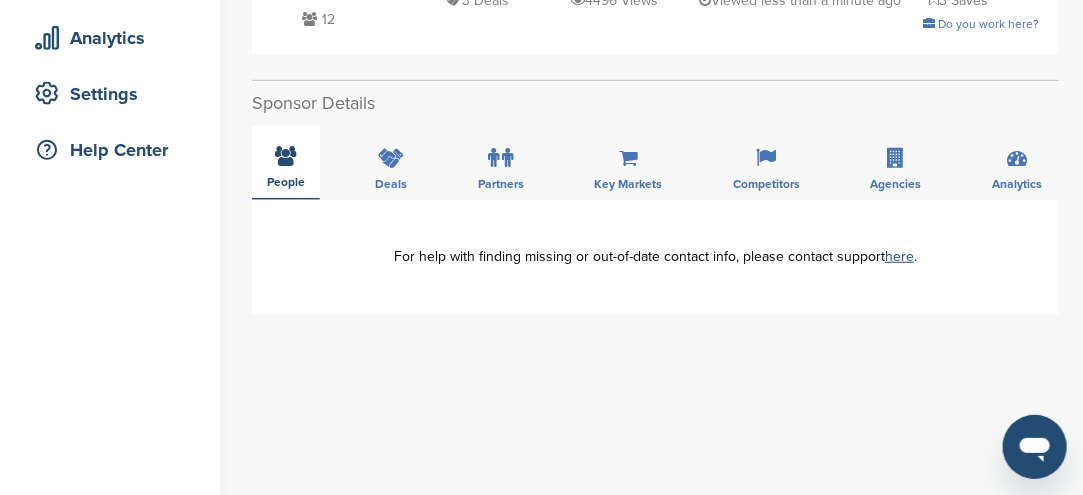 scroll, scrollTop: 300, scrollLeft: 0, axis: vertical 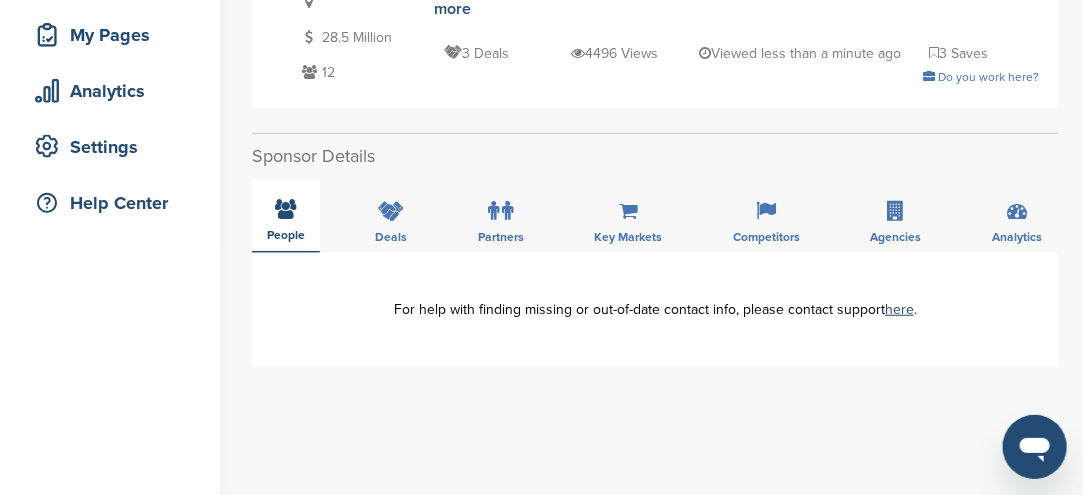 click at bounding box center [286, 209] 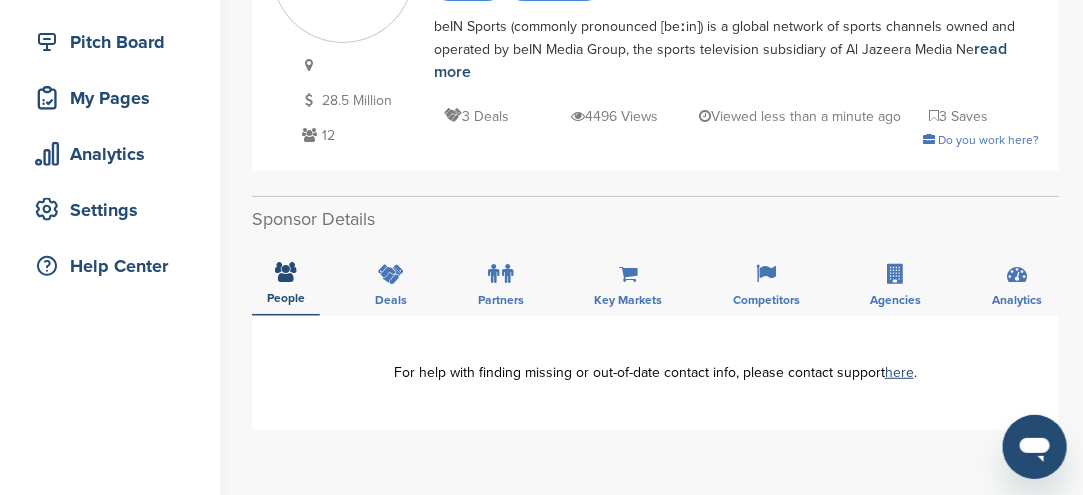 scroll, scrollTop: 200, scrollLeft: 0, axis: vertical 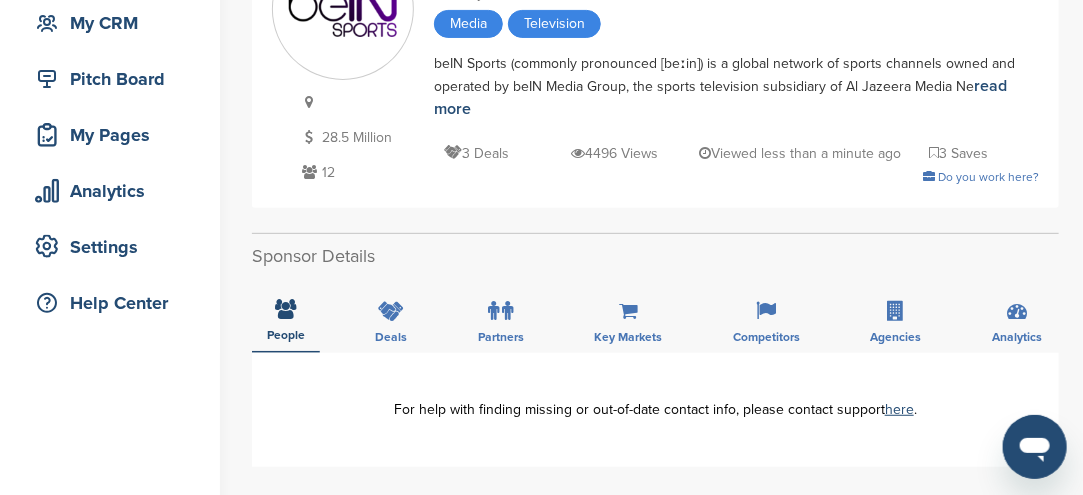 click at bounding box center (309, 172) 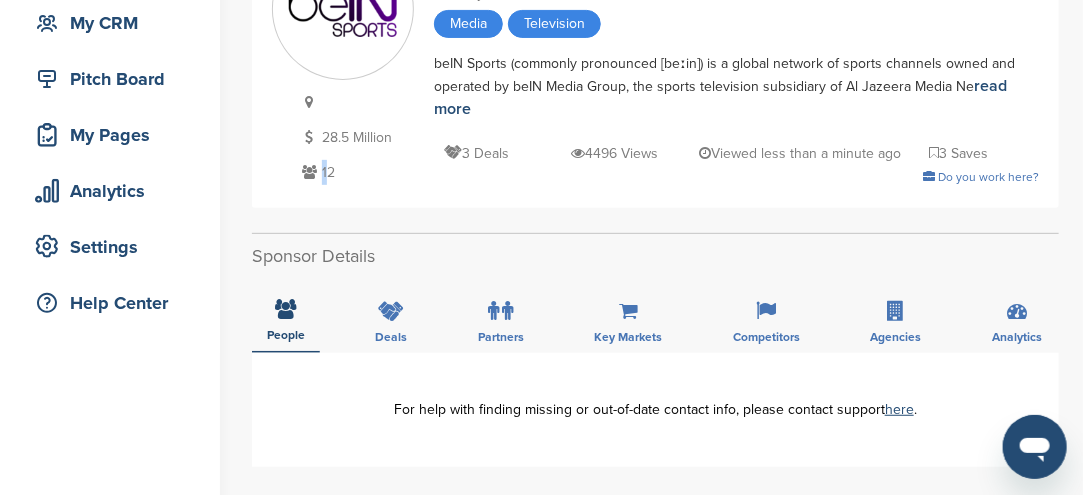 click at bounding box center [309, 172] 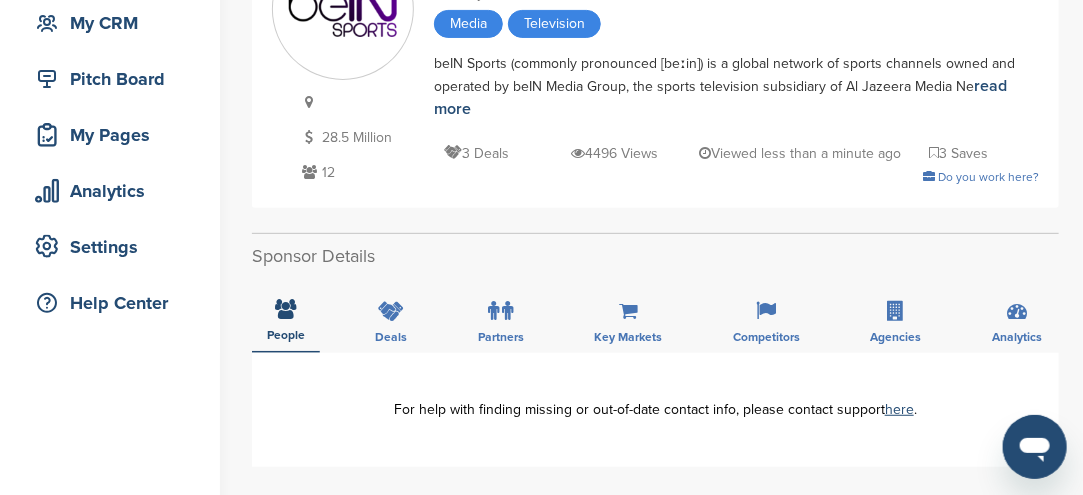 click at bounding box center (309, 172) 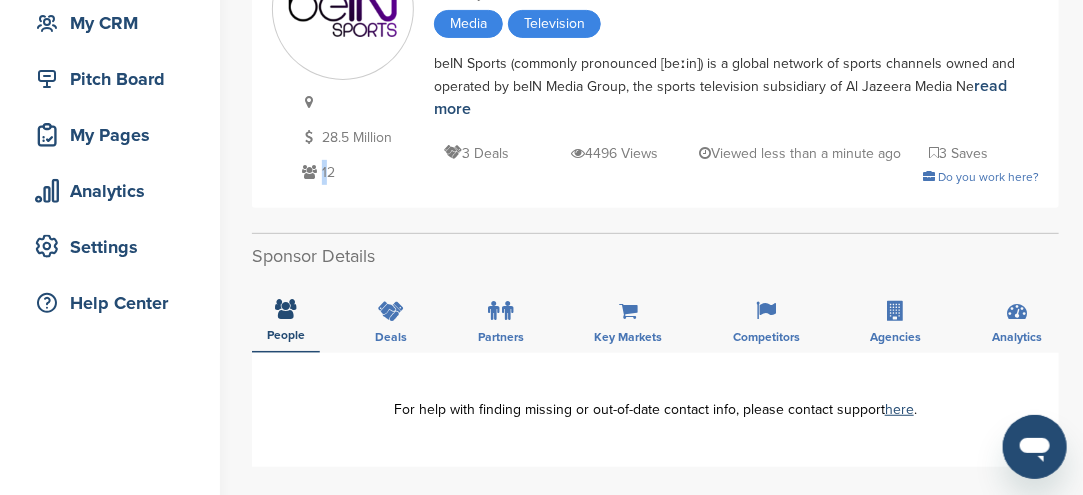click at bounding box center [309, 172] 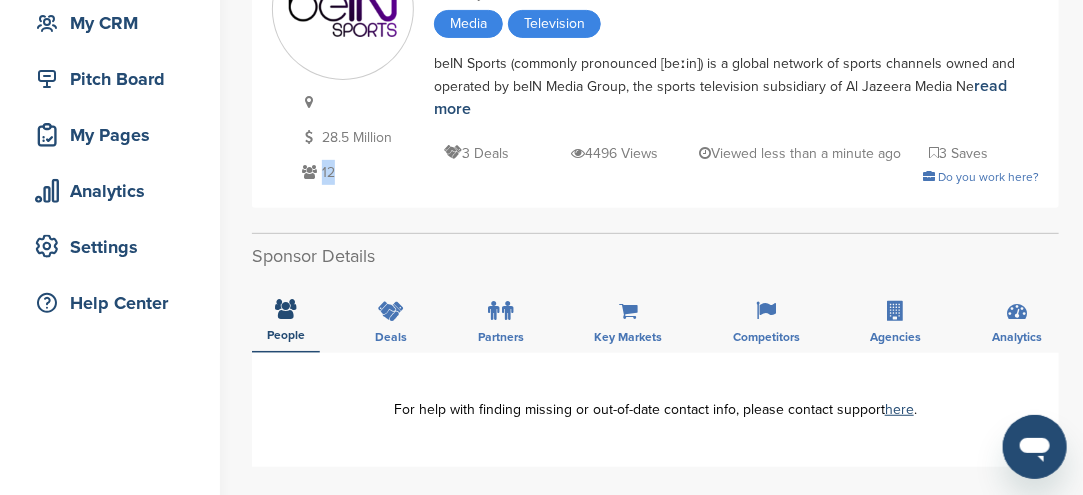 click at bounding box center [309, 172] 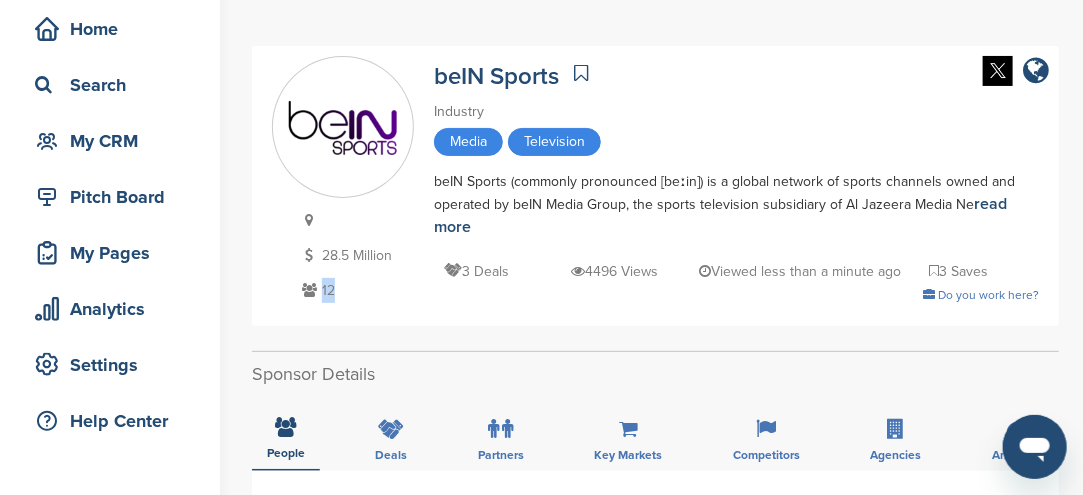 scroll, scrollTop: 0, scrollLeft: 0, axis: both 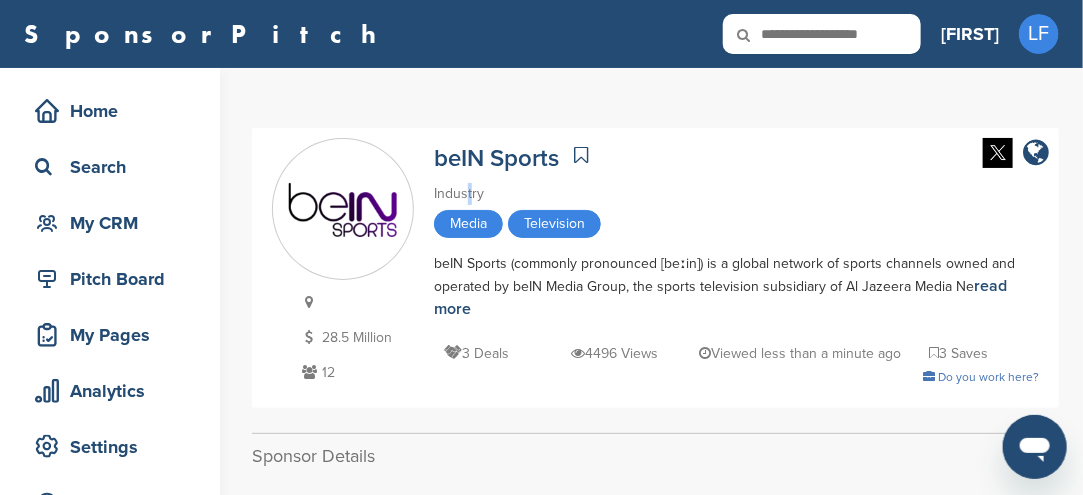 click on "Industry" at bounding box center (736, 194) 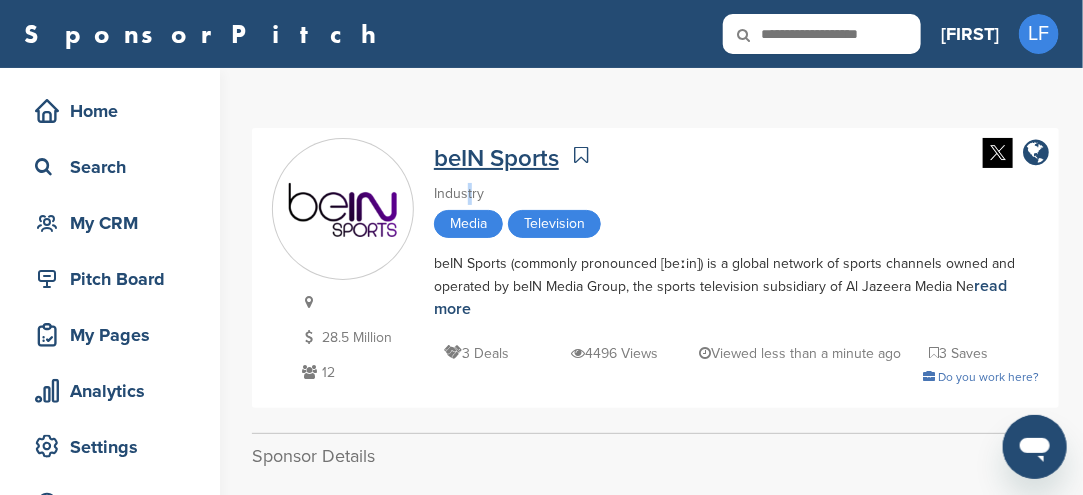 click on "beIN Sports" at bounding box center [496, 158] 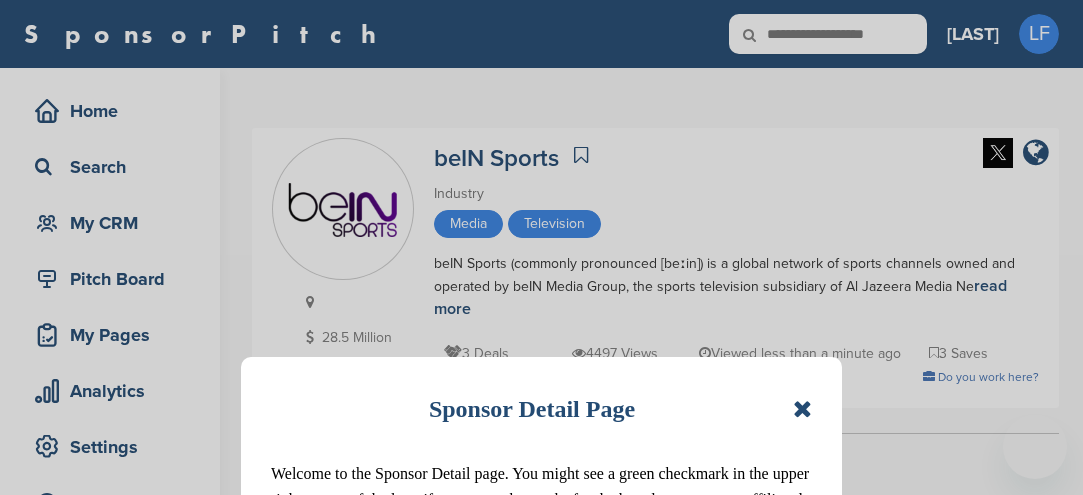 scroll, scrollTop: 0, scrollLeft: 0, axis: both 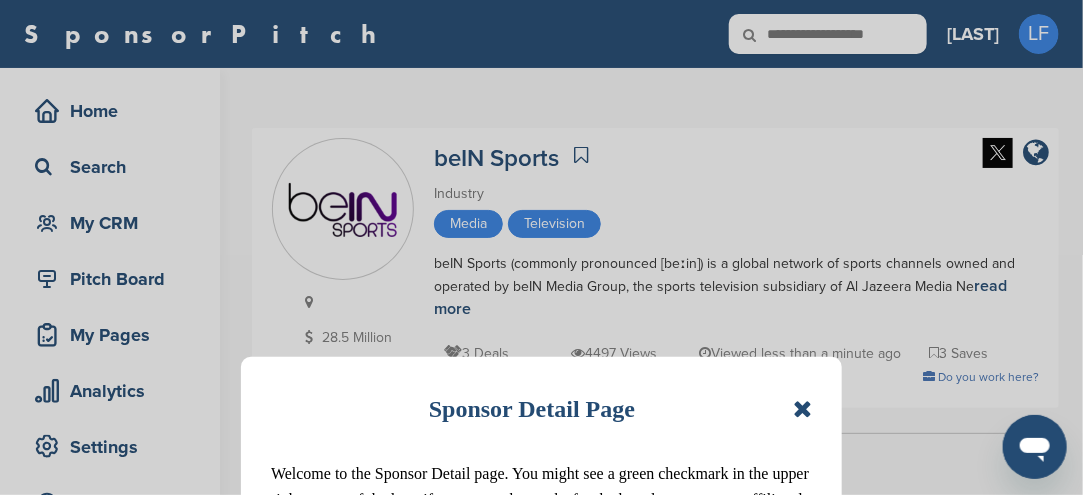 click on "Sponsor Detail Page
Welcome to the Sponsor Detail page. You might see a green checkmark in the upper right corner of the logo if someone who works for the brand or an agency affiliated with the brand is on SponsorPitch.
1/8
Next" at bounding box center (541, 247) 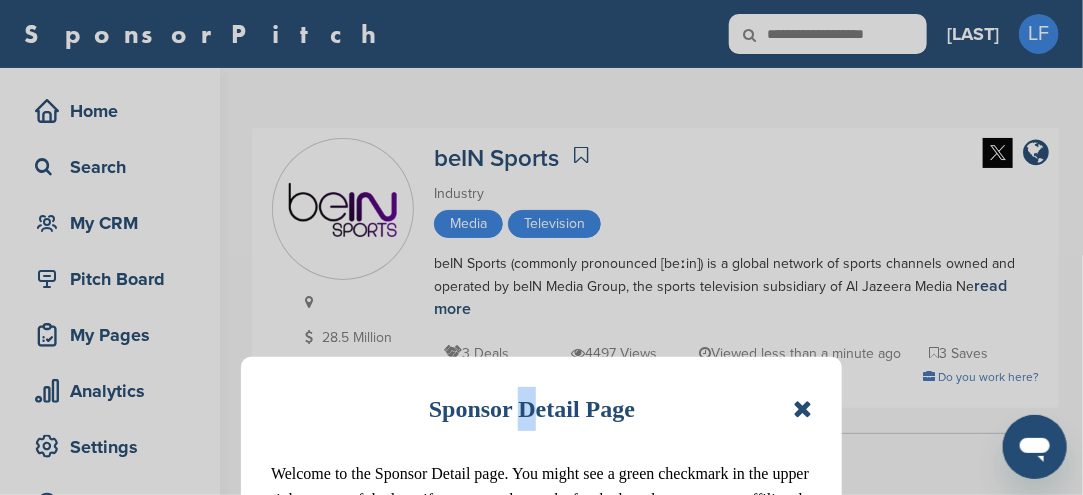 click on "Sponsor Detail Page
Welcome to the Sponsor Detail page. You might see a green checkmark in the upper right corner of the logo if someone who works for the brand or an agency affiliated with the brand is on SponsorPitch.
1/8
Next" at bounding box center (541, 247) 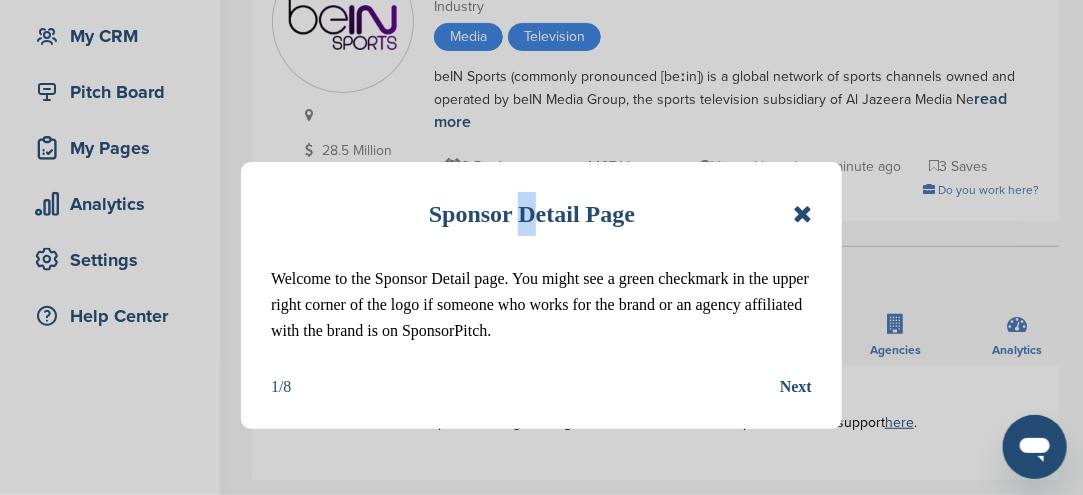 scroll, scrollTop: 200, scrollLeft: 0, axis: vertical 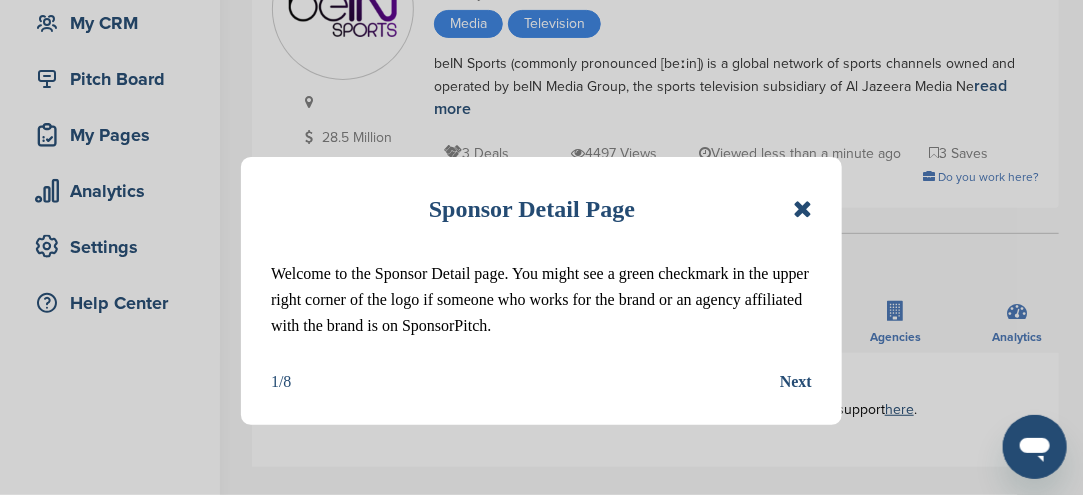 click at bounding box center (802, 209) 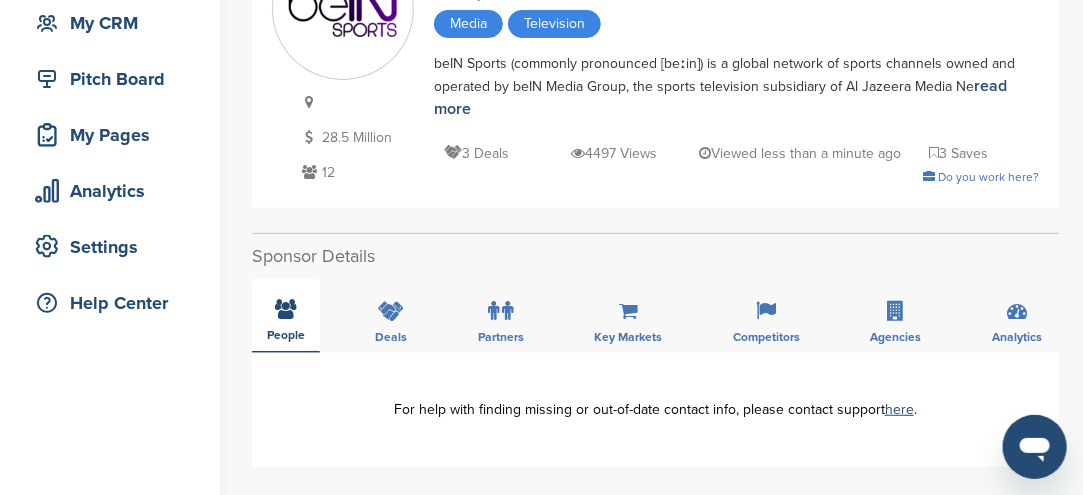 click at bounding box center (286, 309) 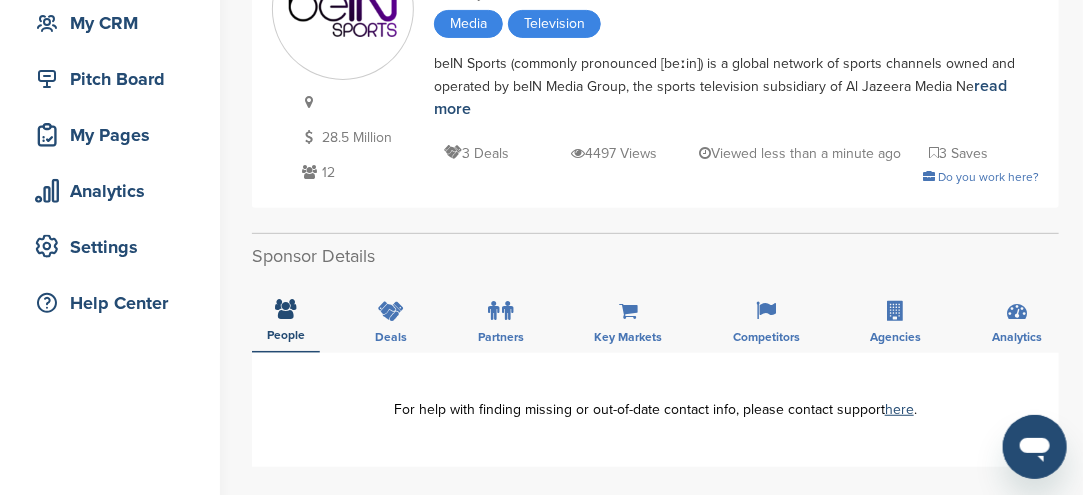 click at bounding box center (309, 172) 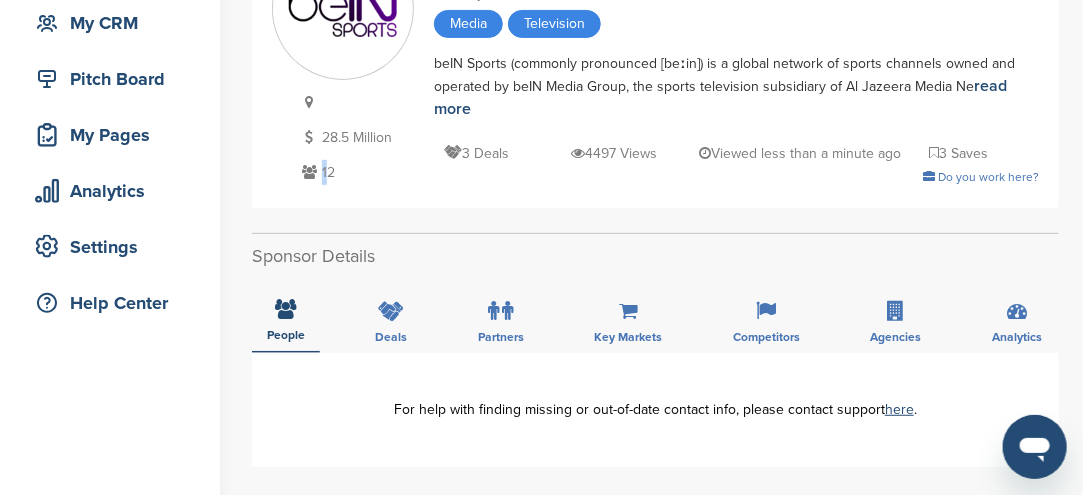 click at bounding box center (309, 172) 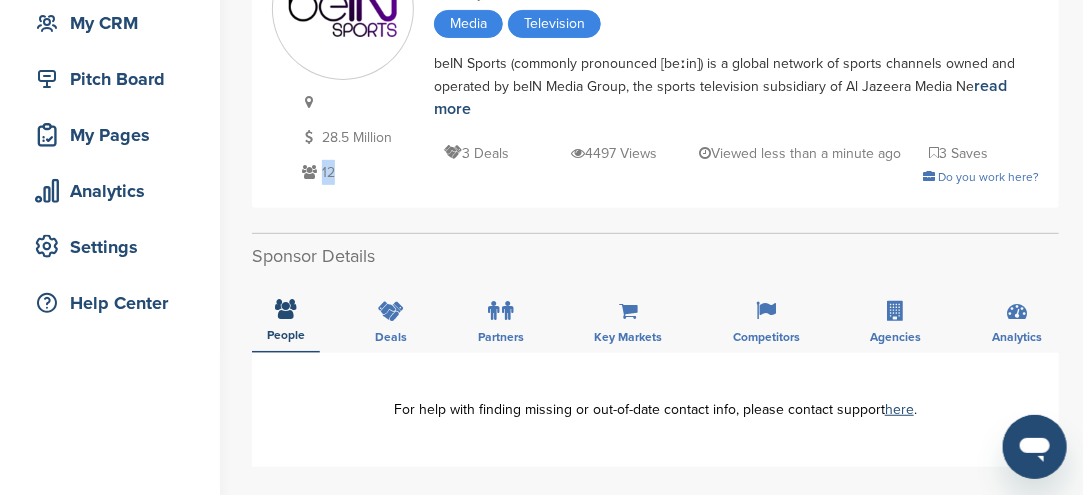click at bounding box center [309, 172] 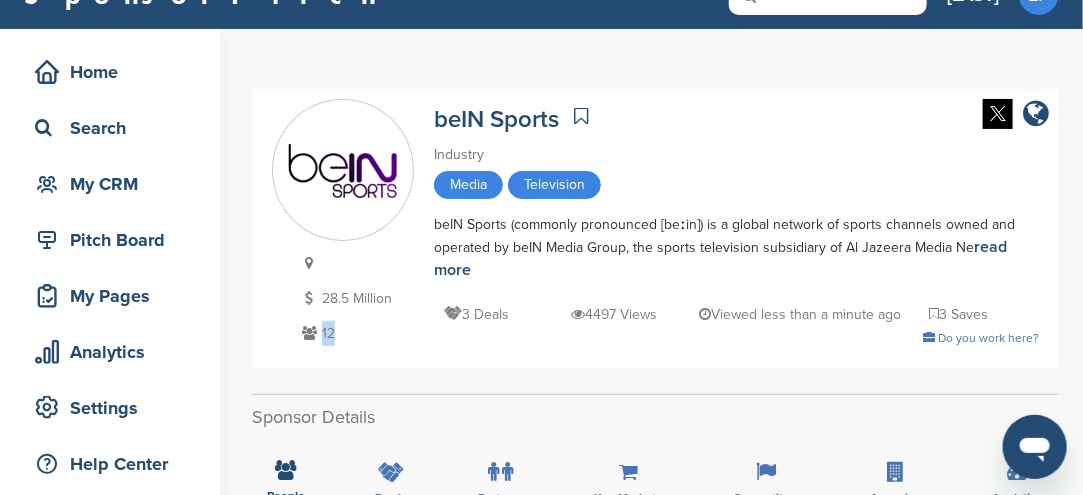 scroll, scrollTop: 0, scrollLeft: 0, axis: both 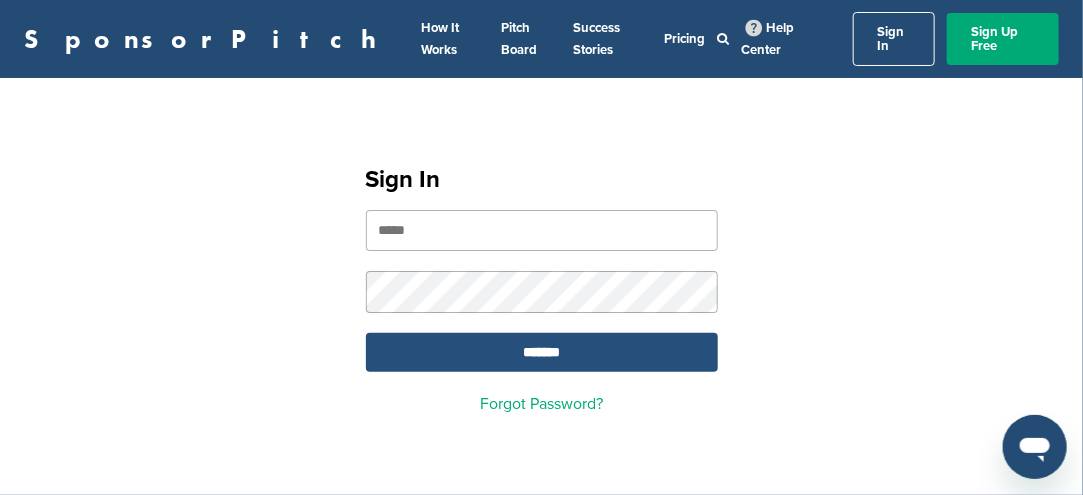 type on "**********" 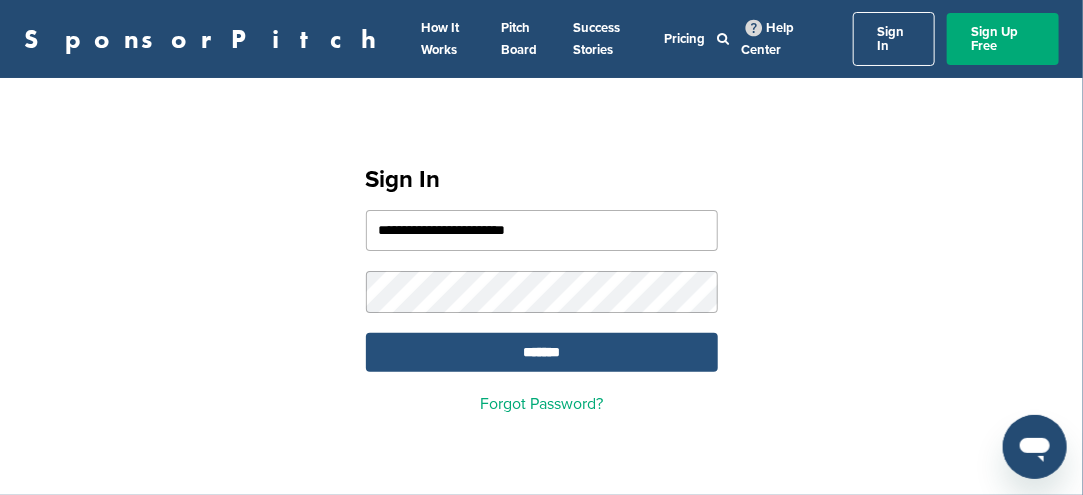 click on "*******" at bounding box center (542, 352) 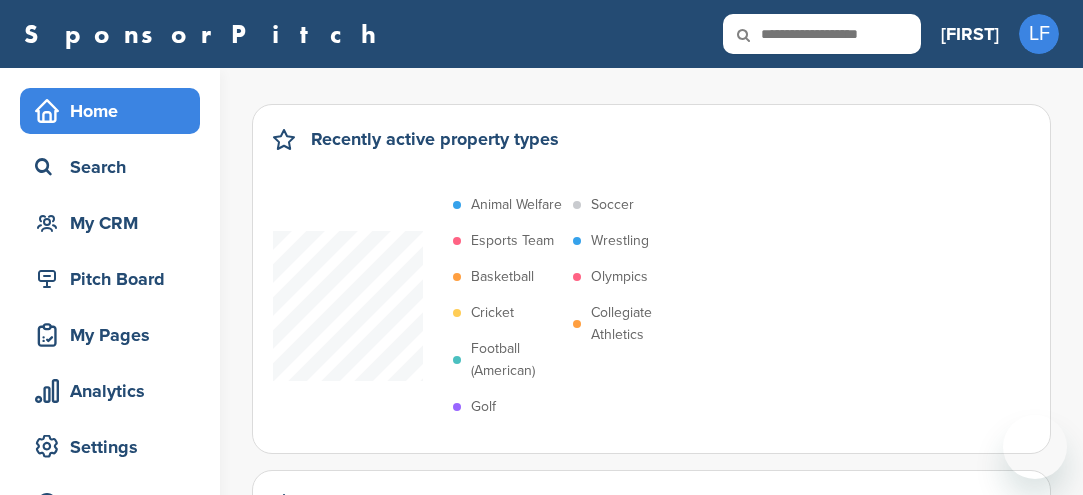 scroll, scrollTop: 0, scrollLeft: 0, axis: both 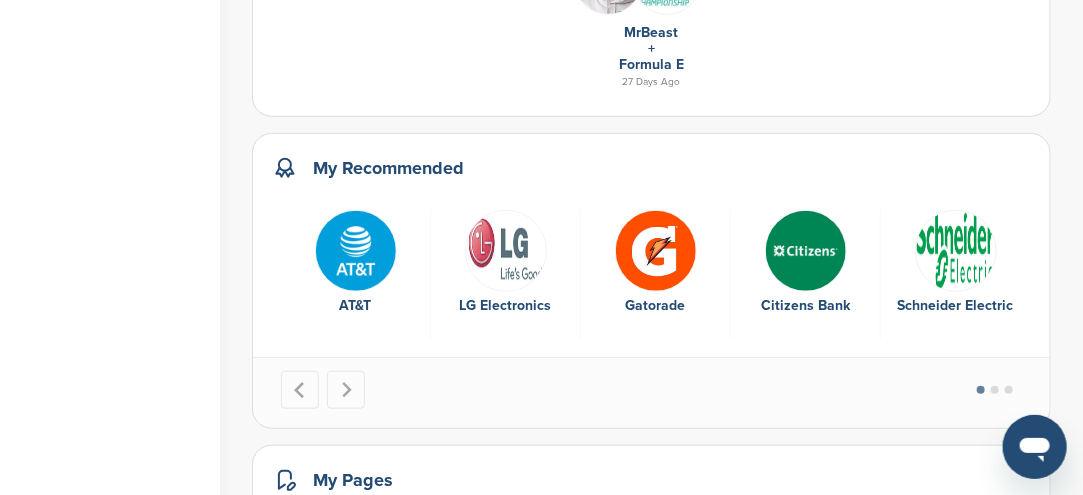 click at bounding box center (356, 251) 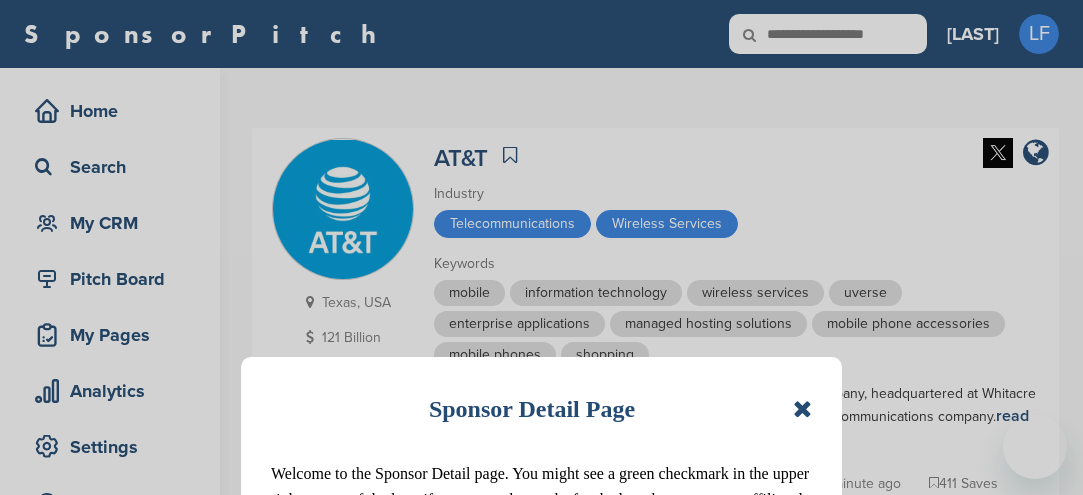 scroll, scrollTop: 0, scrollLeft: 0, axis: both 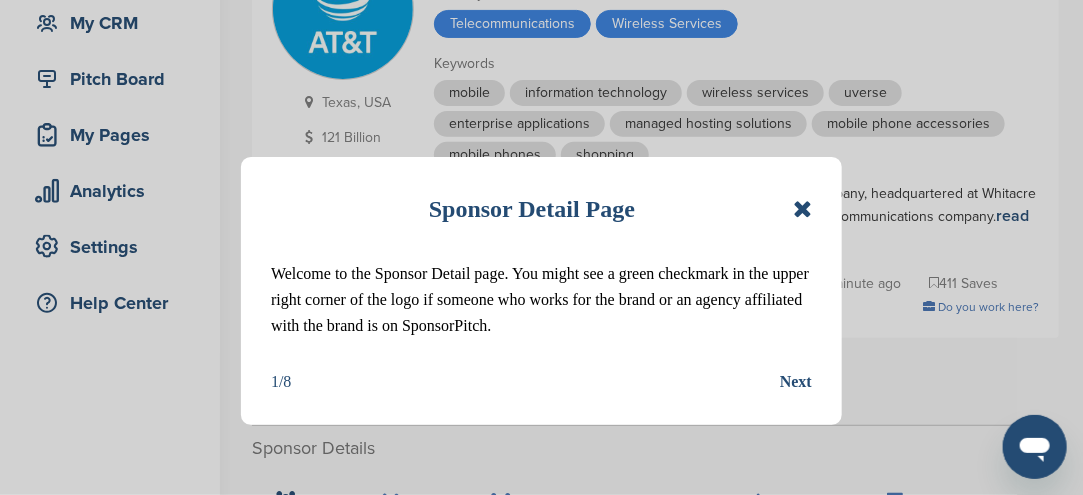click at bounding box center (802, 209) 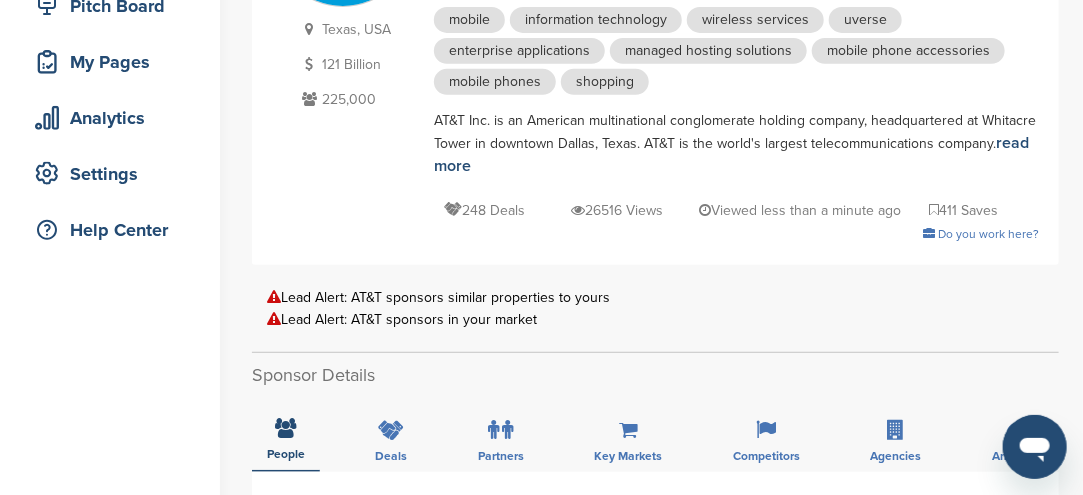 scroll, scrollTop: 300, scrollLeft: 0, axis: vertical 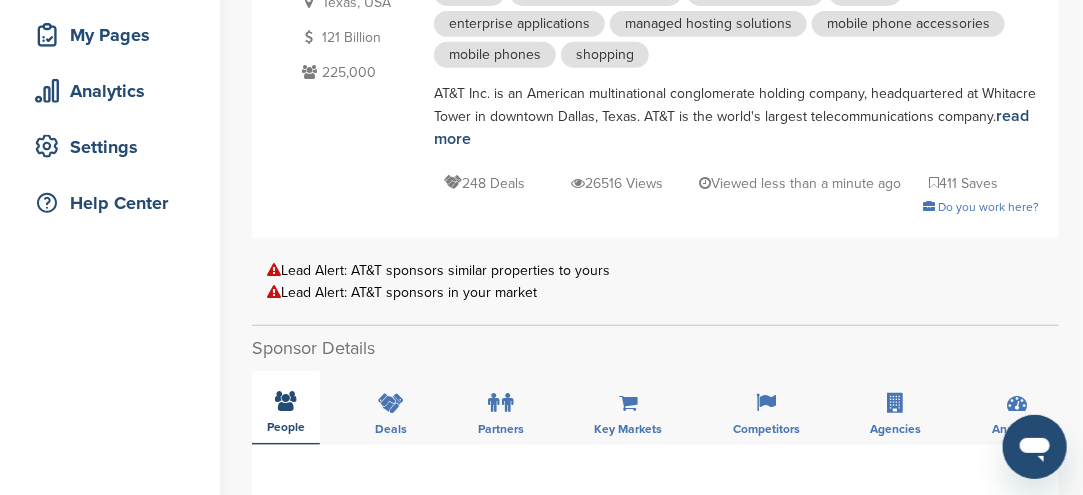 click on "People" at bounding box center [286, 408] 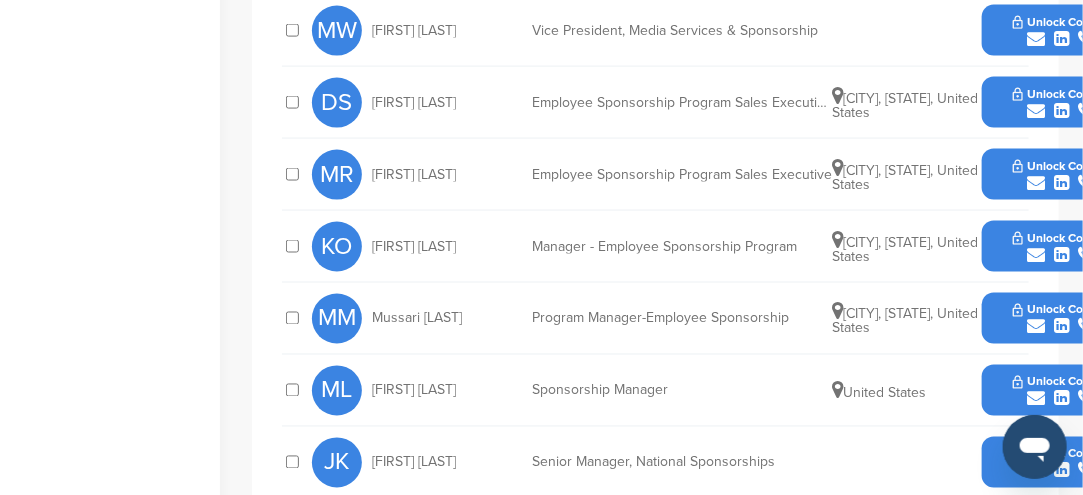 scroll, scrollTop: 1000, scrollLeft: 0, axis: vertical 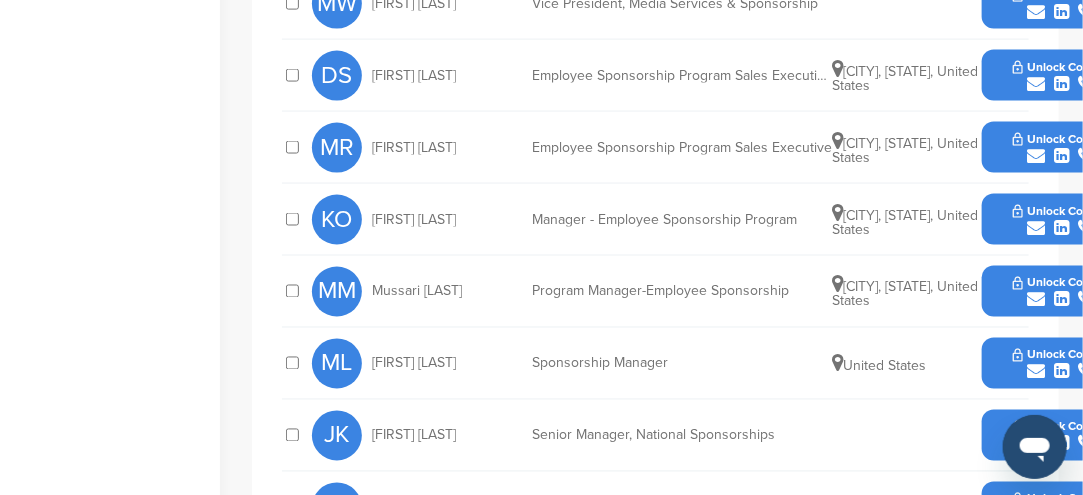 click at bounding box center (1036, 372) 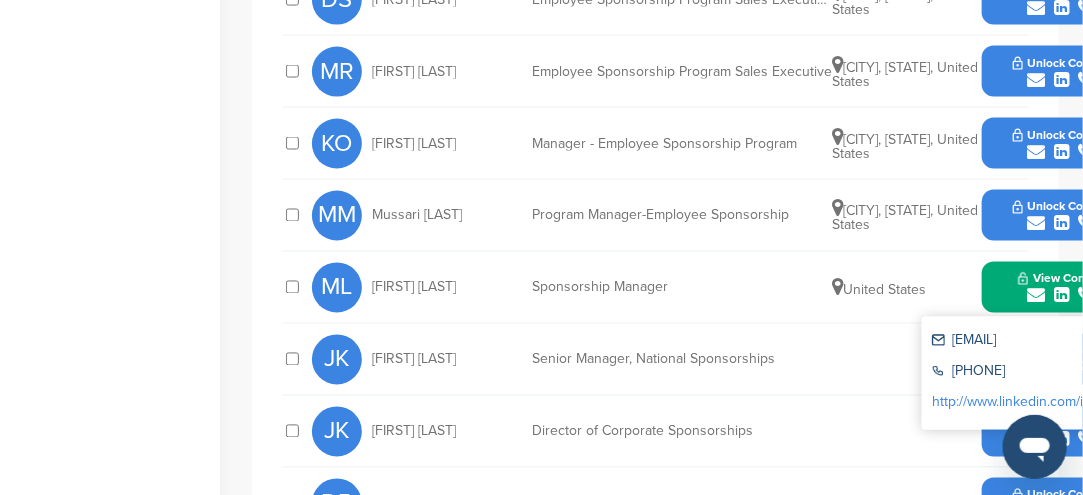 scroll, scrollTop: 1100, scrollLeft: 0, axis: vertical 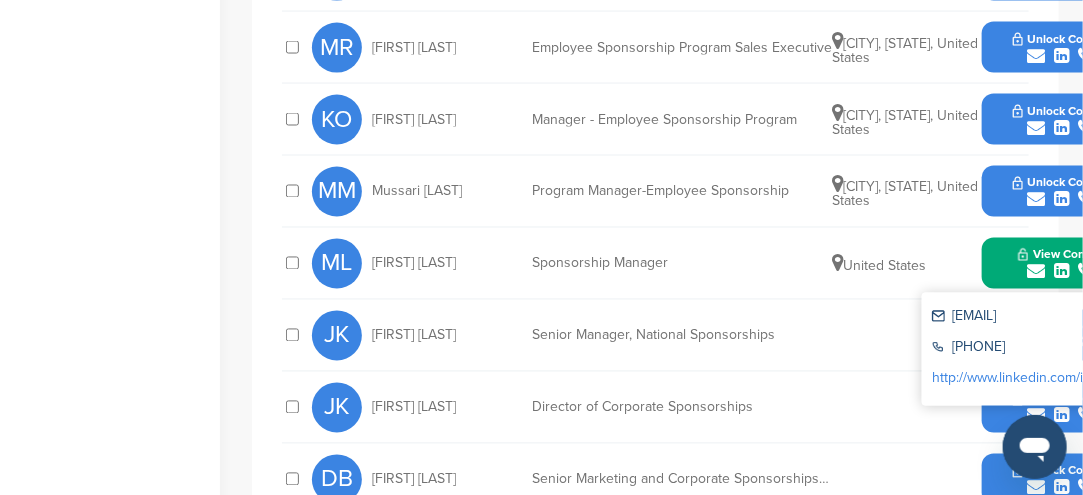 drag, startPoint x: 953, startPoint y: 310, endPoint x: 1079, endPoint y: 324, distance: 126.77539 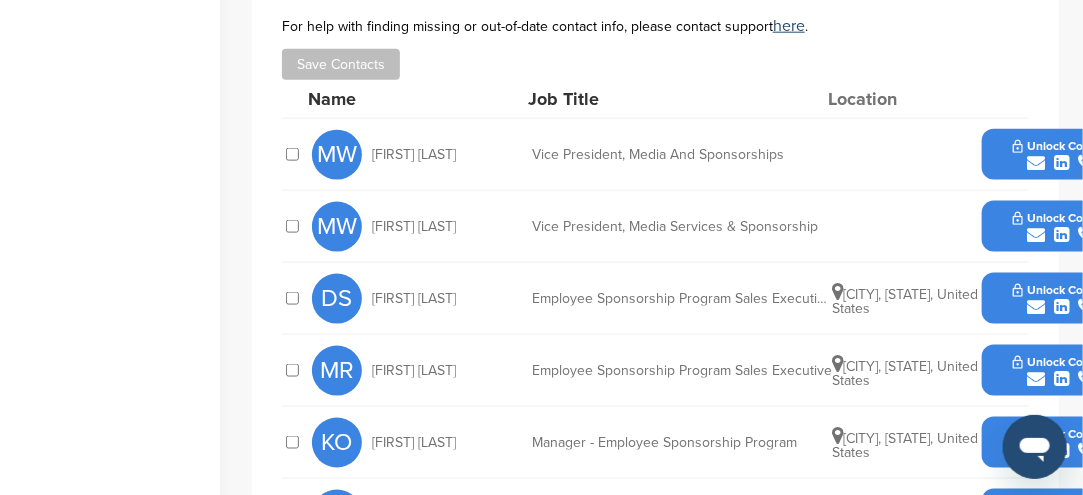 scroll, scrollTop: 600, scrollLeft: 0, axis: vertical 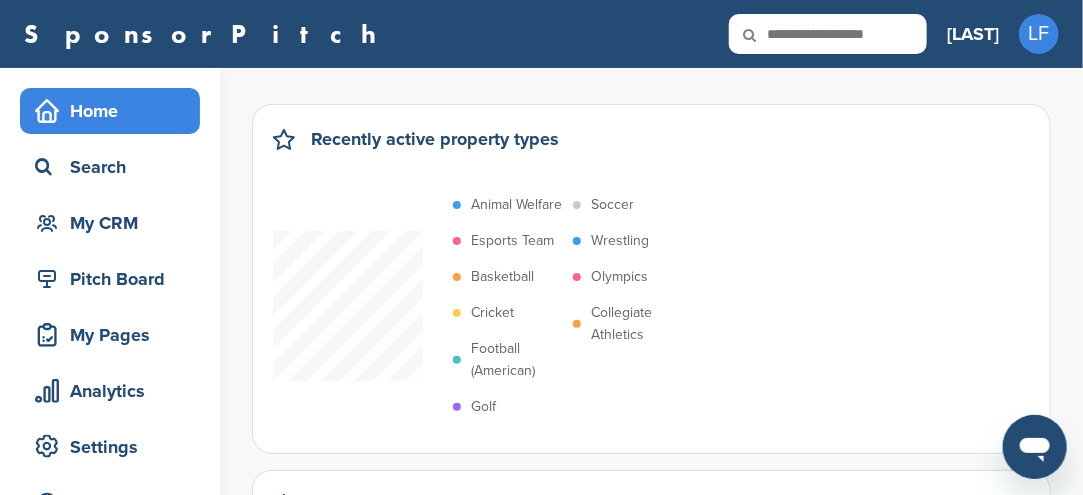 click on "Home" at bounding box center [115, 111] 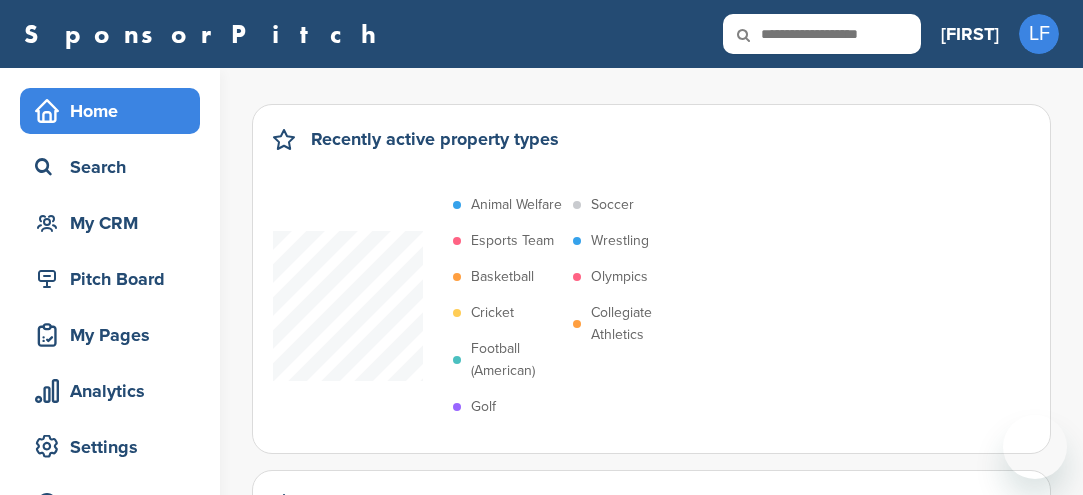 scroll, scrollTop: 0, scrollLeft: 0, axis: both 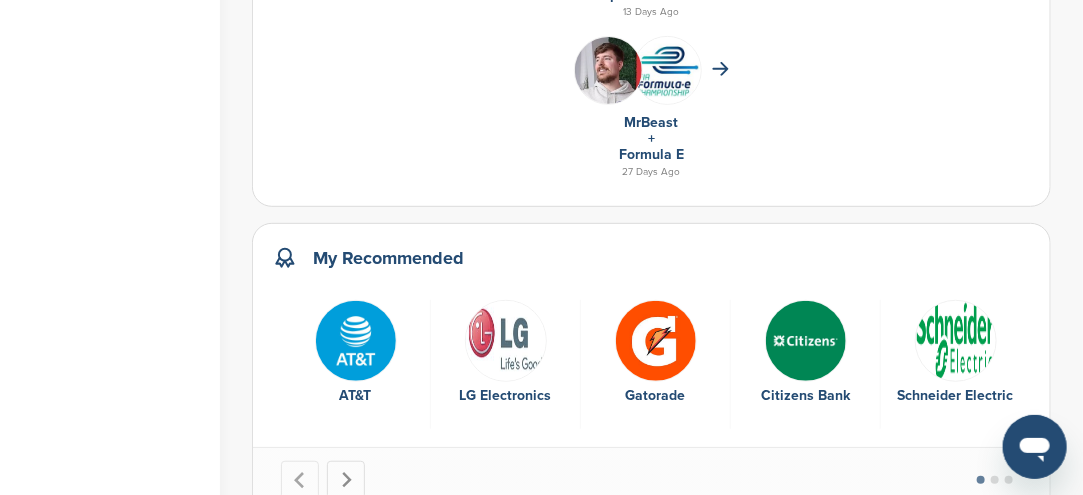click 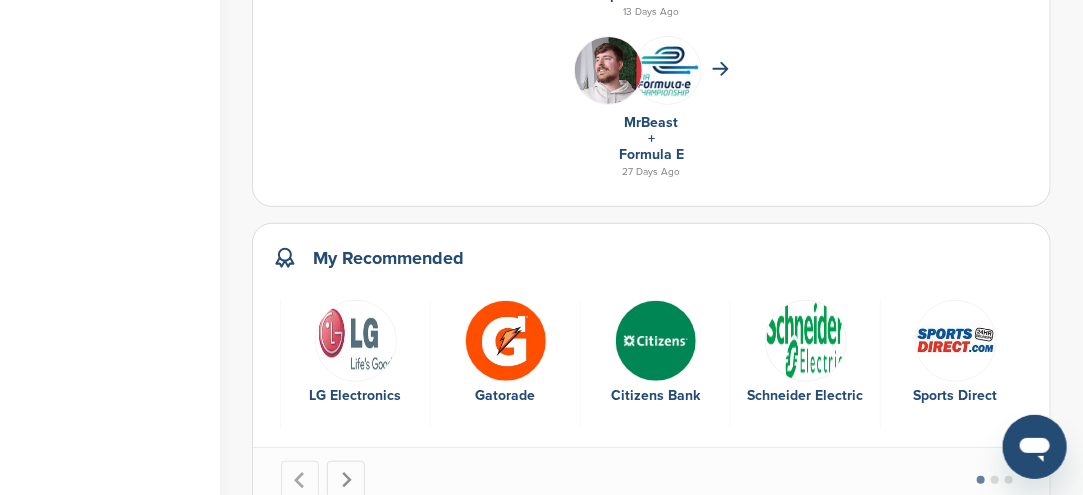 click 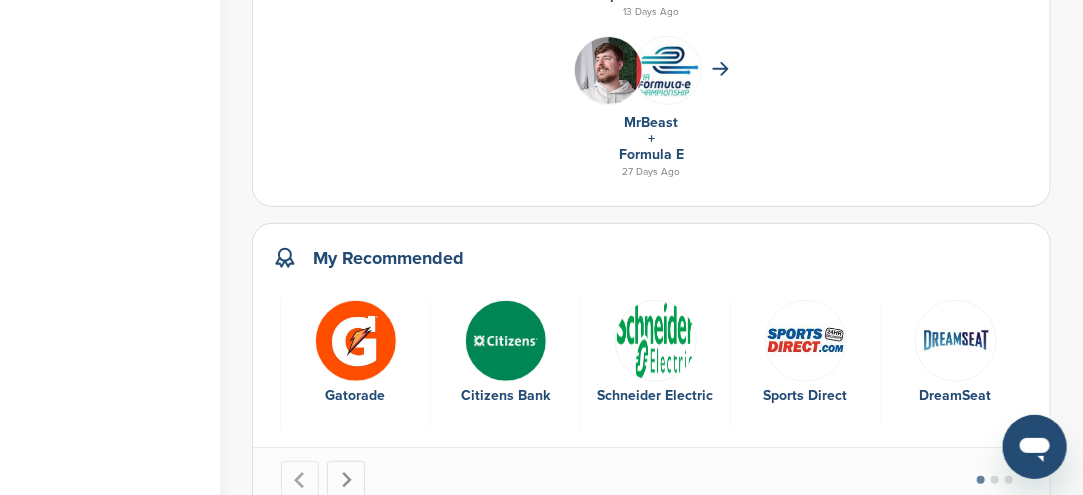 click 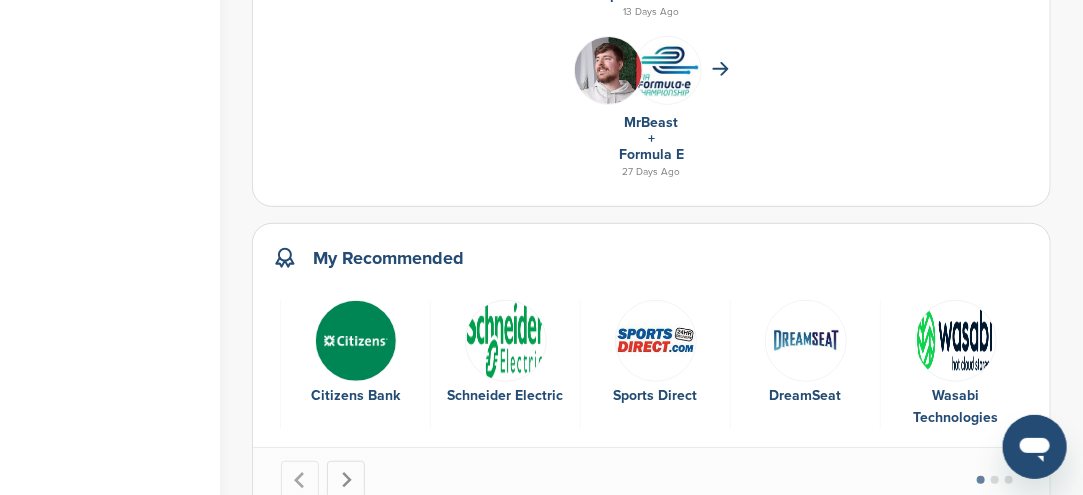 click 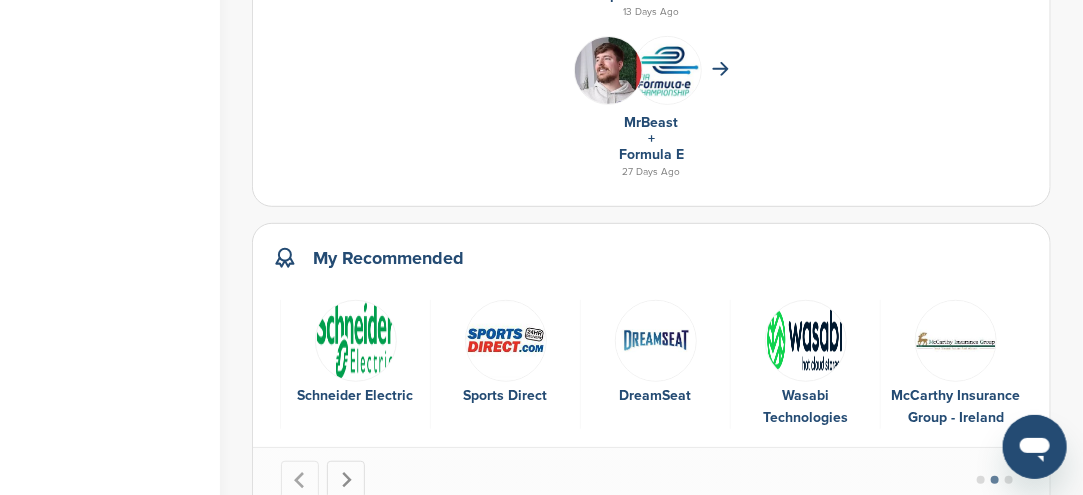 click 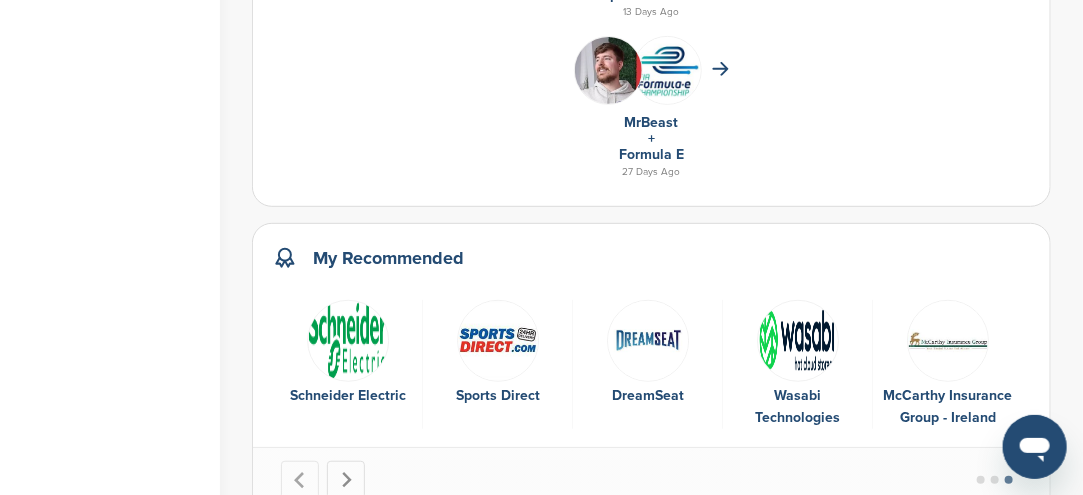 click 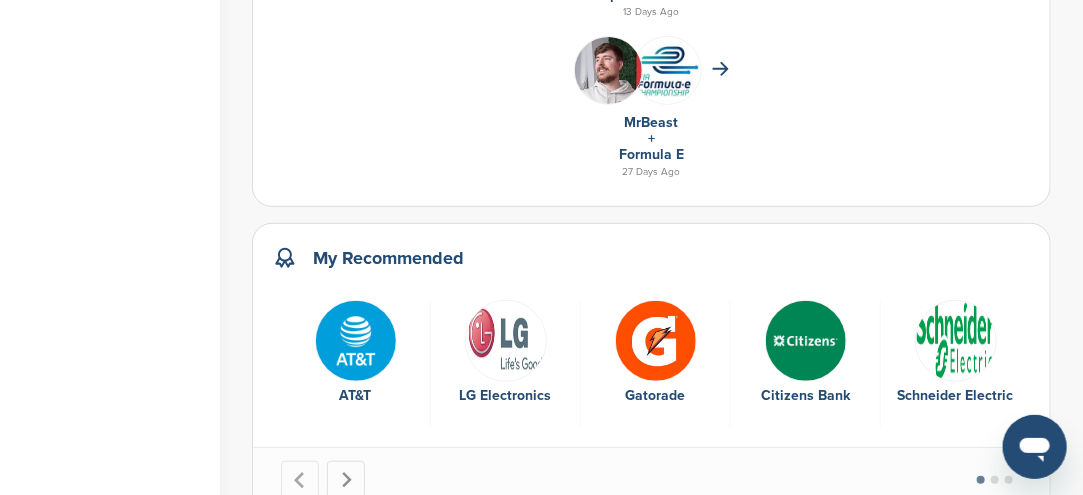 click 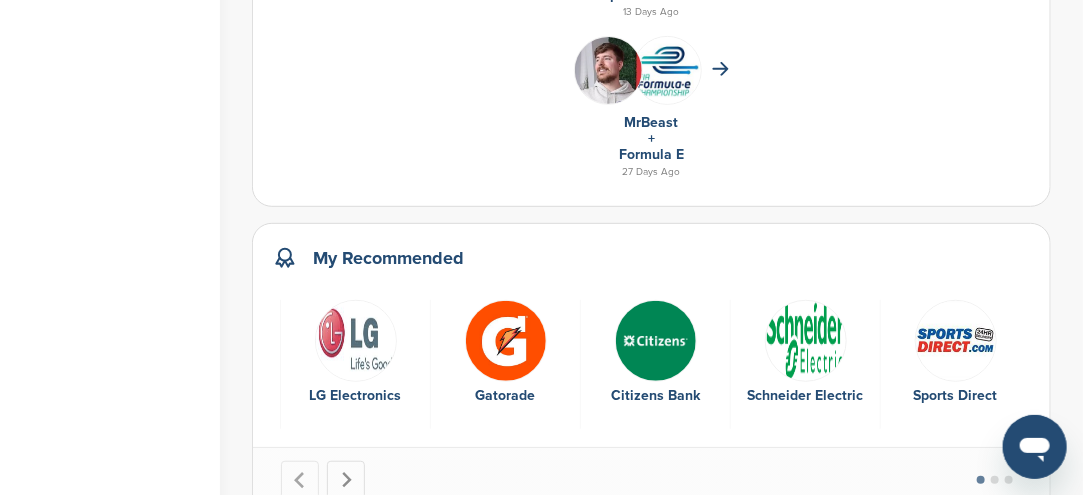 click 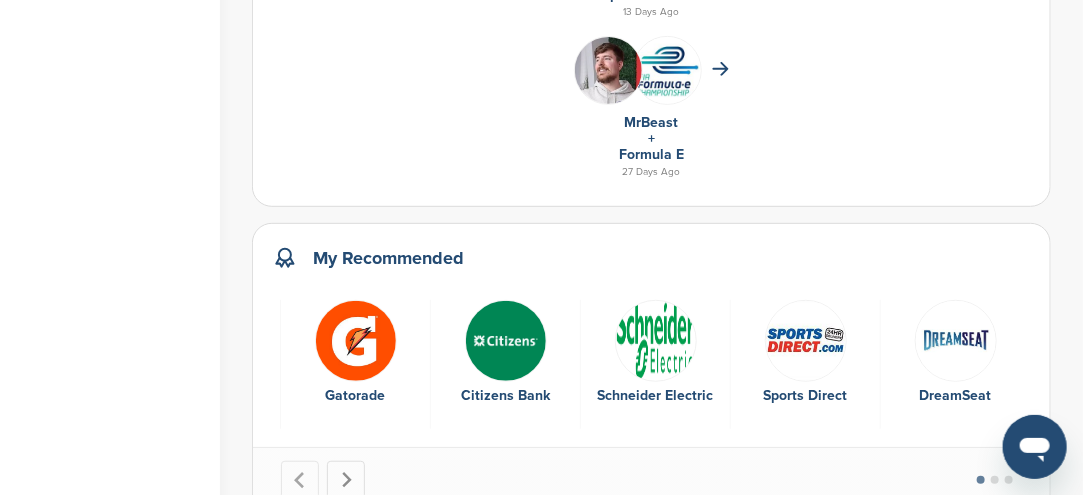 click 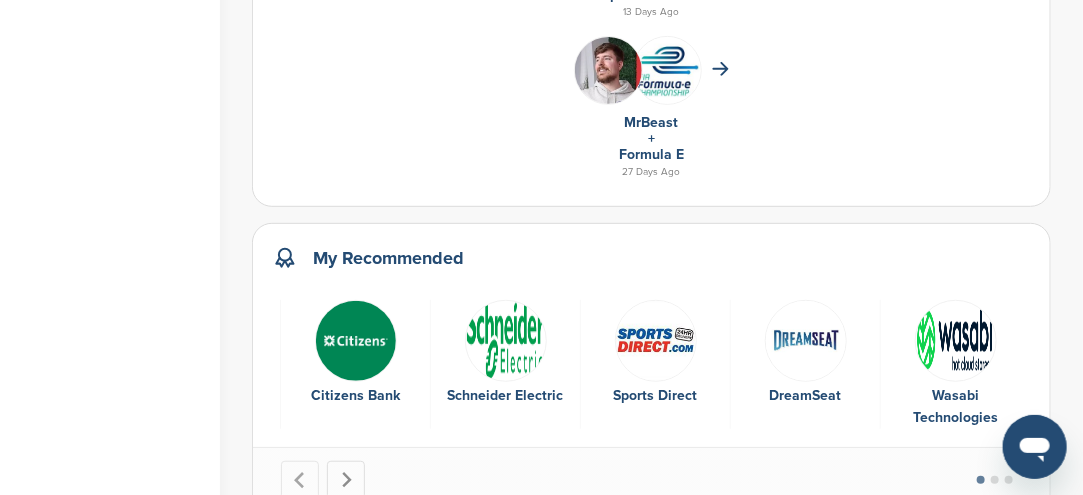 click 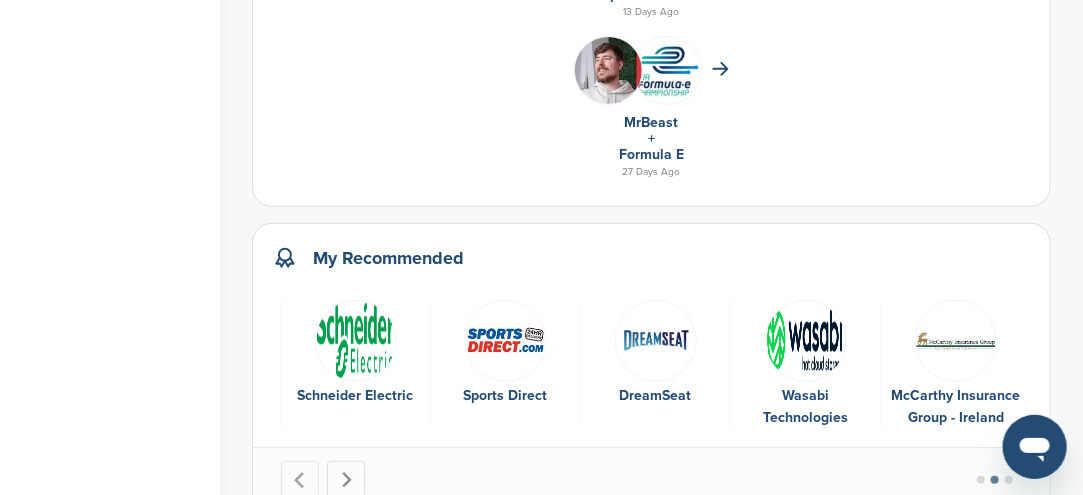 click 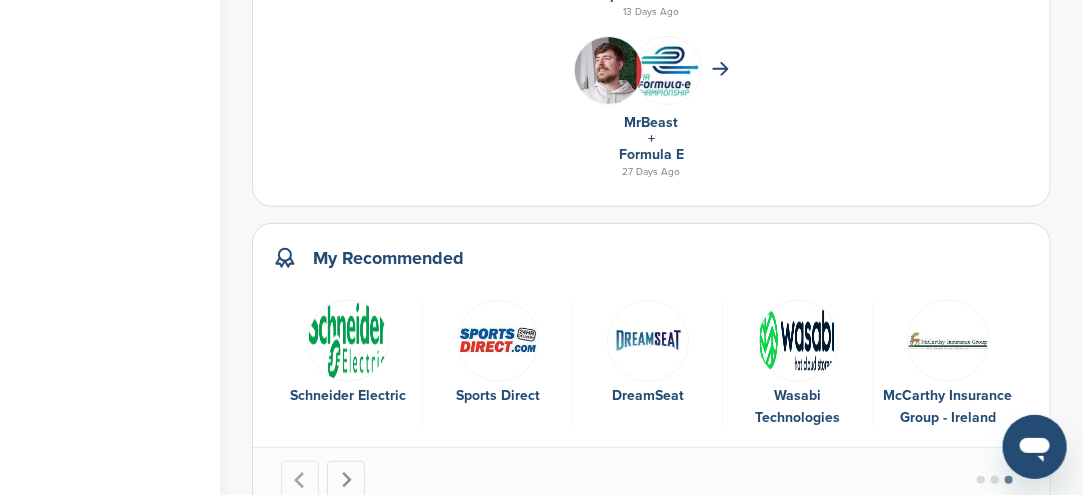 click 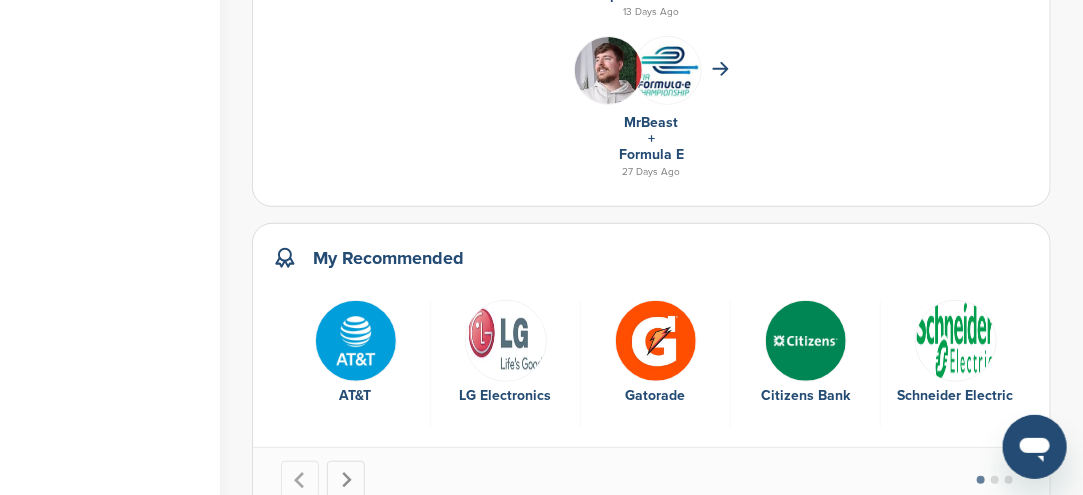 click 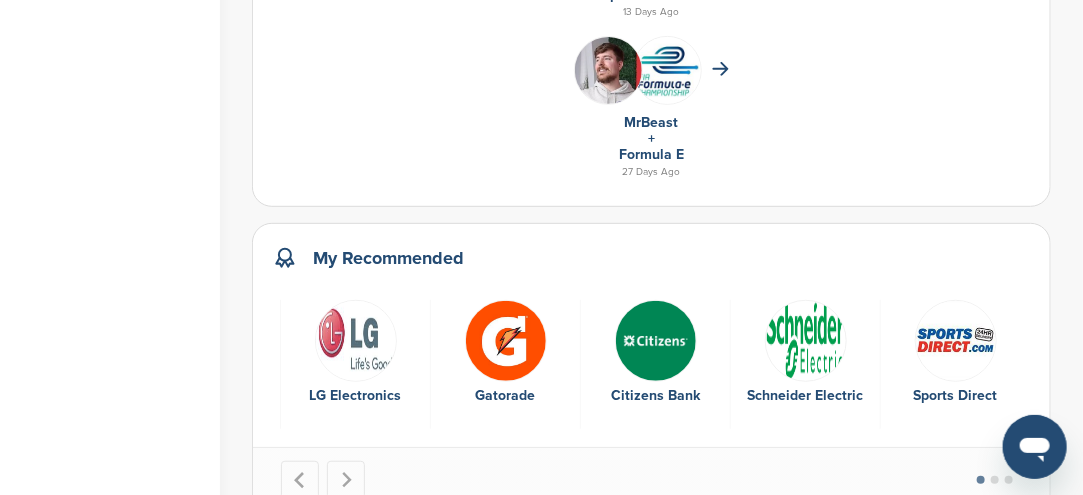 click at bounding box center (356, 341) 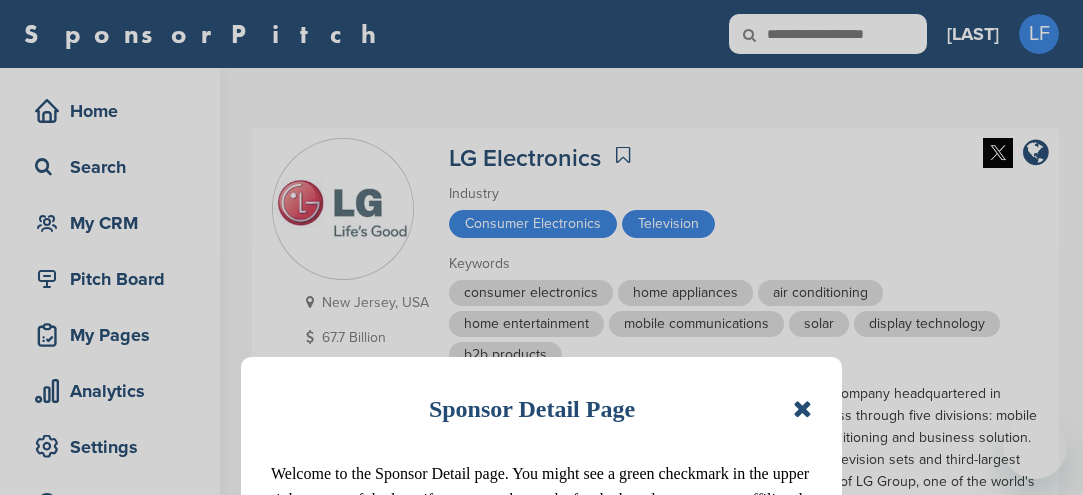 scroll, scrollTop: 0, scrollLeft: 0, axis: both 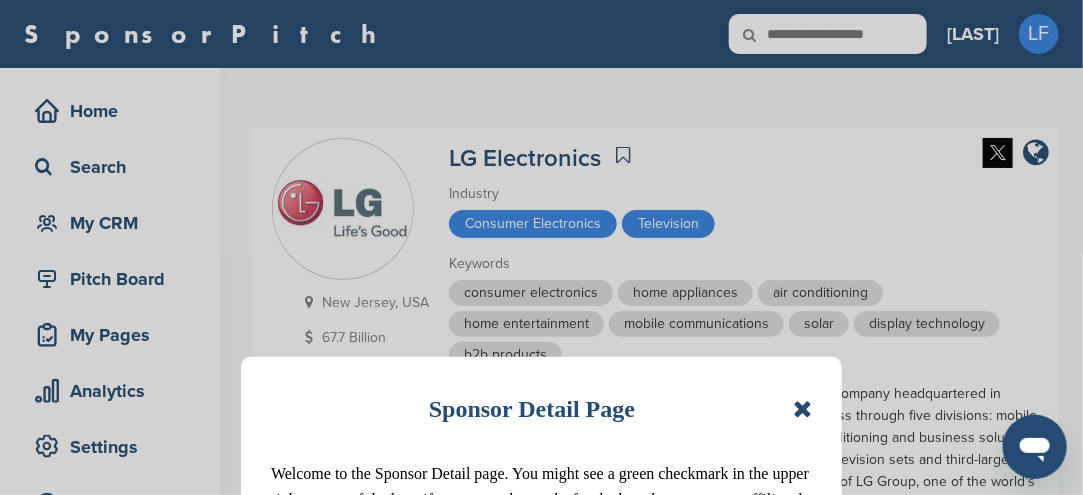 click at bounding box center (802, 409) 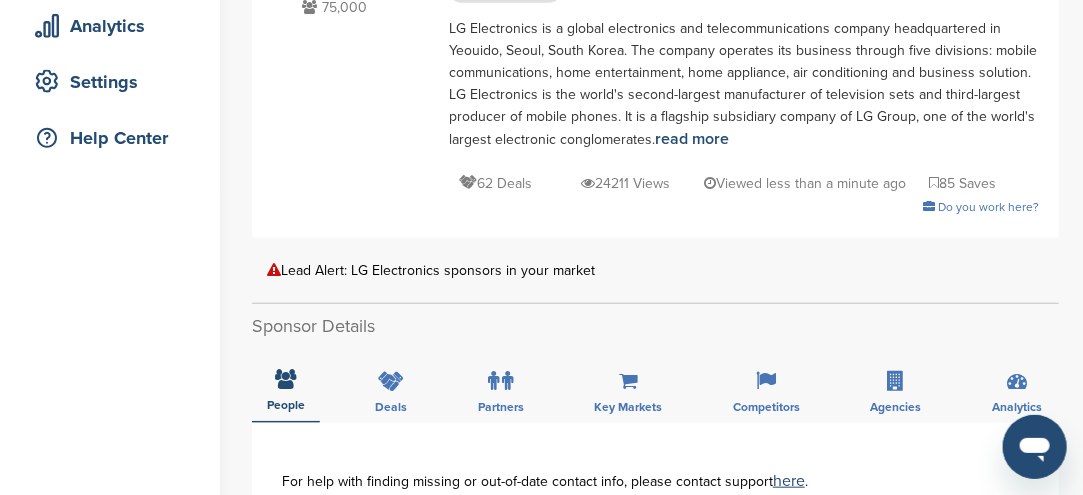 scroll, scrollTop: 400, scrollLeft: 0, axis: vertical 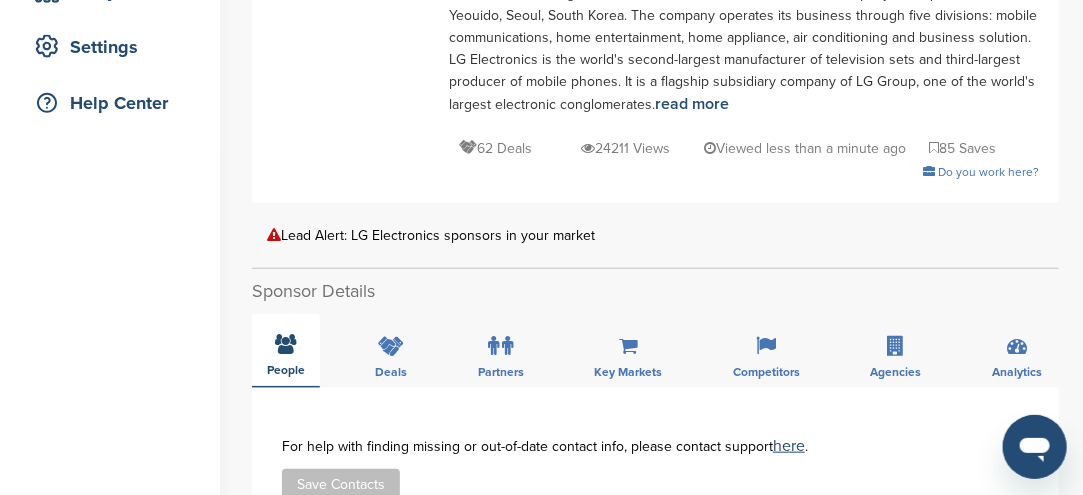 click at bounding box center [286, 344] 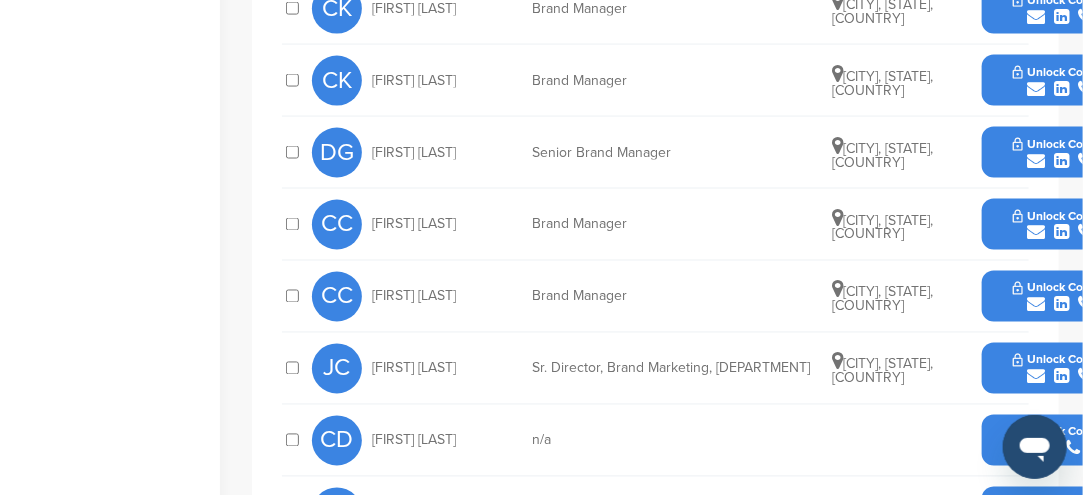 scroll, scrollTop: 1100, scrollLeft: 0, axis: vertical 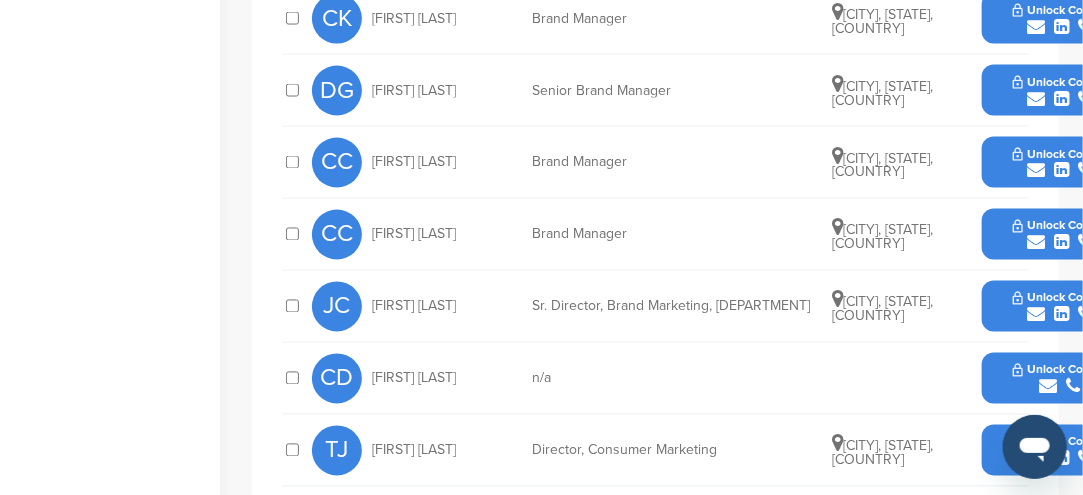 click at bounding box center [1036, 315] 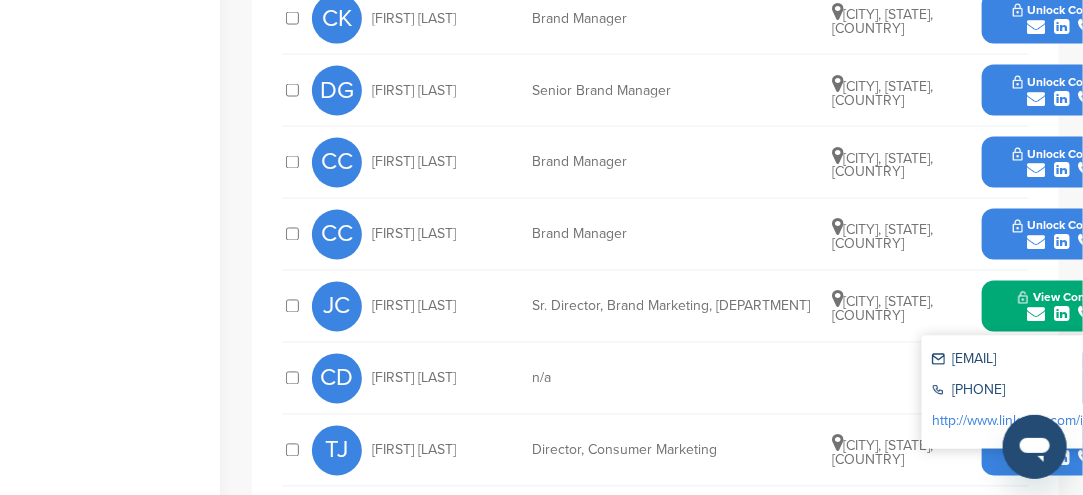 drag, startPoint x: 948, startPoint y: 355, endPoint x: 1078, endPoint y: 355, distance: 130 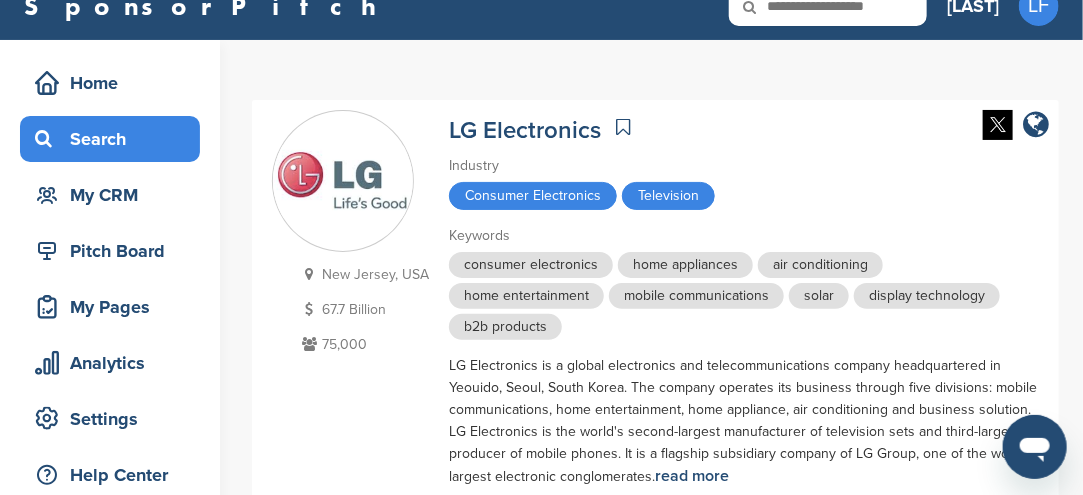 scroll, scrollTop: 0, scrollLeft: 0, axis: both 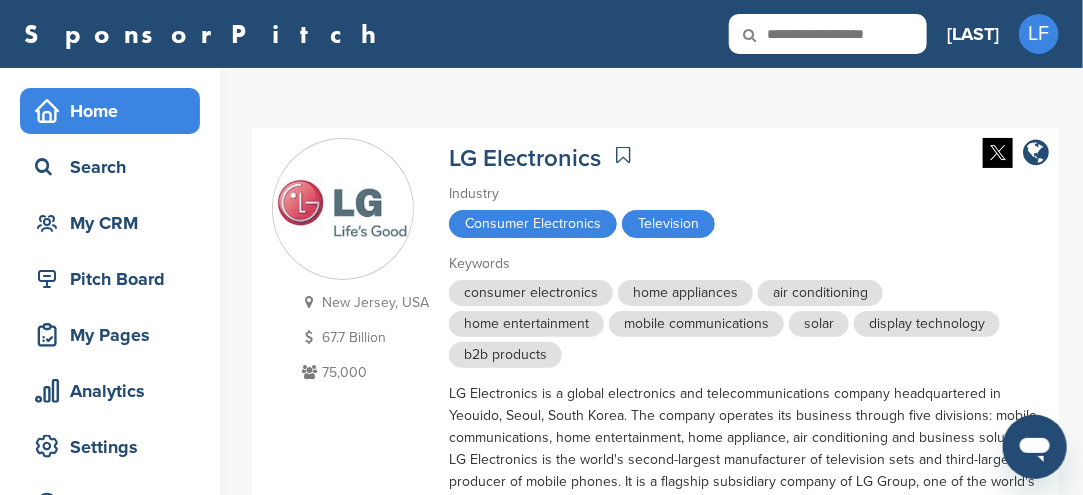 click on "Home" at bounding box center [115, 111] 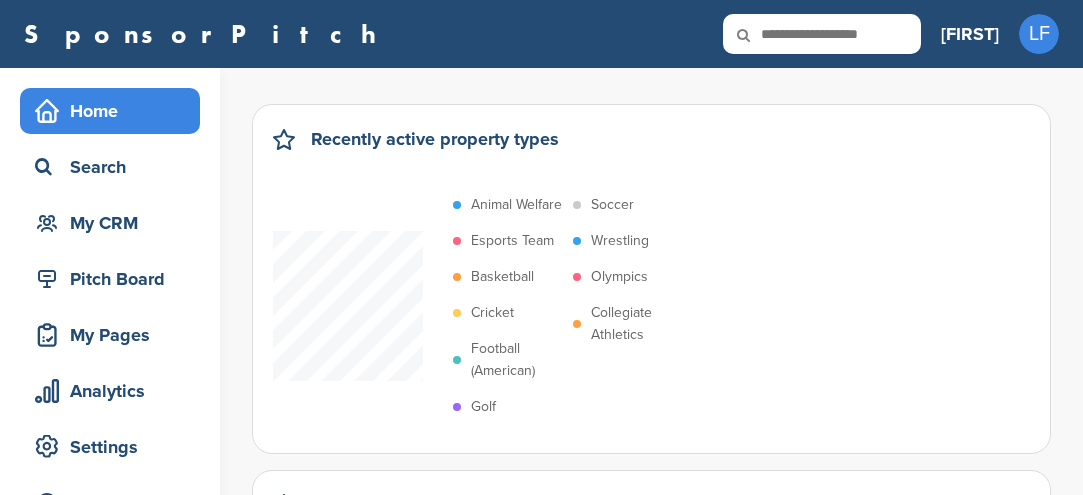 scroll, scrollTop: 0, scrollLeft: 0, axis: both 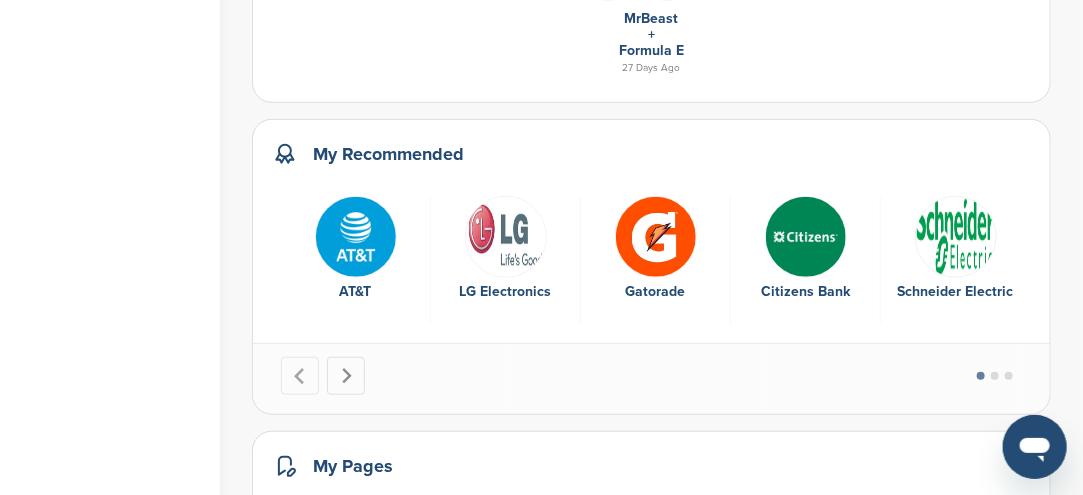 click 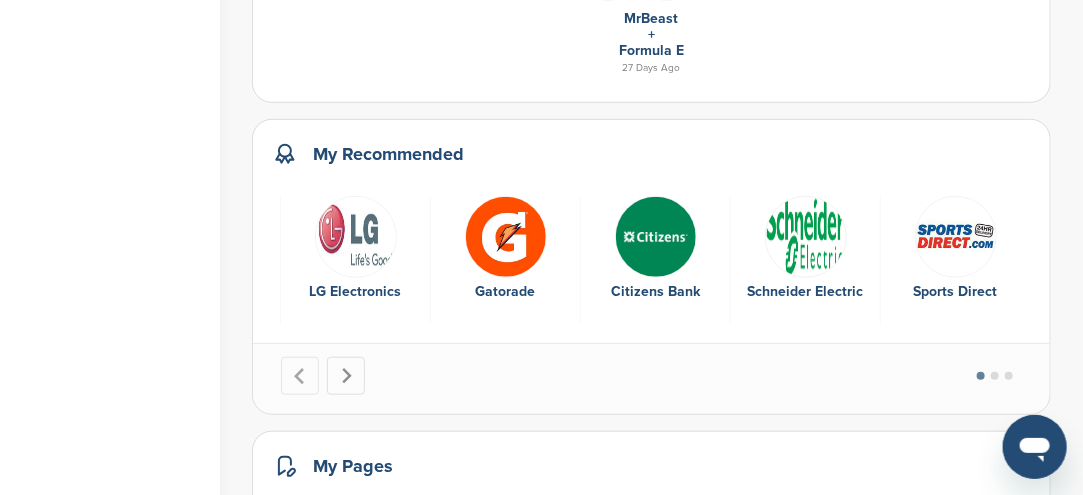 click 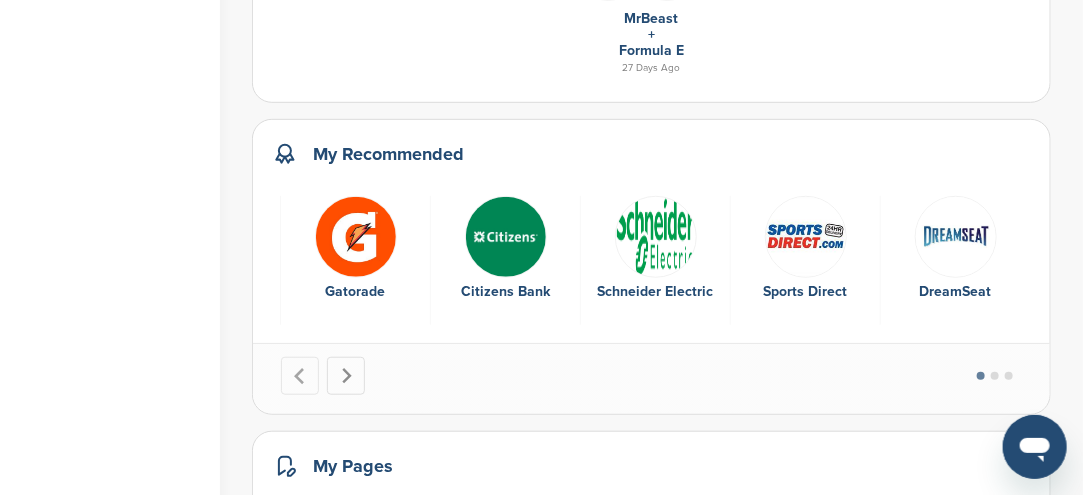 click 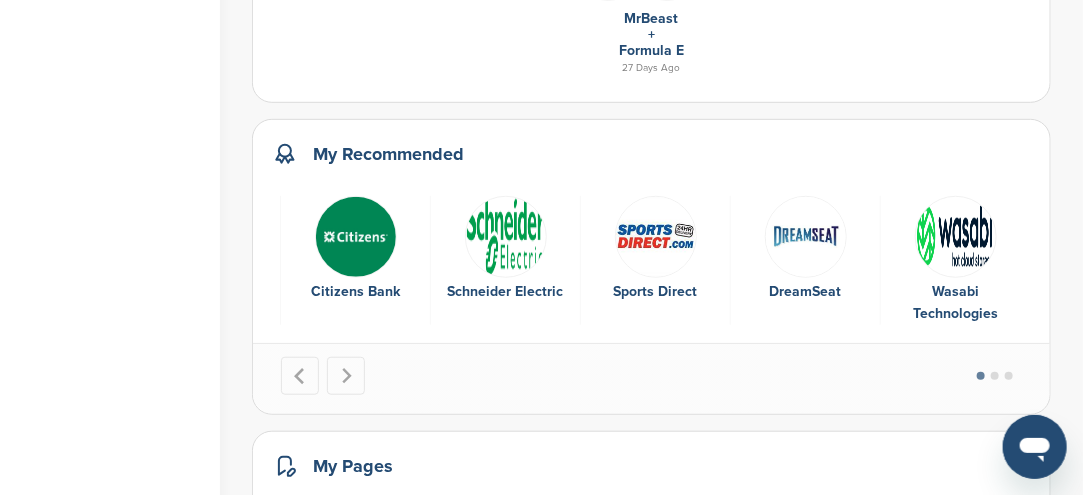 click at bounding box center [651, 378] 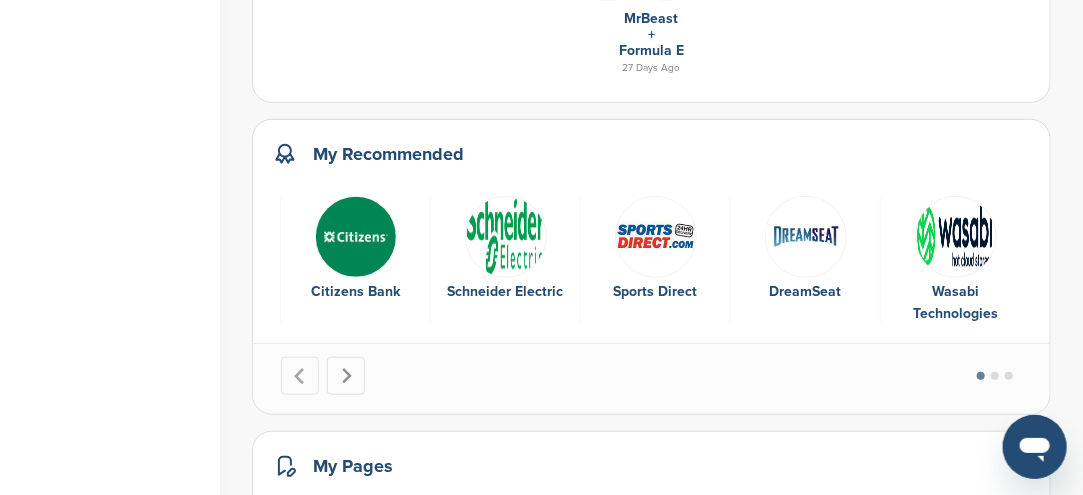click 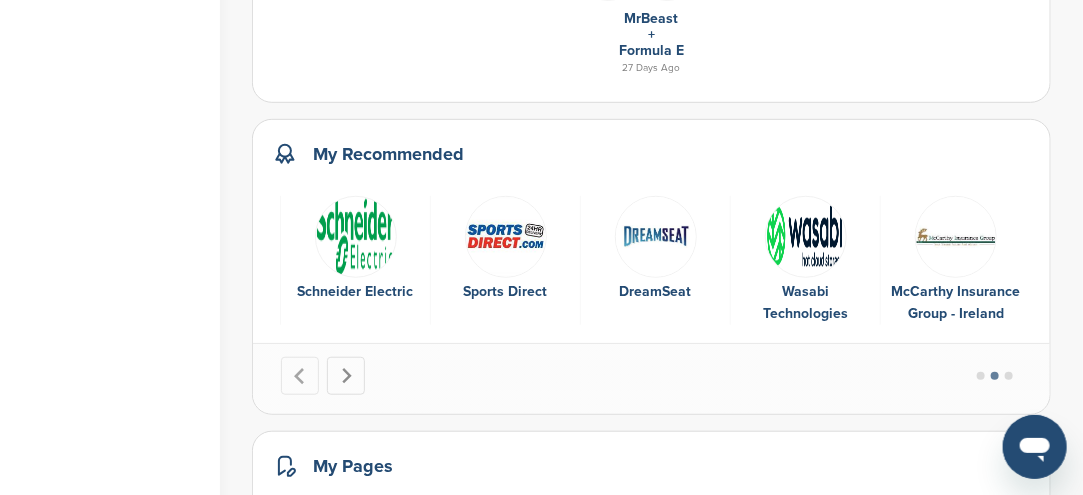 click 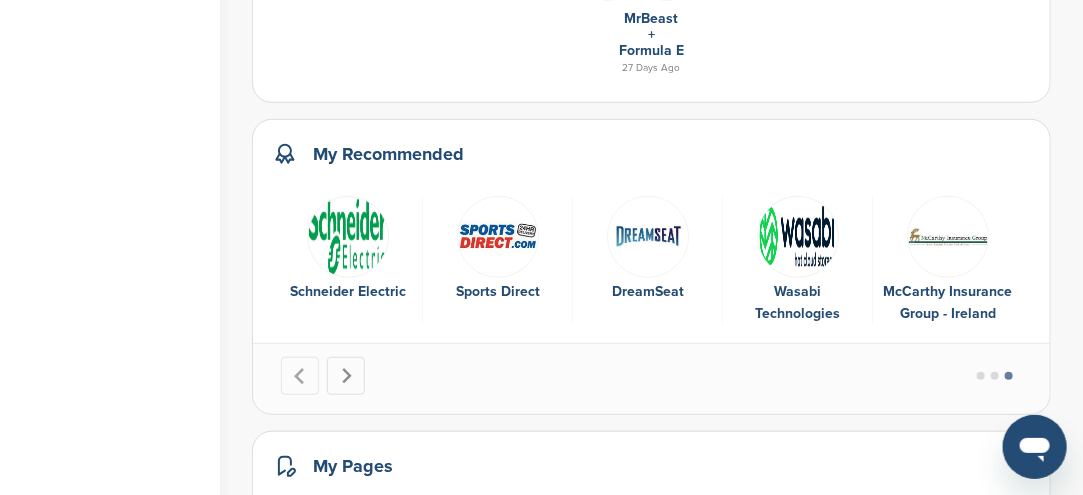 click 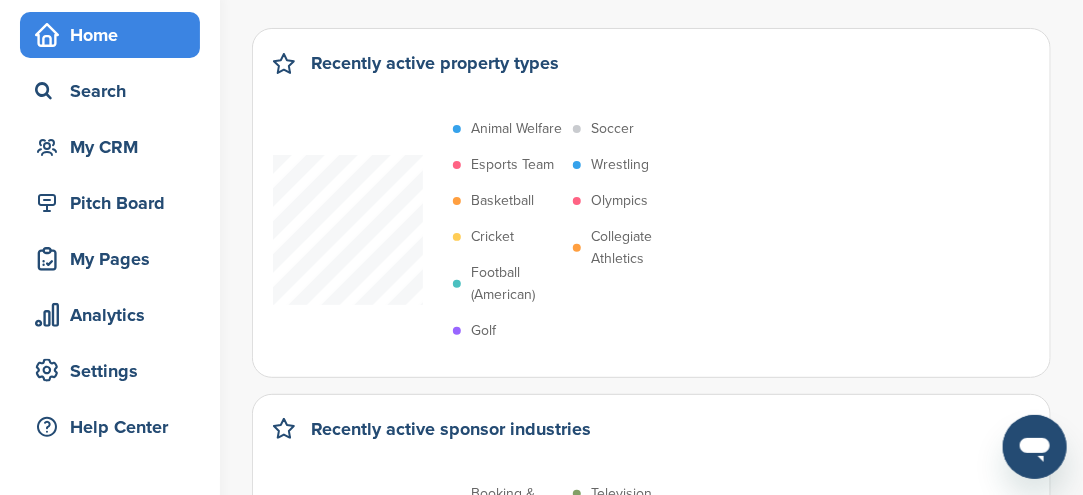 scroll, scrollTop: 0, scrollLeft: 0, axis: both 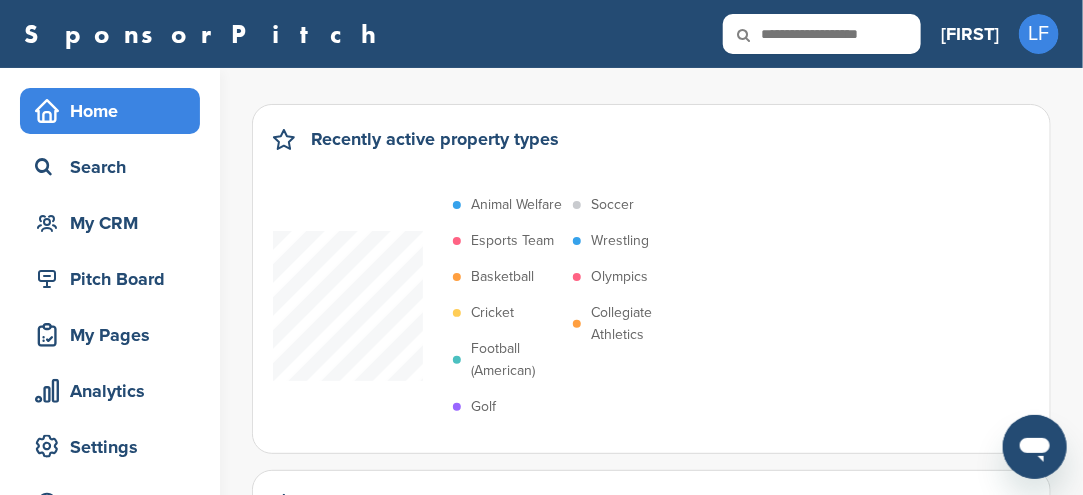 click at bounding box center (757, 35) 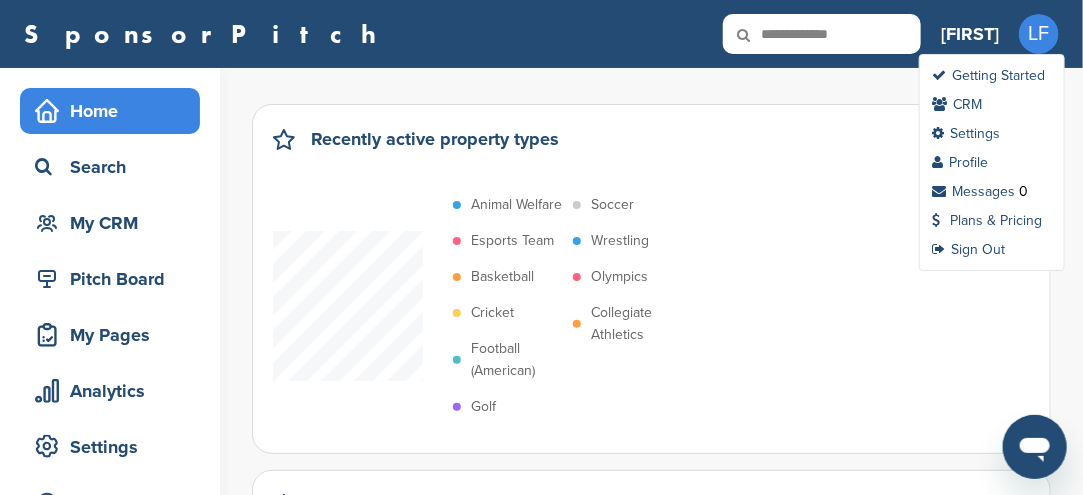 type on "**********" 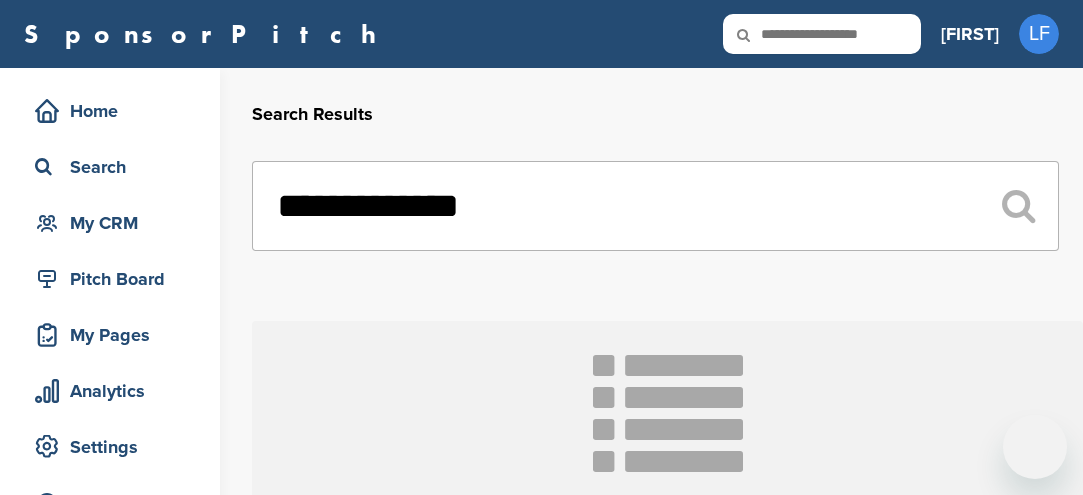 scroll, scrollTop: 0, scrollLeft: 0, axis: both 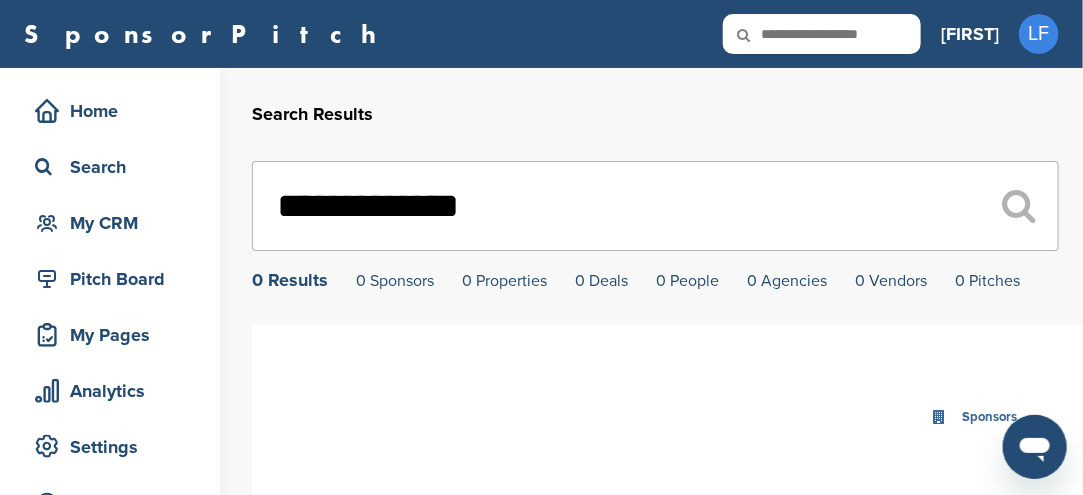 click at bounding box center [822, 34] 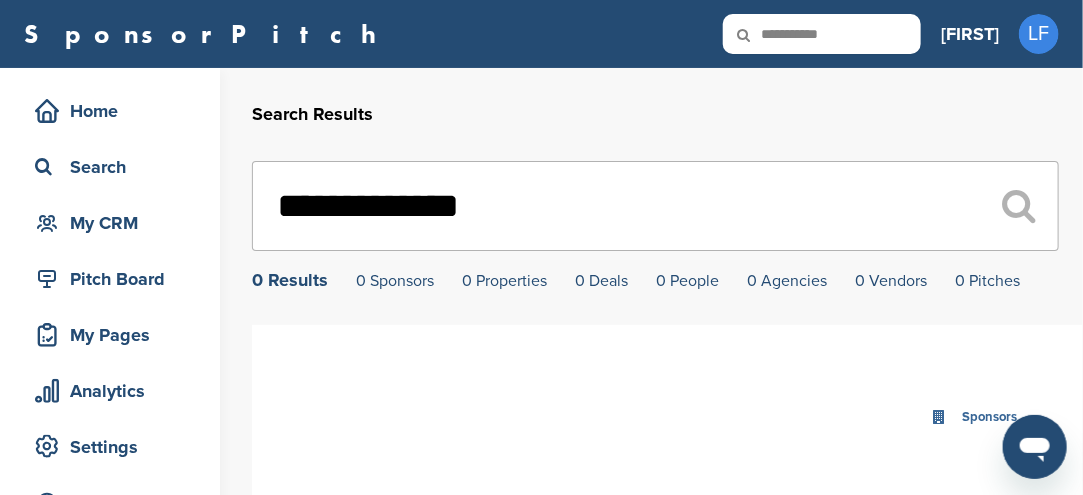 type on "**********" 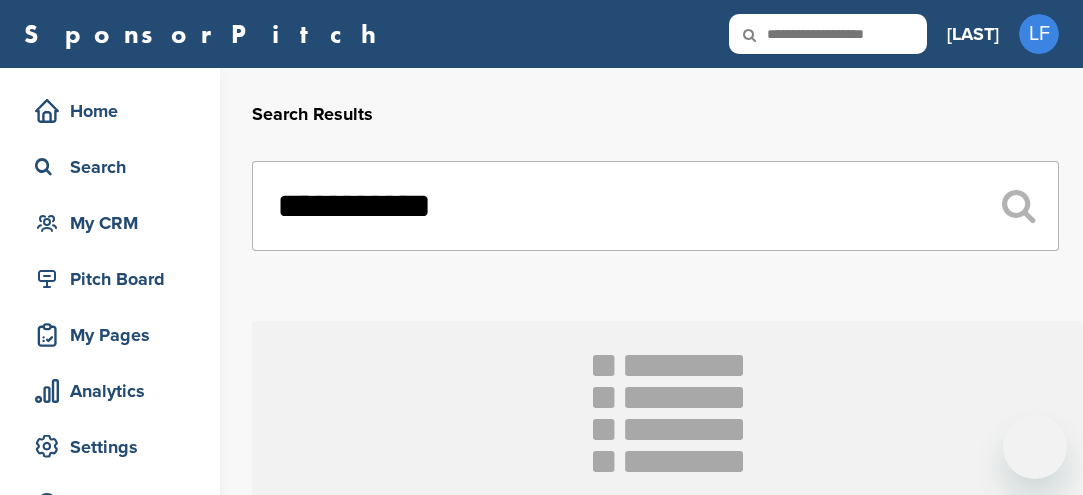 scroll, scrollTop: 0, scrollLeft: 0, axis: both 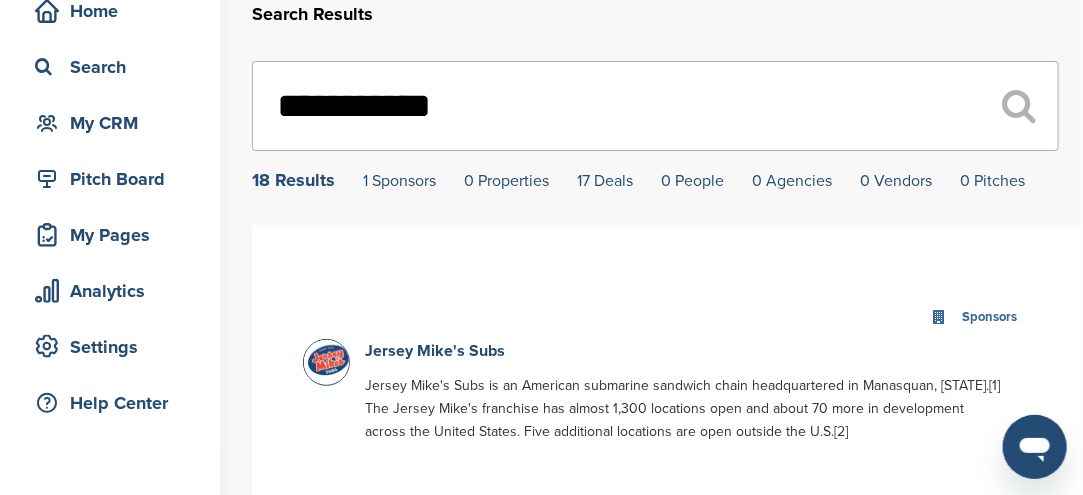 click at bounding box center [329, 360] 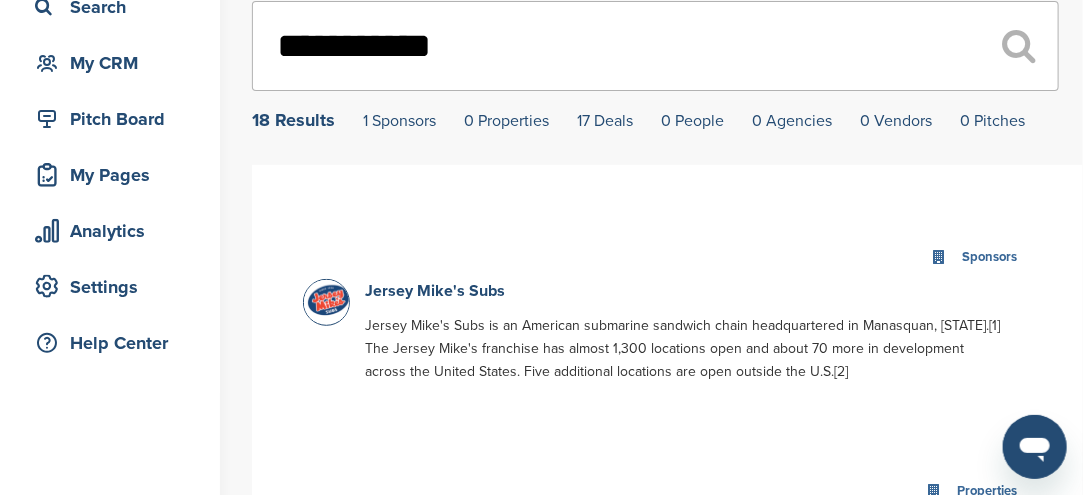 scroll, scrollTop: 200, scrollLeft: 0, axis: vertical 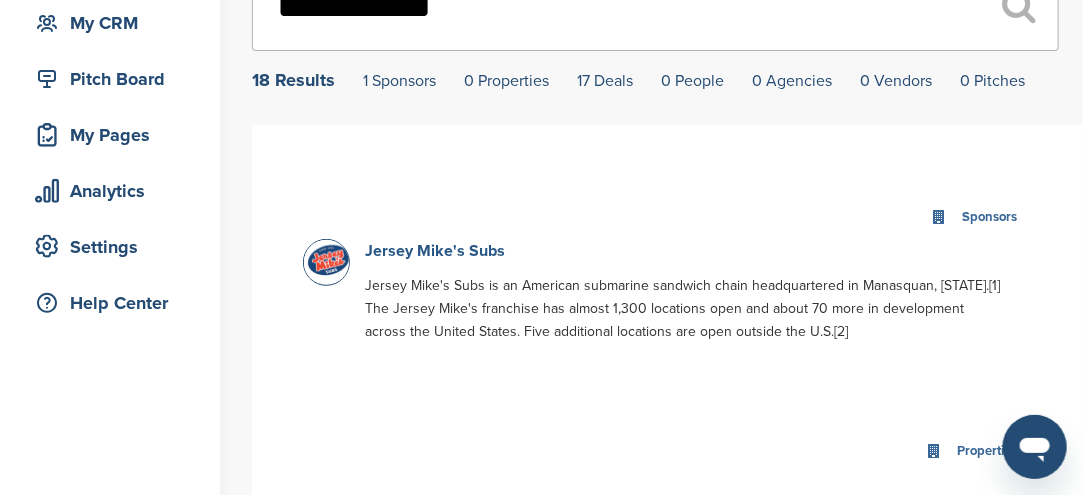 click on "Jersey Mike's Subs" at bounding box center [435, 251] 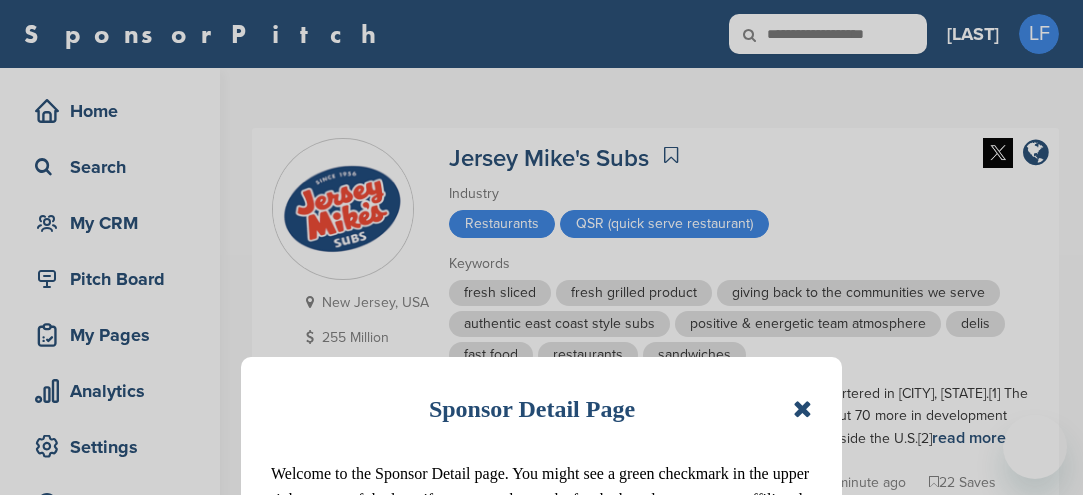 scroll, scrollTop: 0, scrollLeft: 0, axis: both 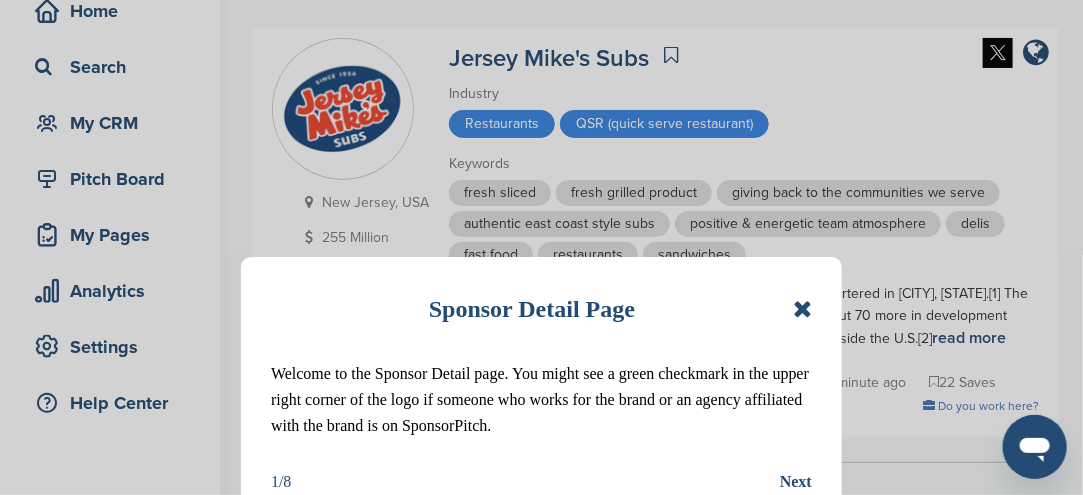 click at bounding box center [802, 309] 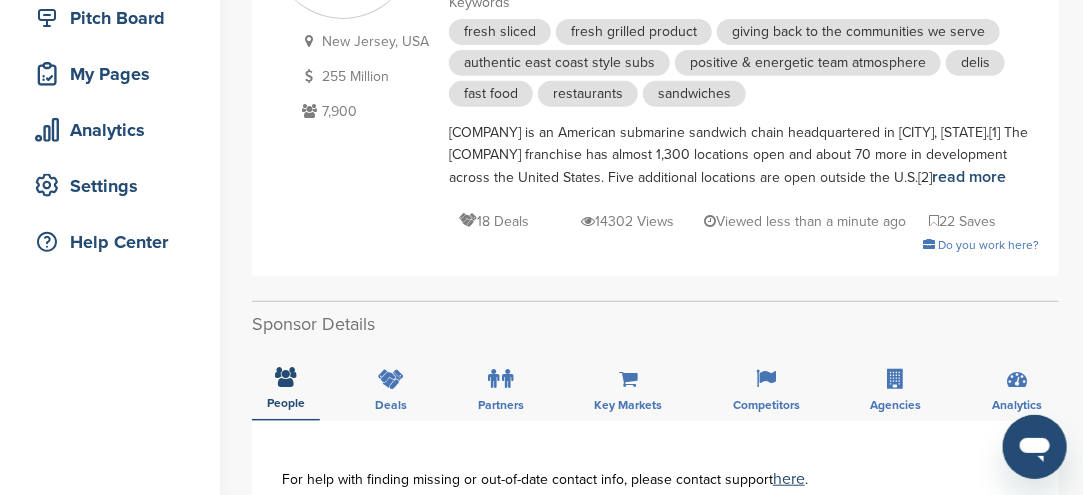 scroll, scrollTop: 300, scrollLeft: 0, axis: vertical 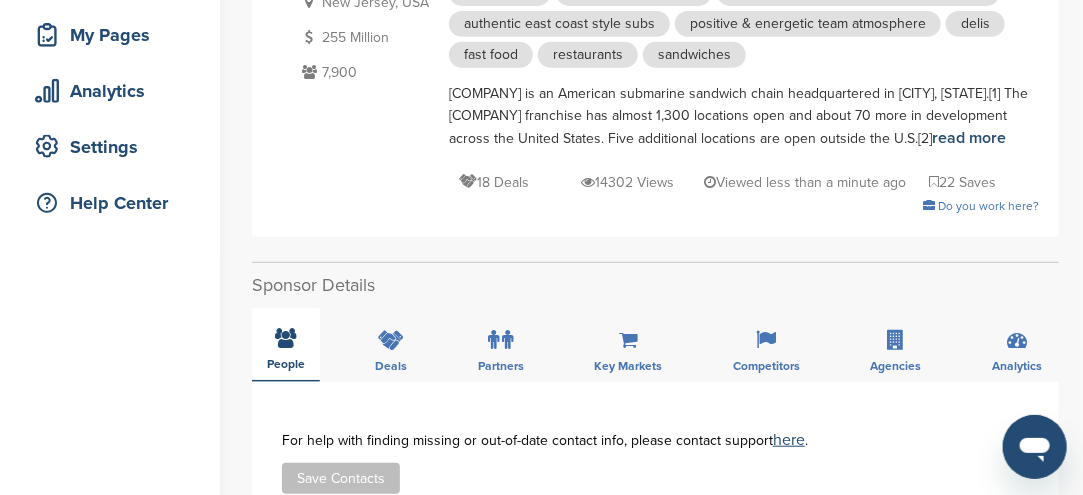click at bounding box center (286, 338) 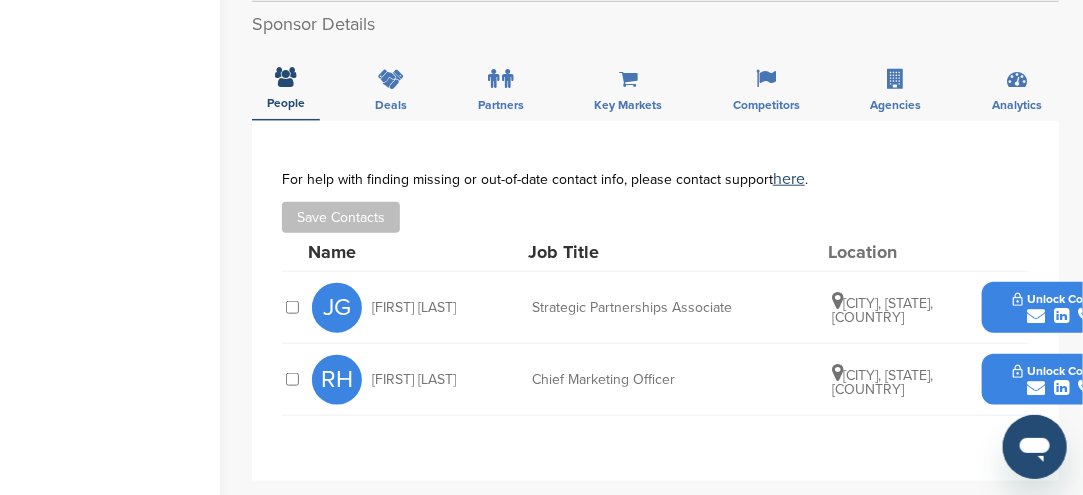 scroll, scrollTop: 600, scrollLeft: 0, axis: vertical 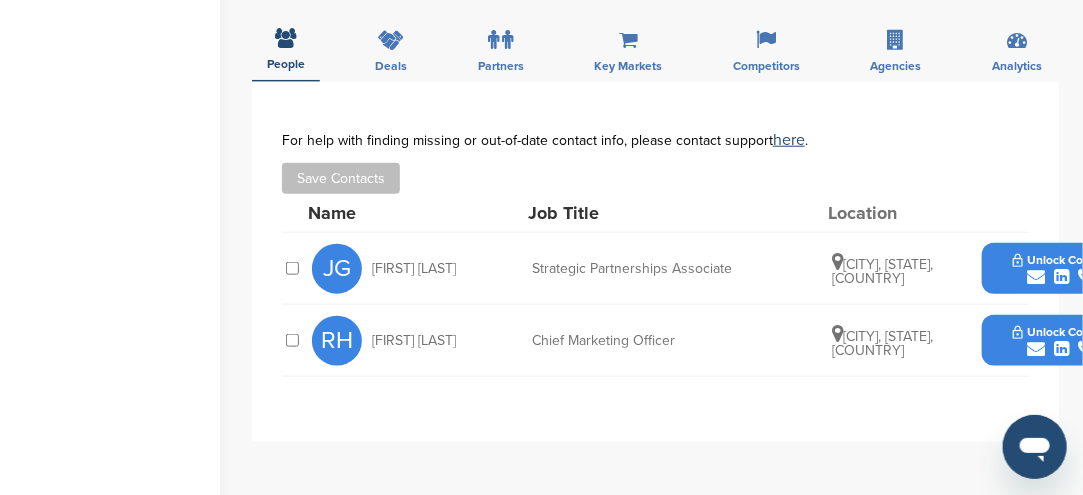click at bounding box center [1036, 349] 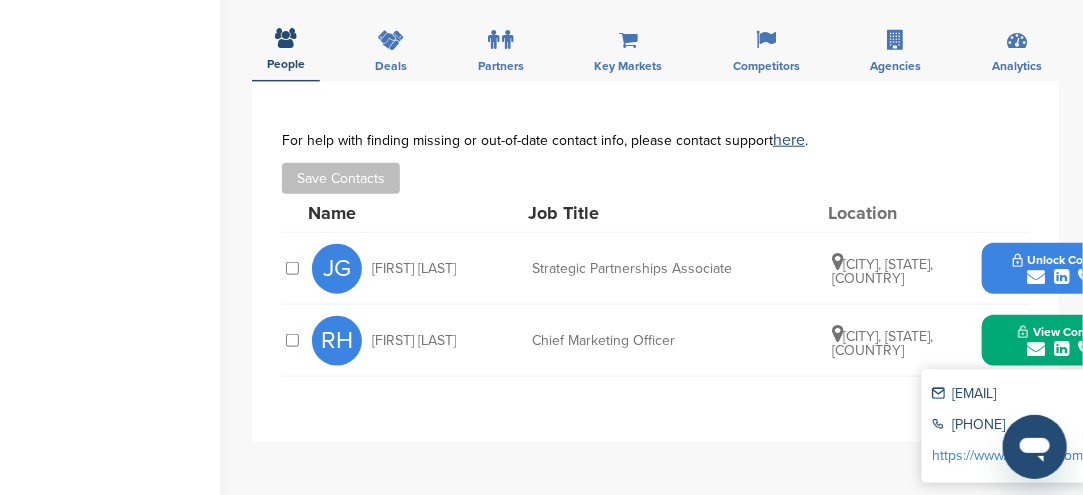 scroll, scrollTop: 700, scrollLeft: 0, axis: vertical 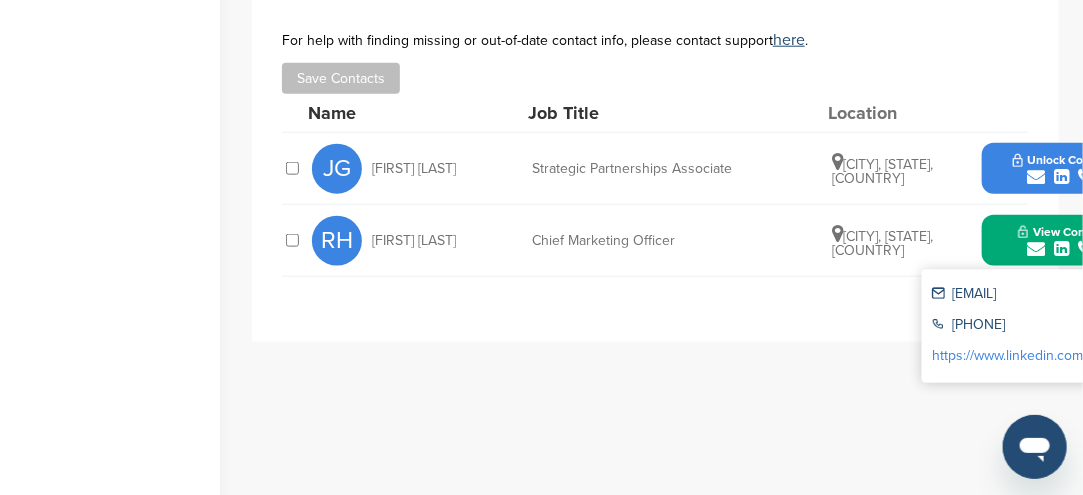 drag, startPoint x: 952, startPoint y: 316, endPoint x: 1082, endPoint y: 325, distance: 130.31117 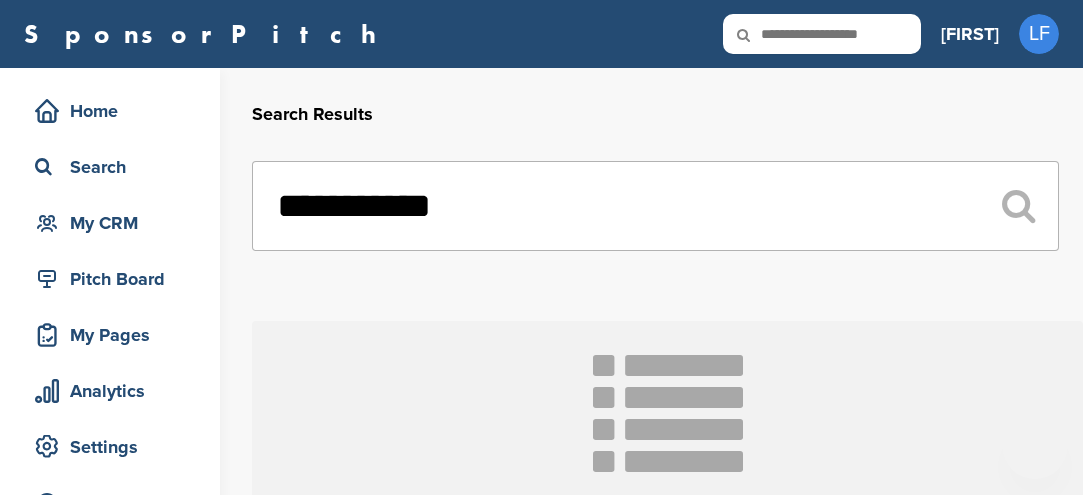 scroll, scrollTop: 200, scrollLeft: 0, axis: vertical 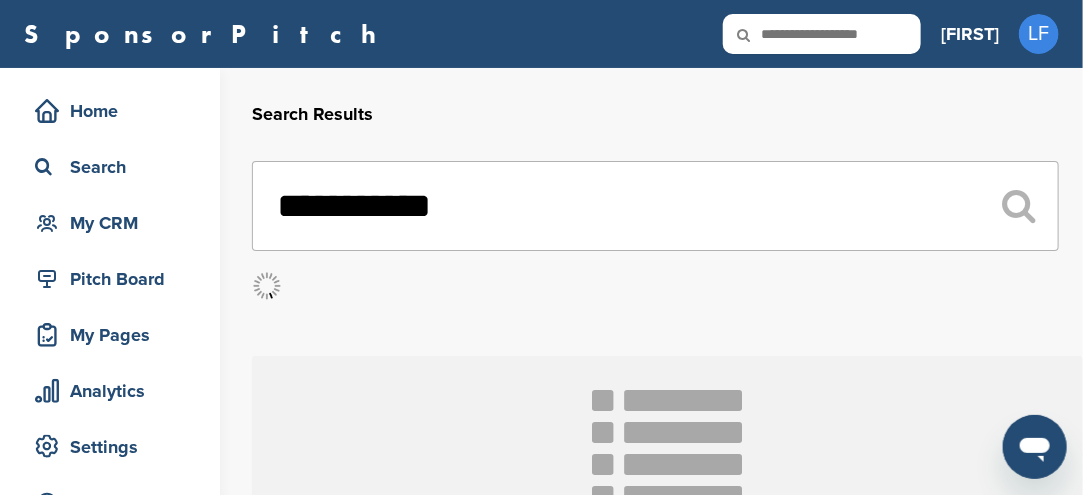 click at bounding box center (822, 34) 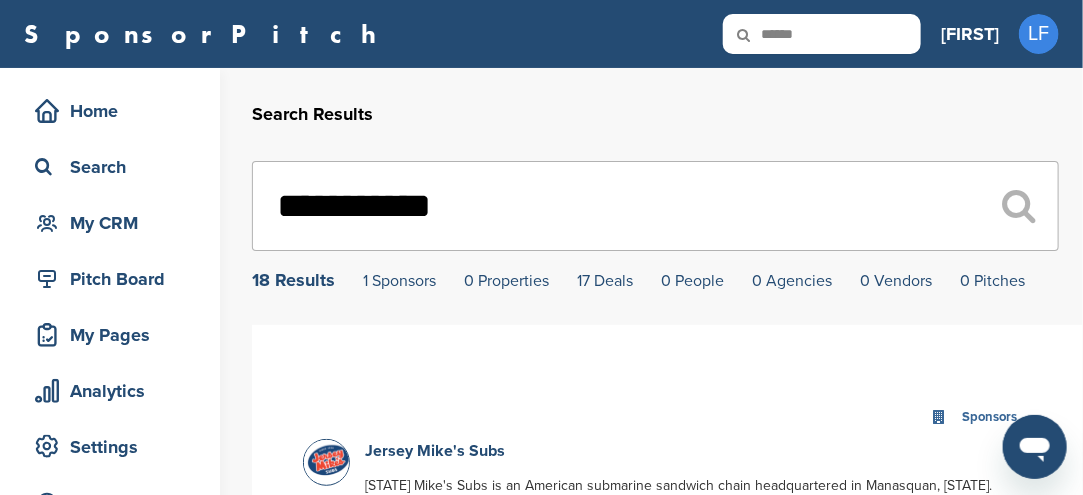 click on "******" at bounding box center [822, 34] 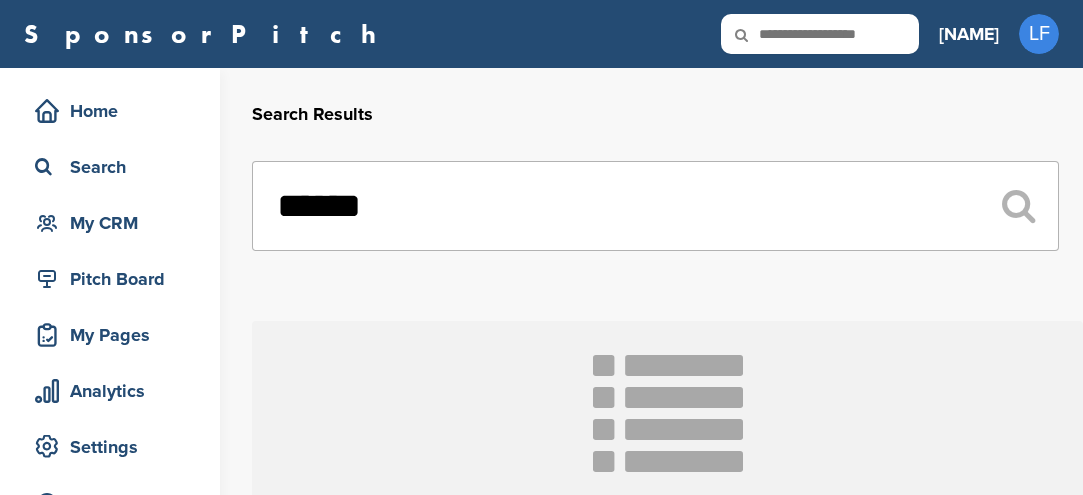 scroll, scrollTop: 0, scrollLeft: 0, axis: both 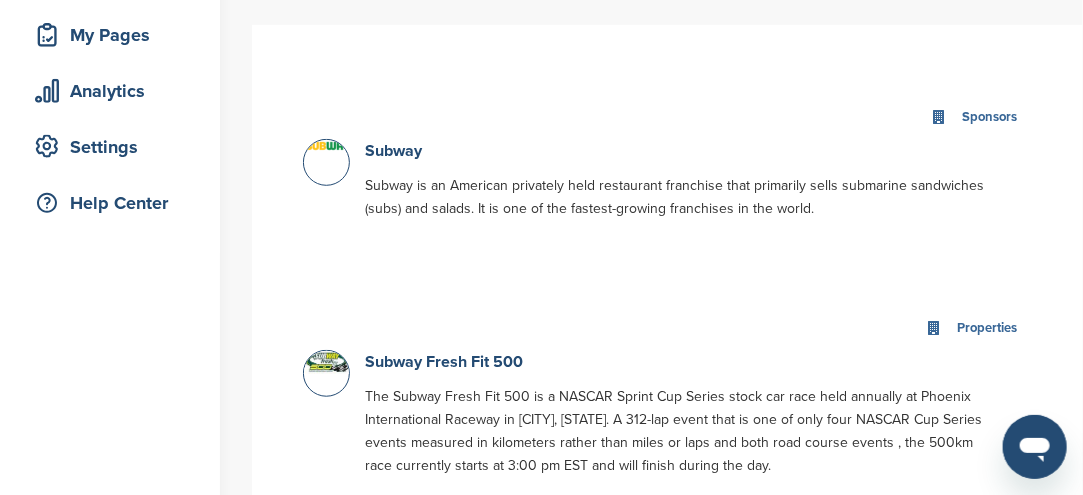 click at bounding box center [326, 162] 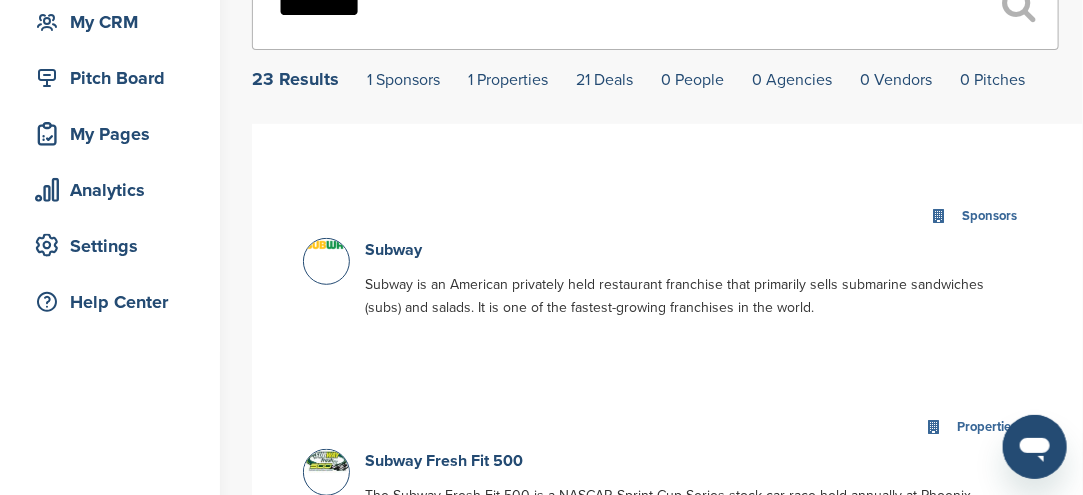 scroll, scrollTop: 200, scrollLeft: 0, axis: vertical 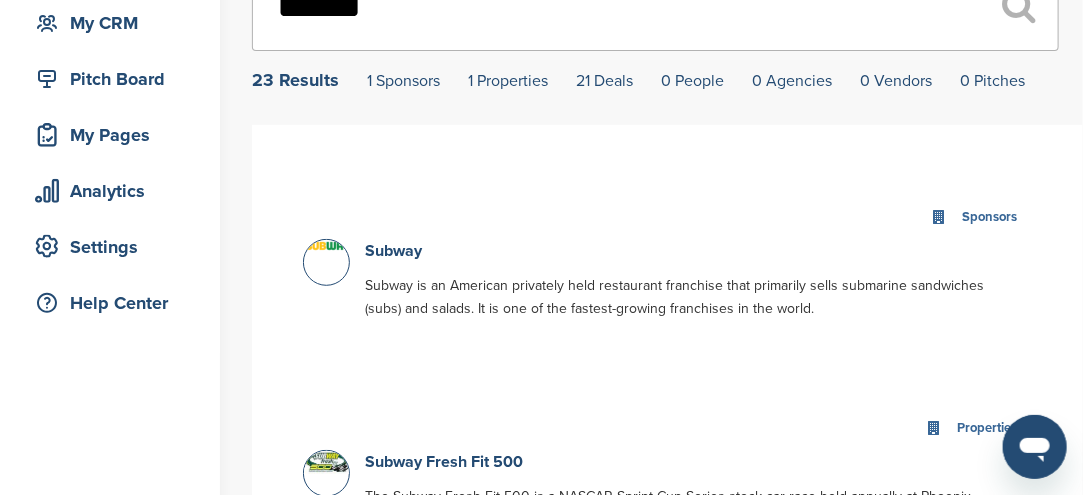 click at bounding box center (326, 262) 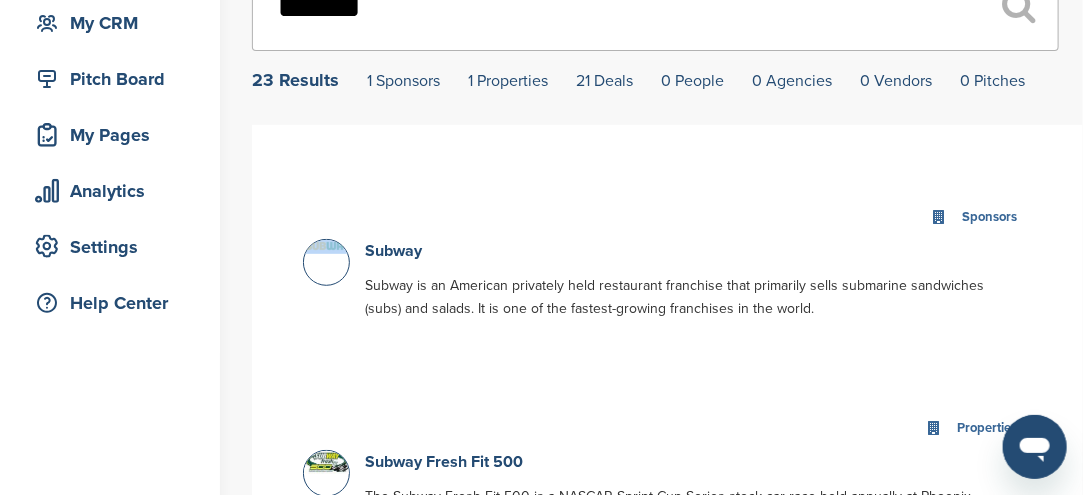 click at bounding box center (326, 262) 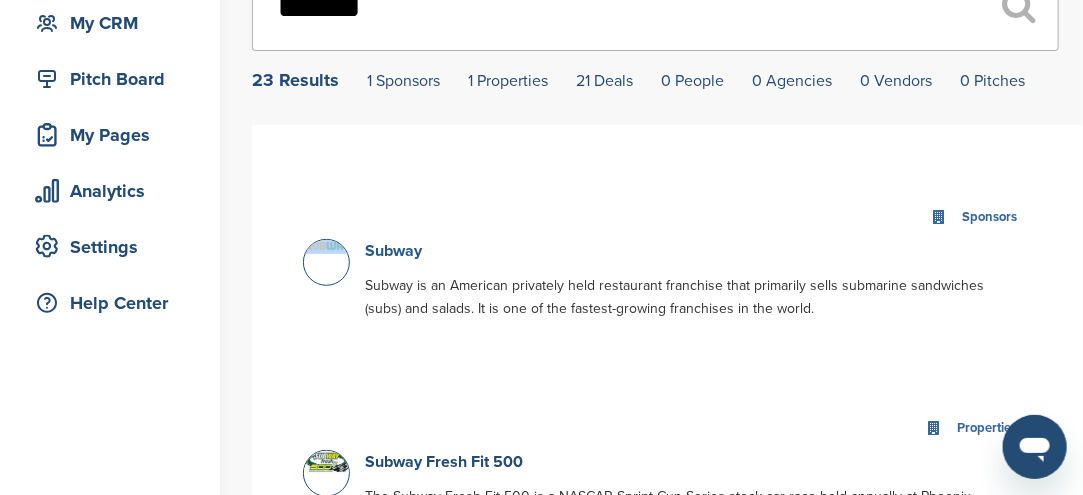 click on "Subway" at bounding box center (393, 251) 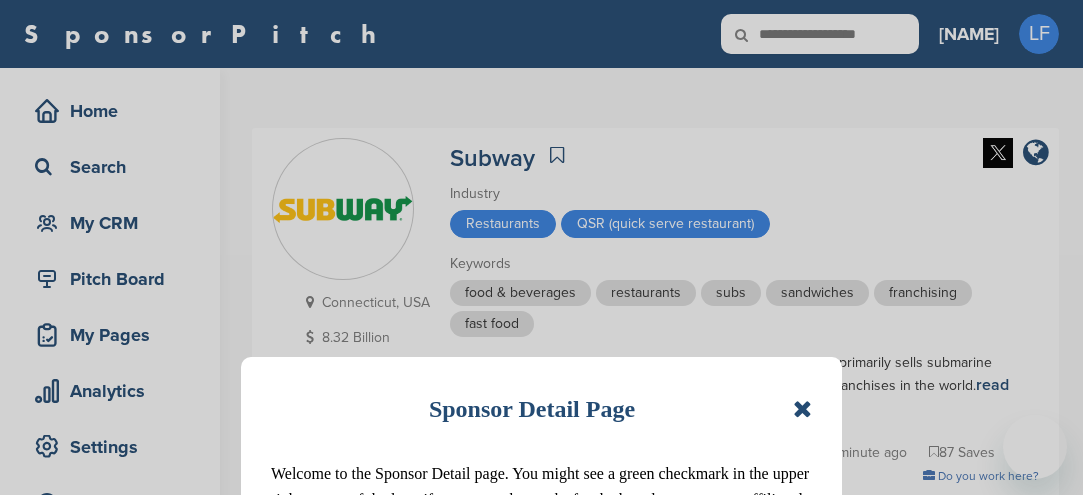 scroll, scrollTop: 0, scrollLeft: 0, axis: both 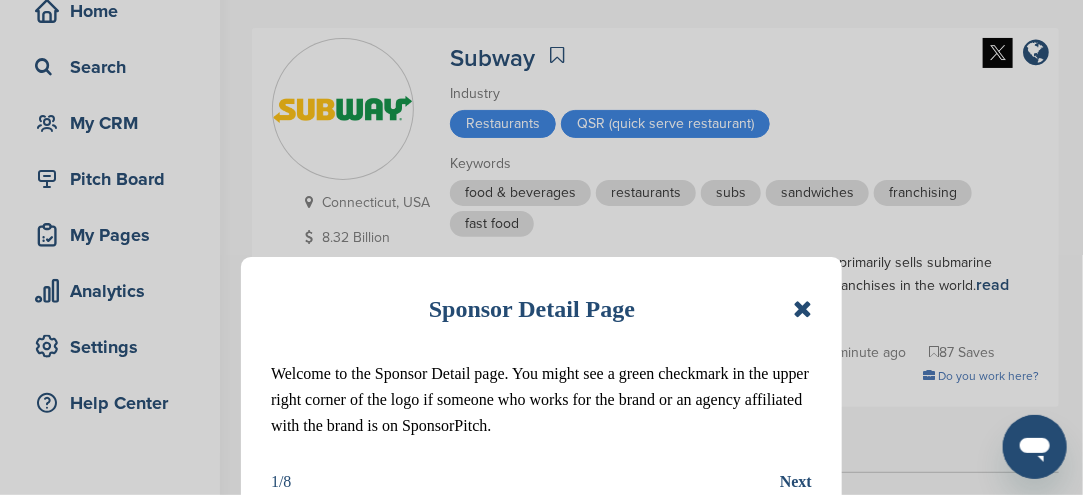 click at bounding box center [802, 309] 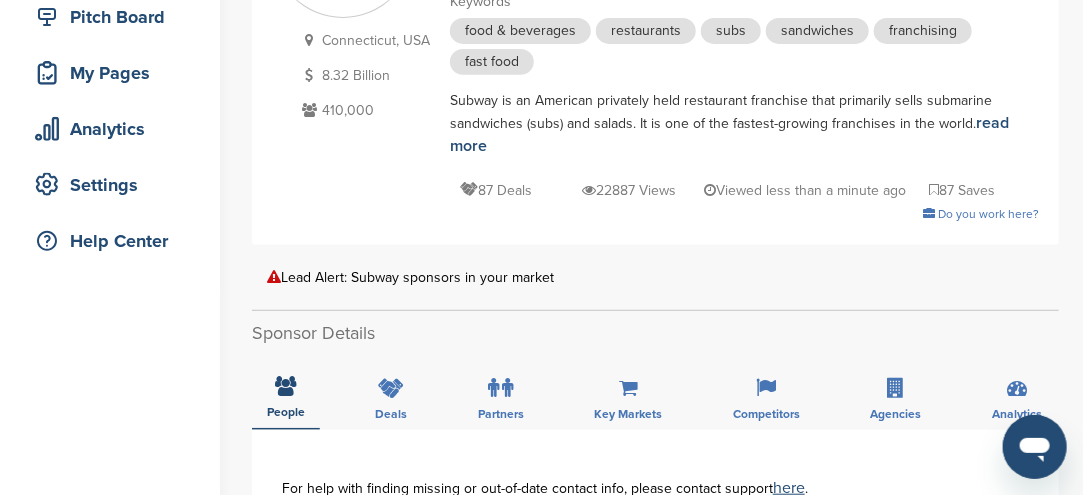 scroll, scrollTop: 300, scrollLeft: 0, axis: vertical 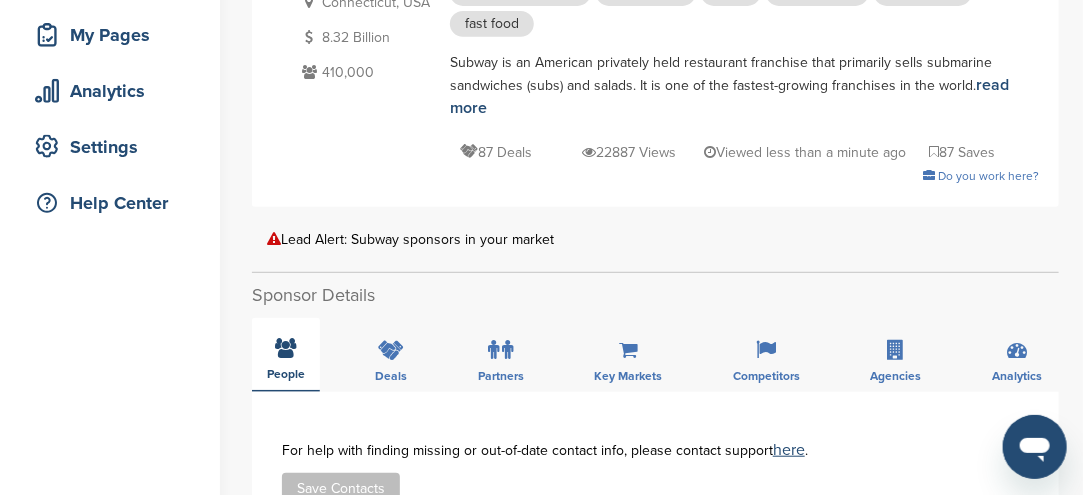 click at bounding box center [286, 348] 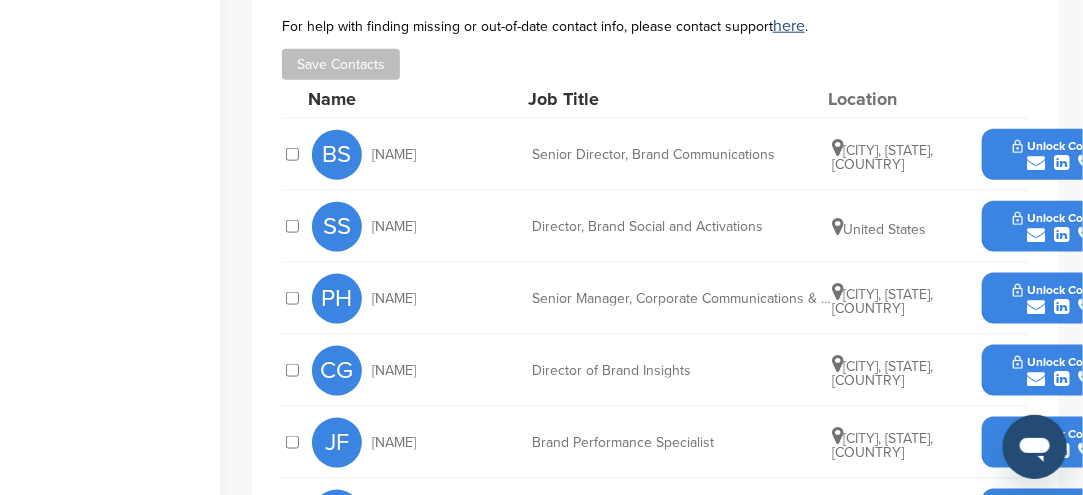 scroll, scrollTop: 700, scrollLeft: 0, axis: vertical 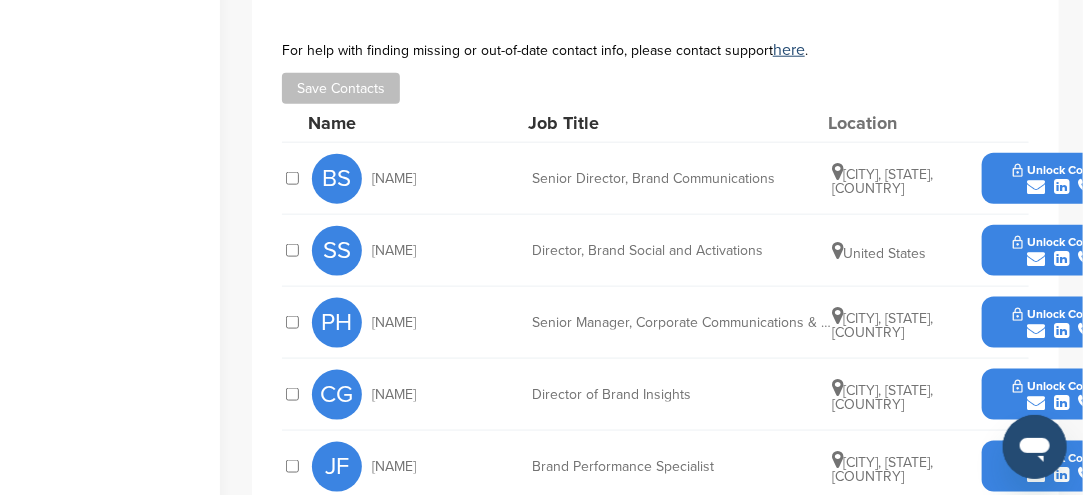click at bounding box center (1036, 259) 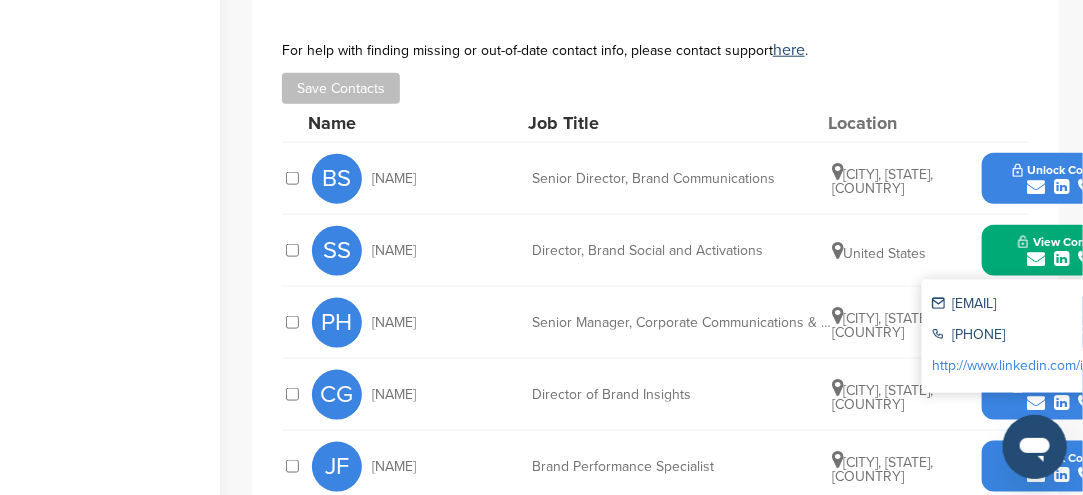 drag, startPoint x: 950, startPoint y: 300, endPoint x: 1081, endPoint y: 306, distance: 131.13733 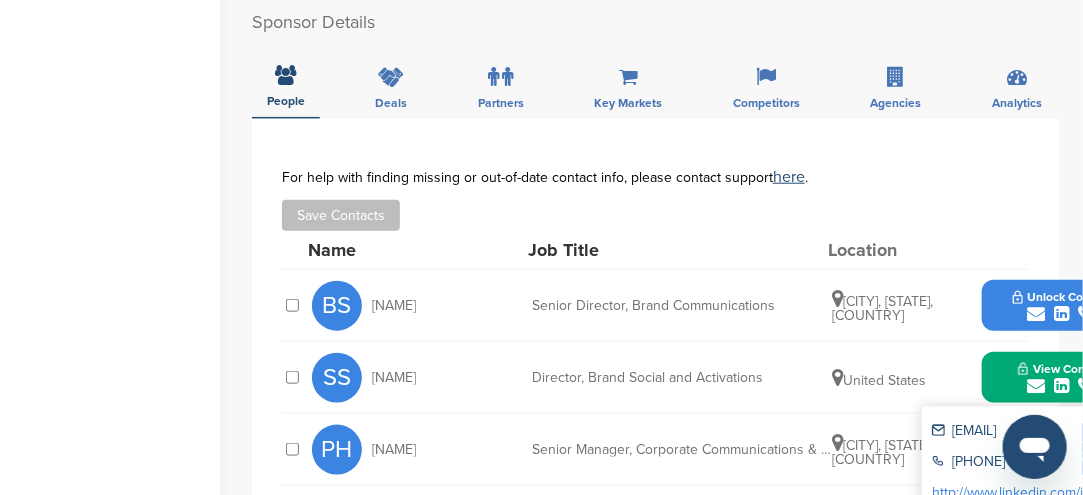 scroll, scrollTop: 600, scrollLeft: 0, axis: vertical 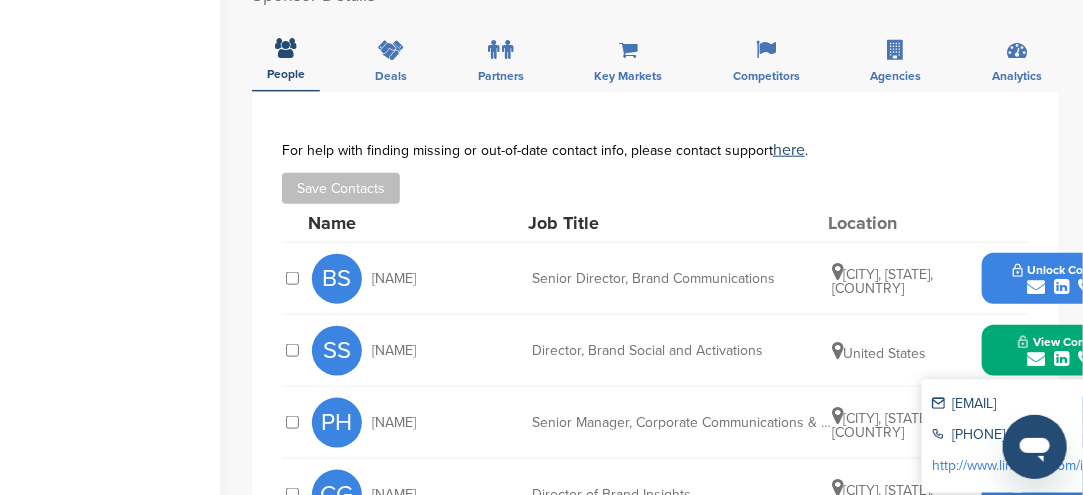 click at bounding box center (1036, 359) 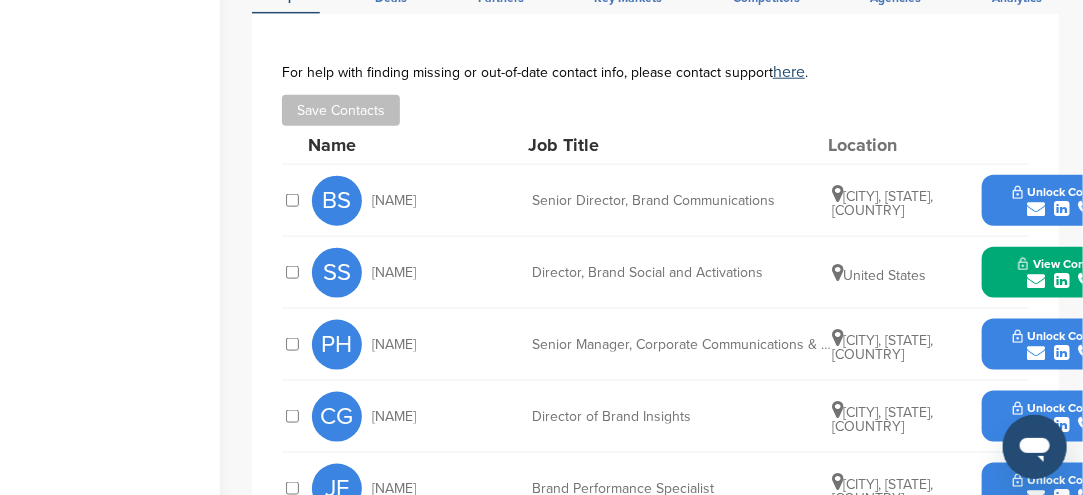 scroll, scrollTop: 700, scrollLeft: 0, axis: vertical 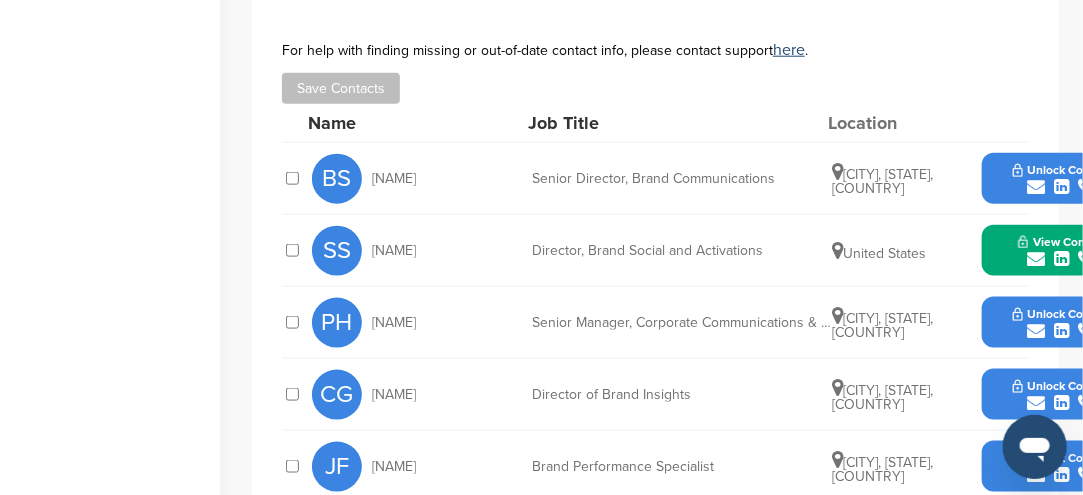 click at bounding box center (1036, 259) 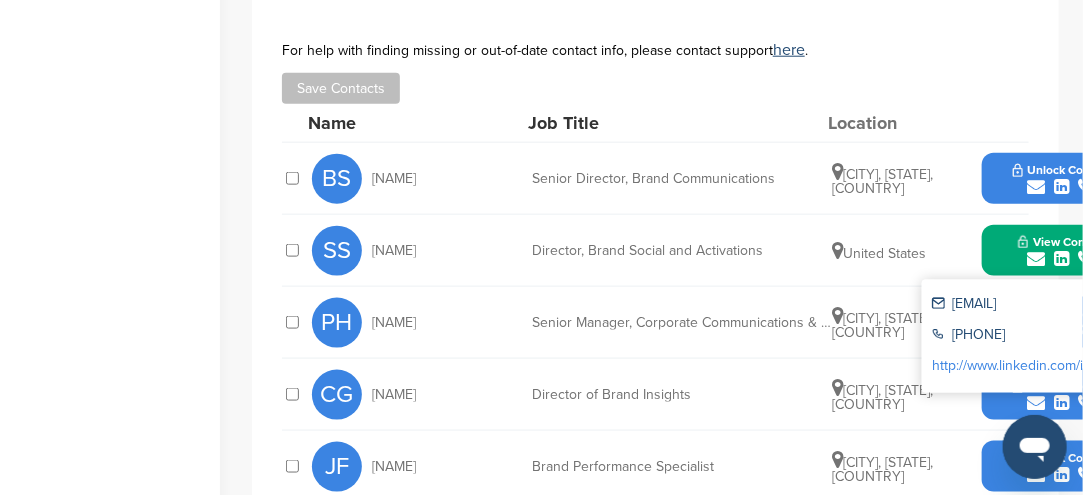 click on "sabella_s@subway.com" at bounding box center [1024, 305] 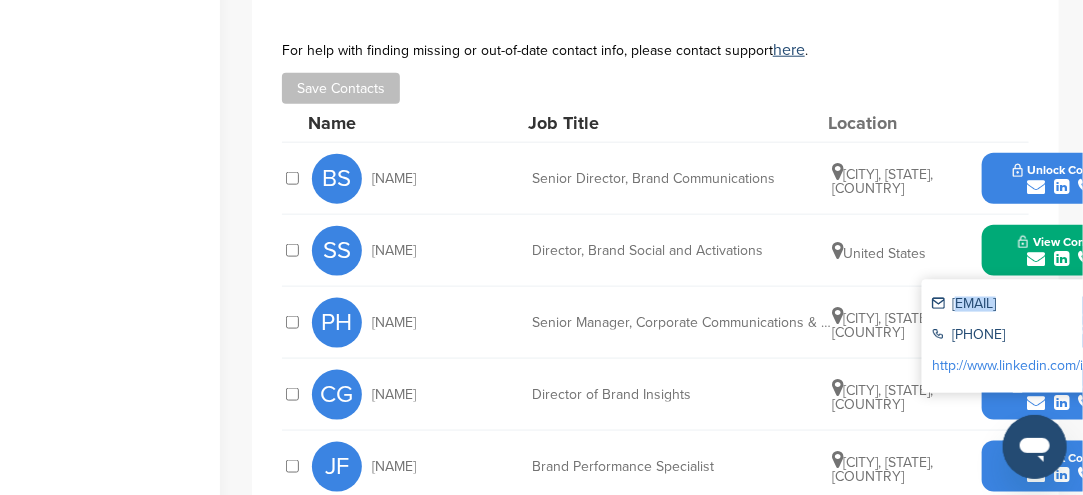 click on "sabella_s@subway.com" at bounding box center (1024, 305) 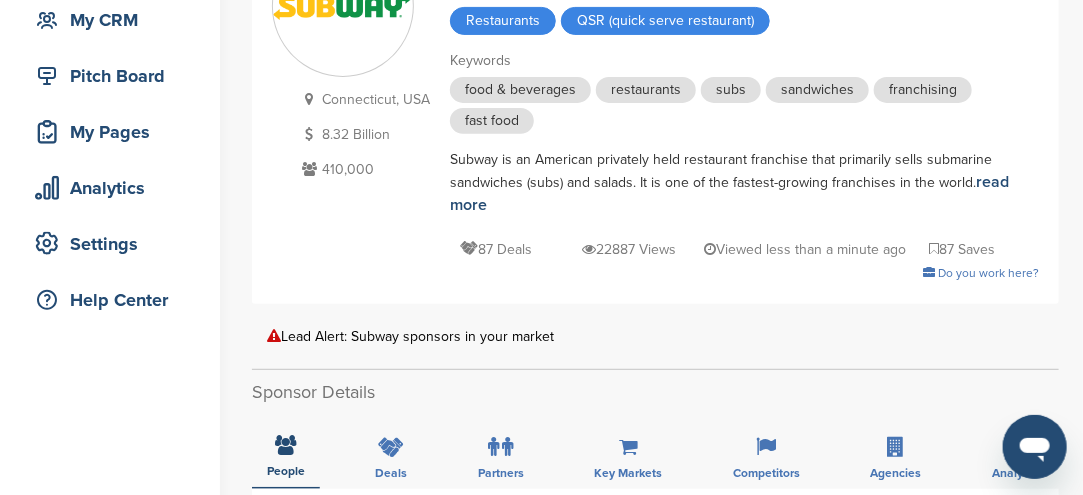 scroll, scrollTop: 0, scrollLeft: 0, axis: both 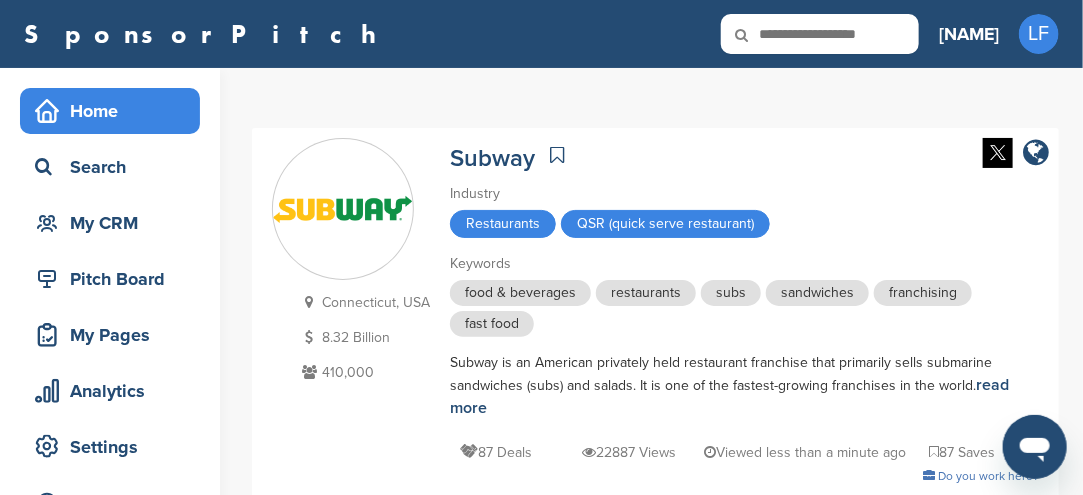 click on "Home" at bounding box center (115, 111) 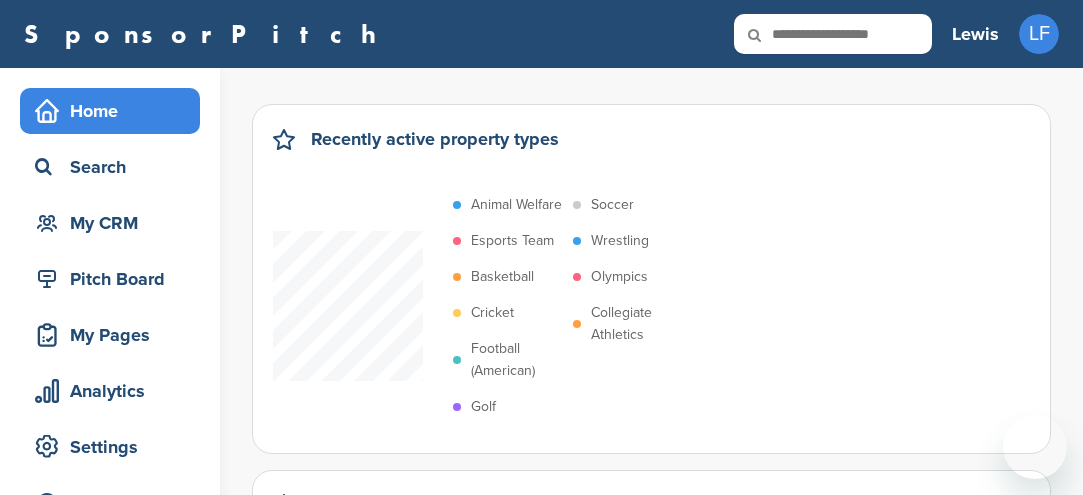 scroll, scrollTop: 0, scrollLeft: 0, axis: both 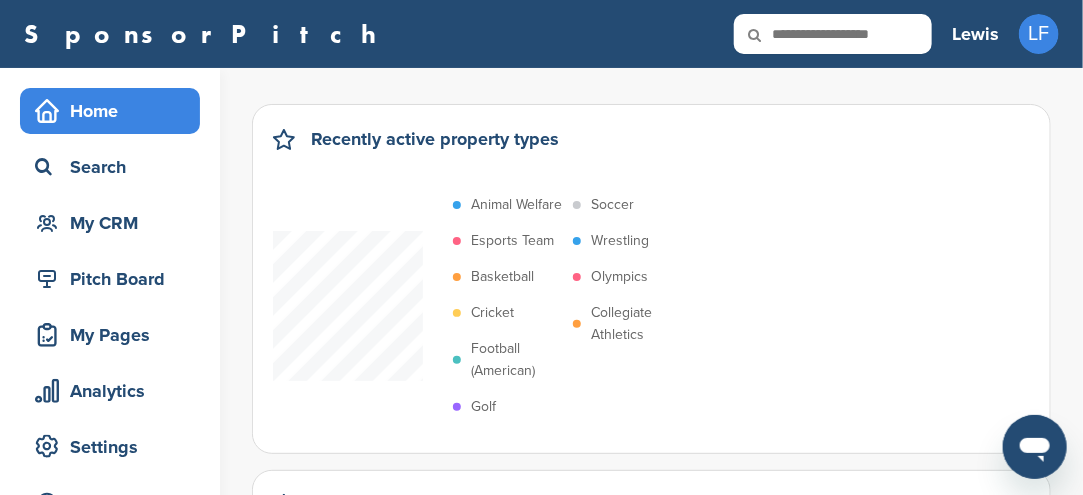 click at bounding box center [833, 34] 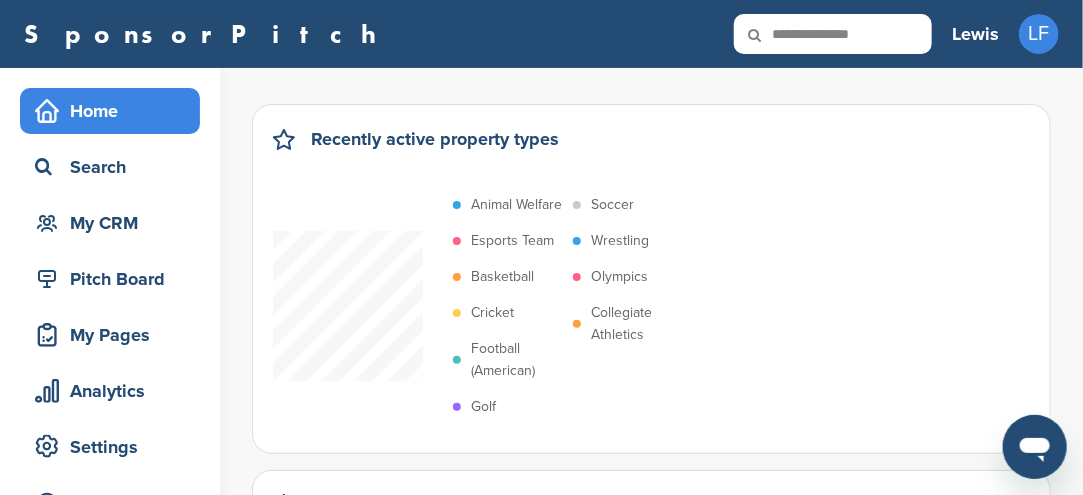 type on "**********" 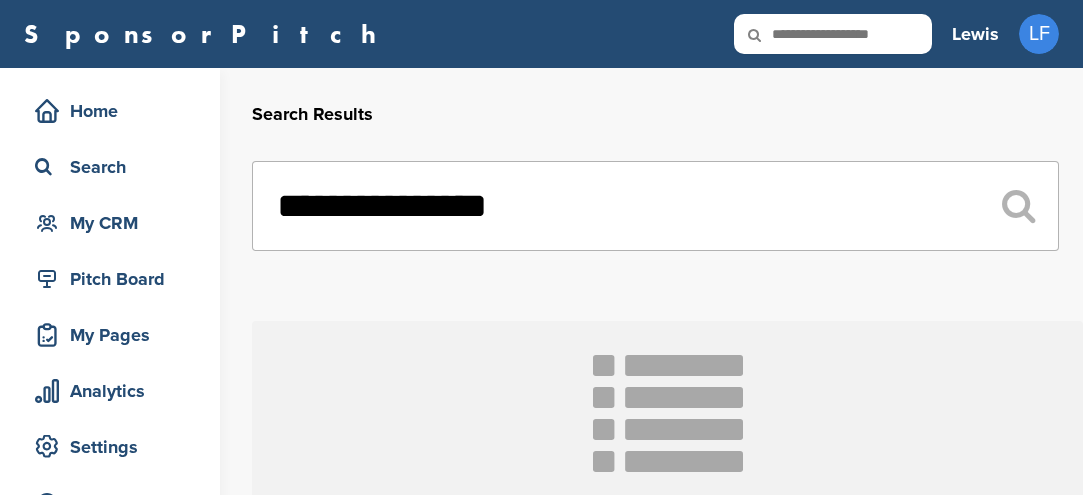 scroll, scrollTop: 0, scrollLeft: 0, axis: both 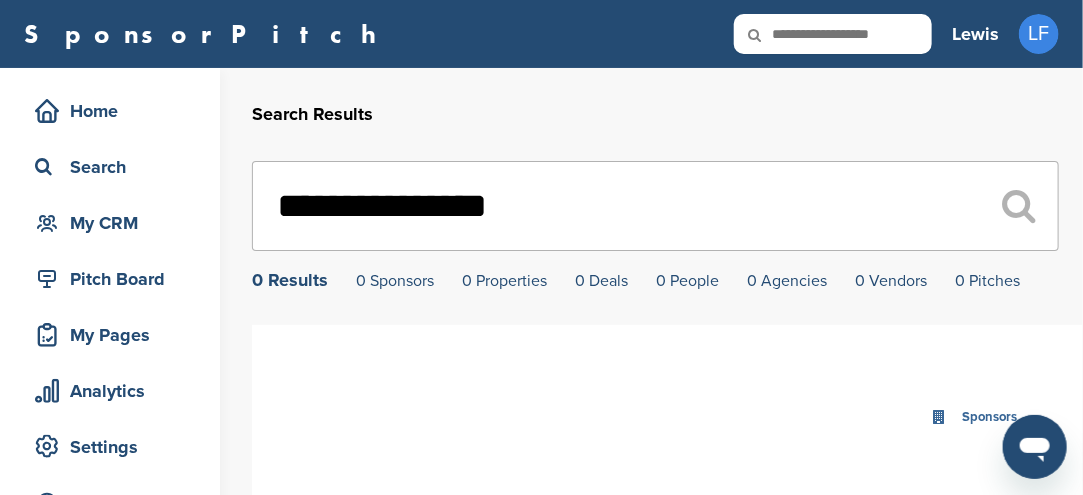 click at bounding box center (833, 34) 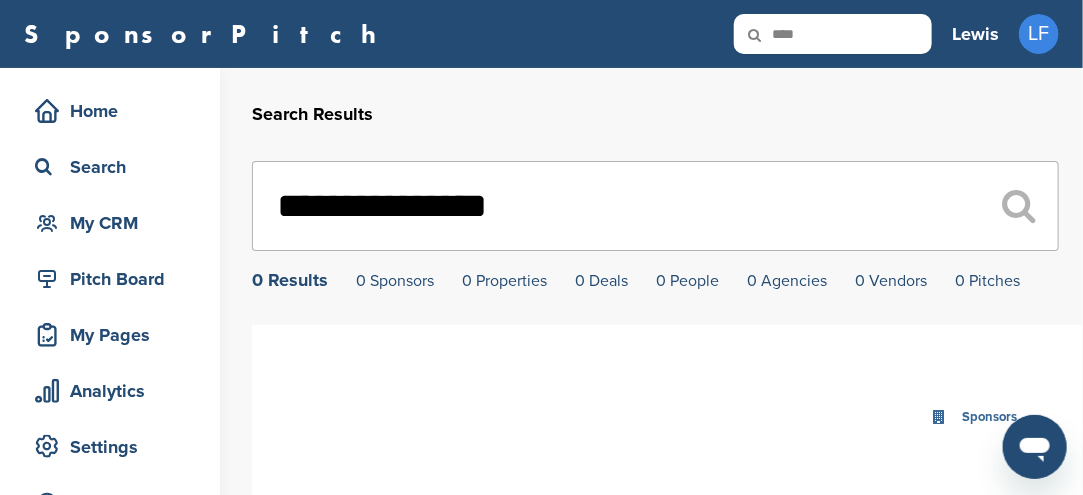 type on "****" 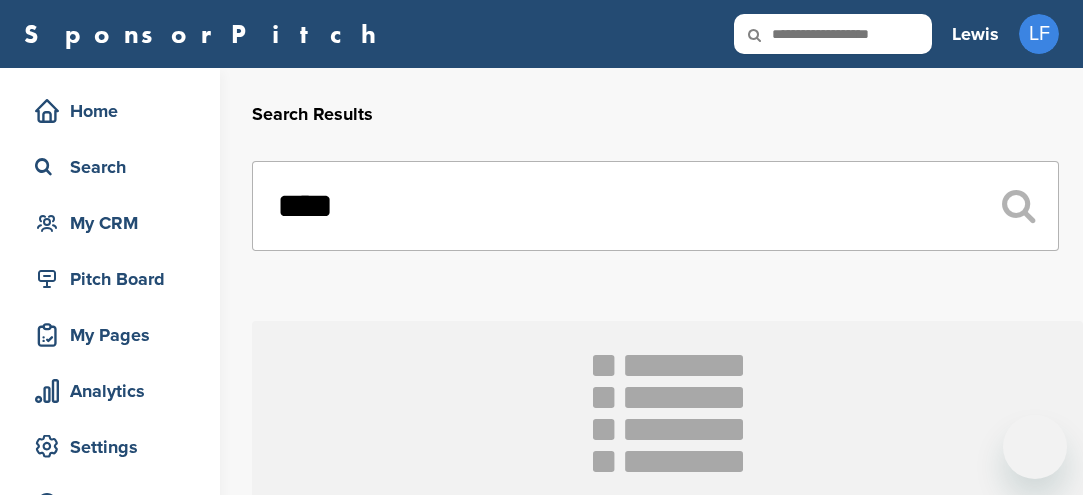 scroll, scrollTop: 0, scrollLeft: 0, axis: both 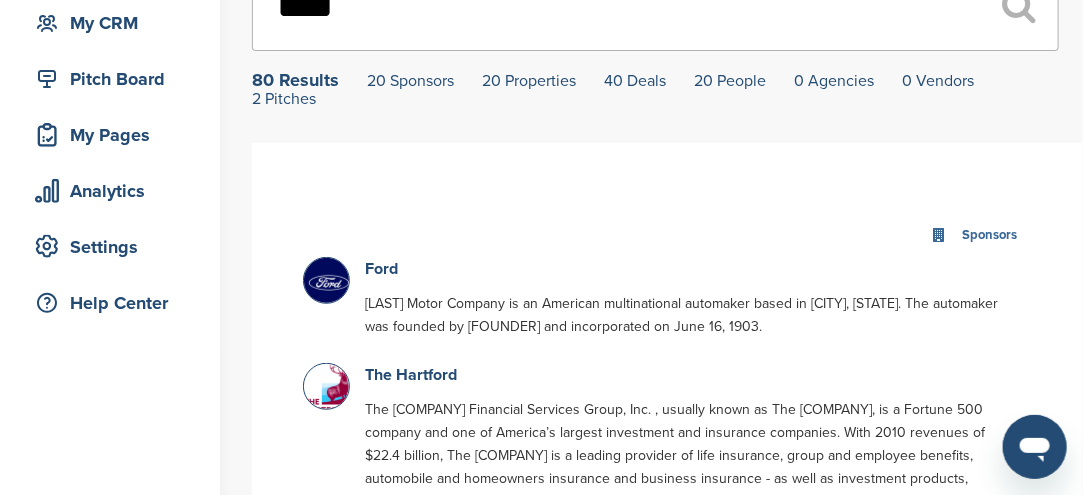 click at bounding box center (329, 283) 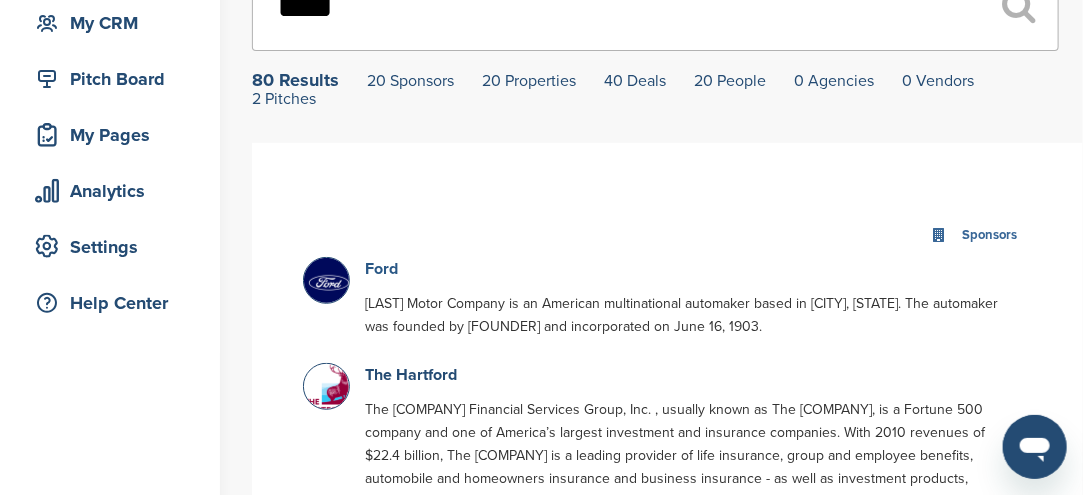 click on "Ford" at bounding box center [381, 269] 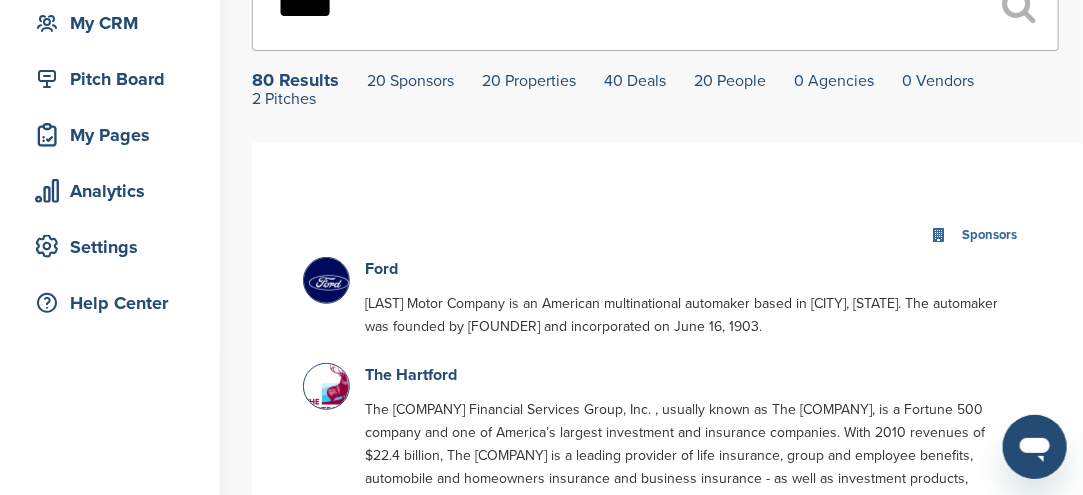 click at bounding box center [329, 283] 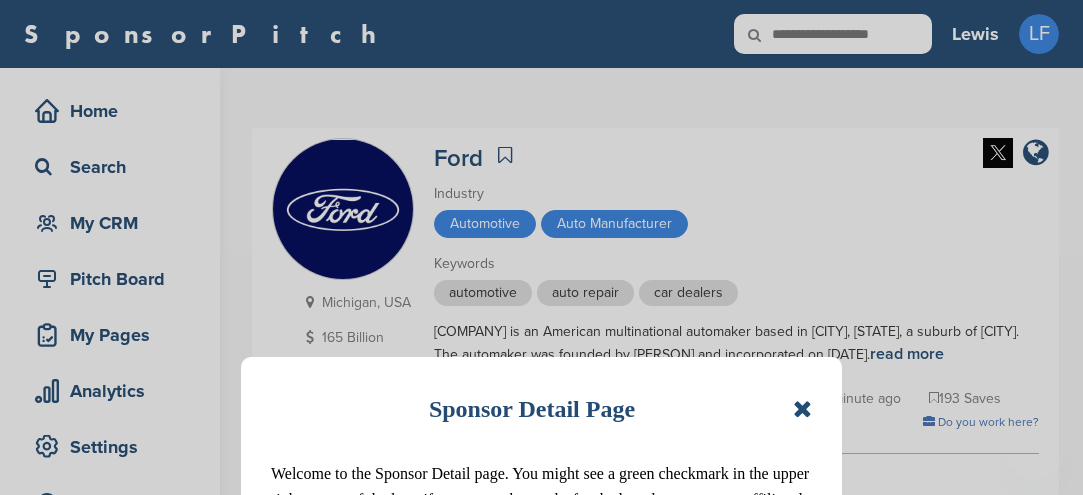 scroll, scrollTop: 0, scrollLeft: 0, axis: both 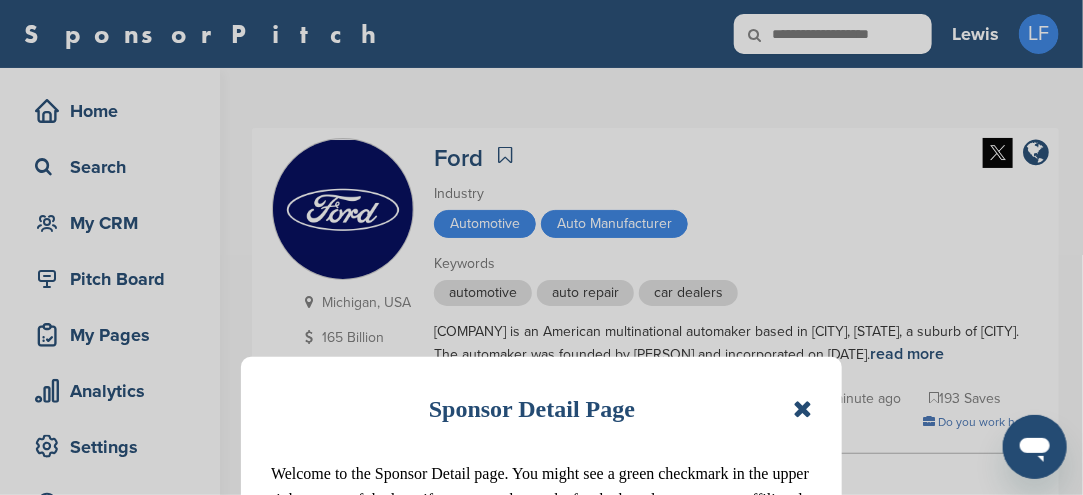 click at bounding box center (802, 409) 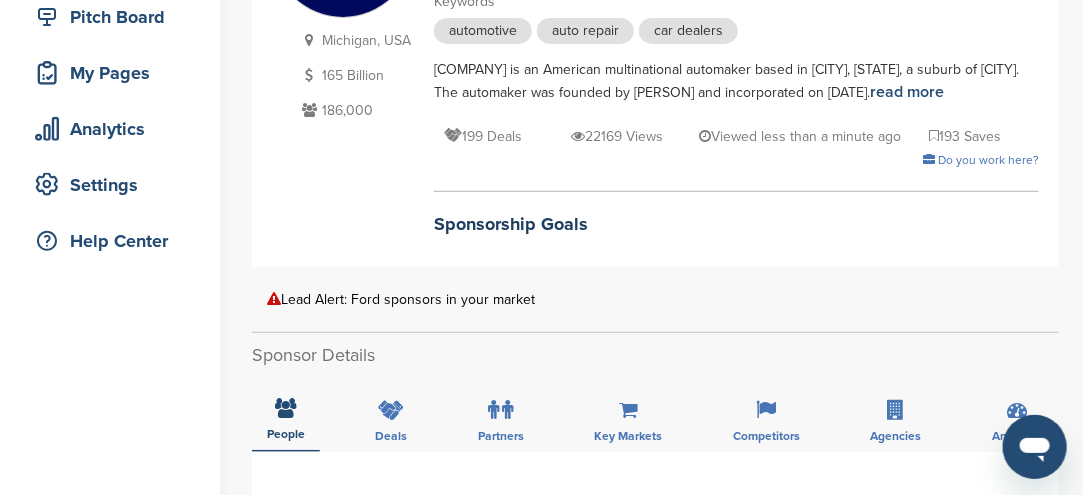 scroll, scrollTop: 300, scrollLeft: 0, axis: vertical 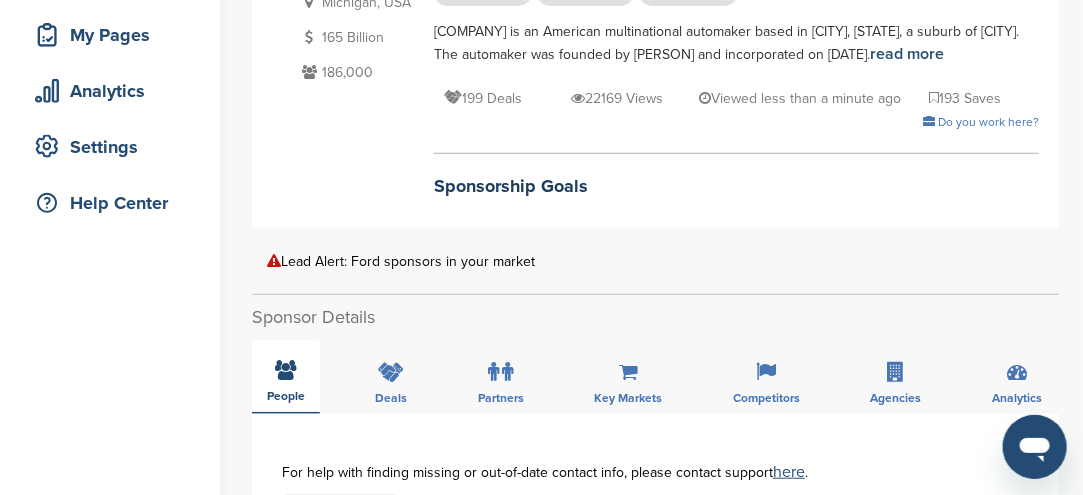 click at bounding box center (286, 370) 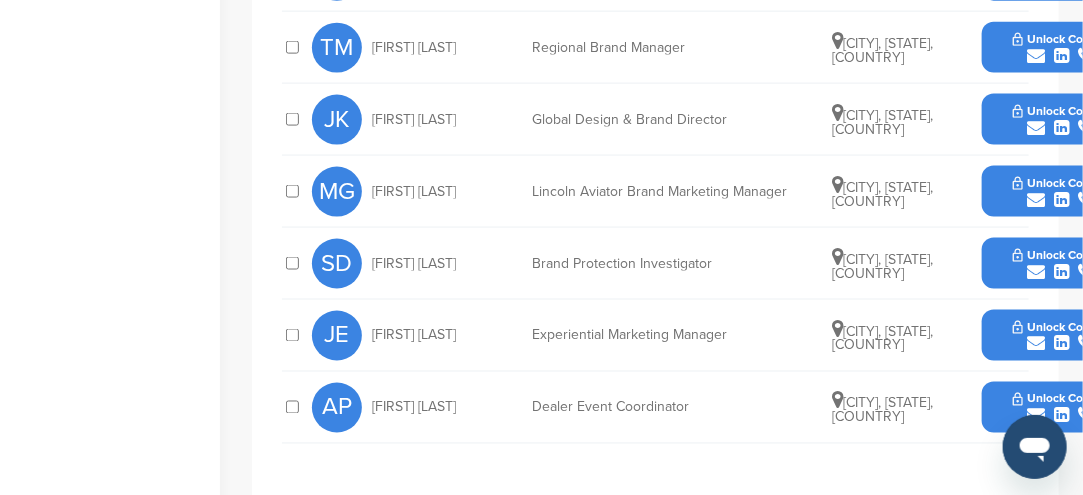 scroll, scrollTop: 800, scrollLeft: 0, axis: vertical 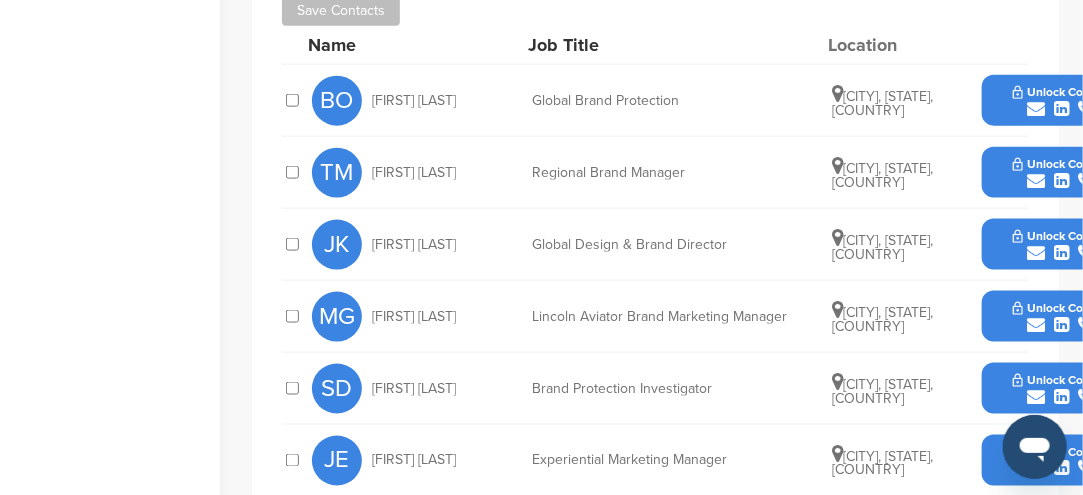 click at bounding box center [1036, 253] 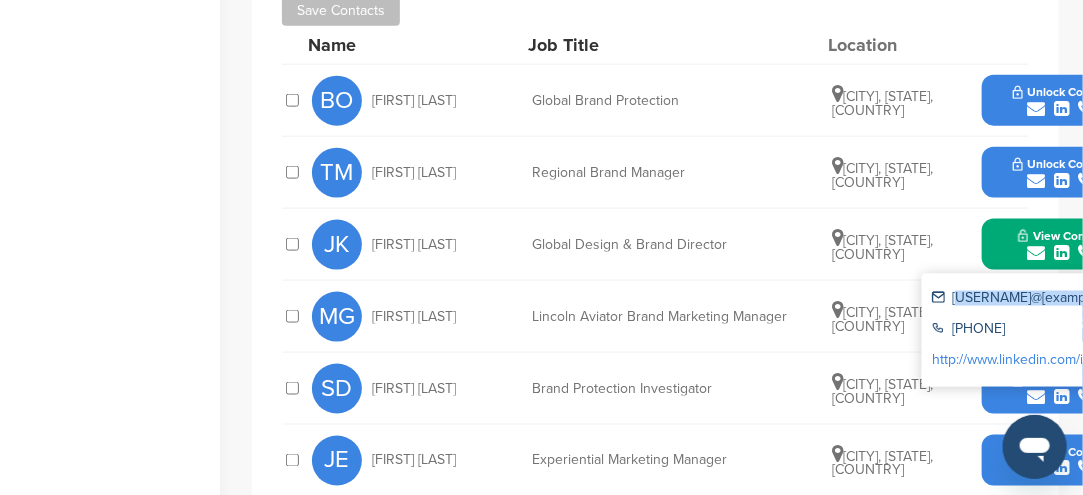 drag, startPoint x: 950, startPoint y: 318, endPoint x: 1078, endPoint y: 331, distance: 128.65846 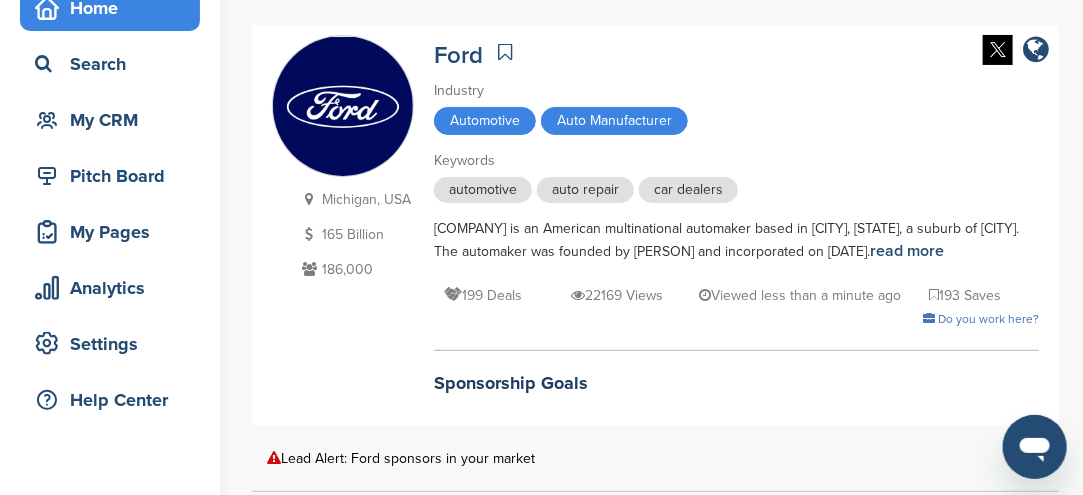 scroll, scrollTop: 0, scrollLeft: 0, axis: both 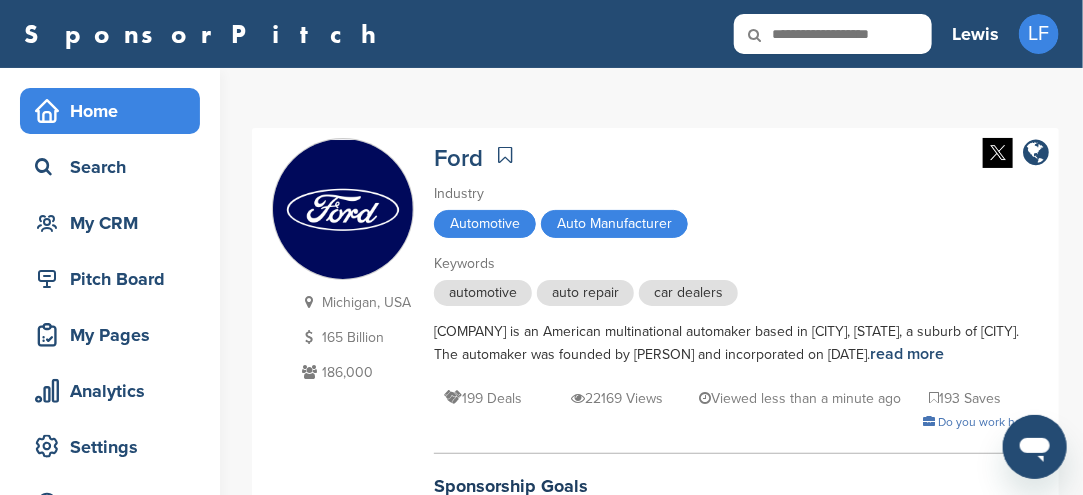 click on "Home" at bounding box center (115, 111) 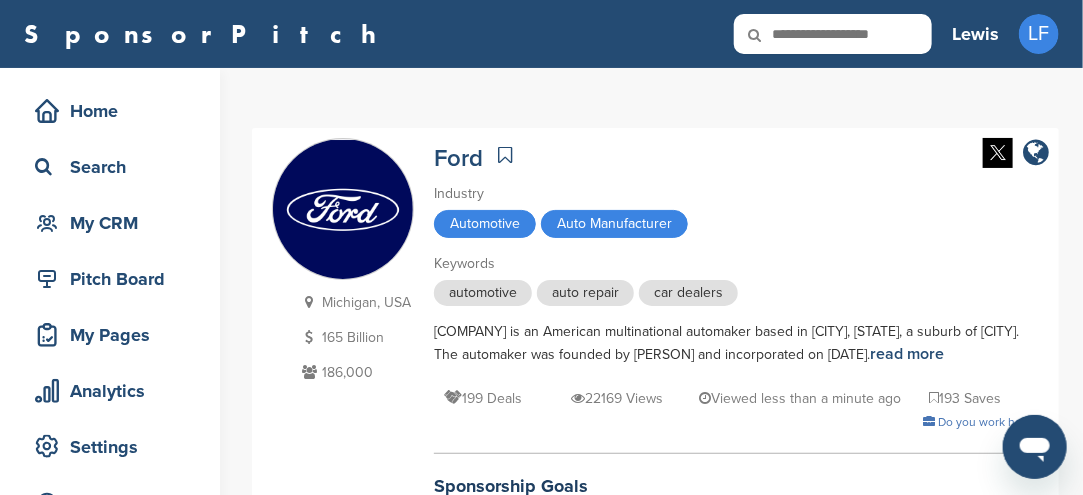 click at bounding box center [833, 34] 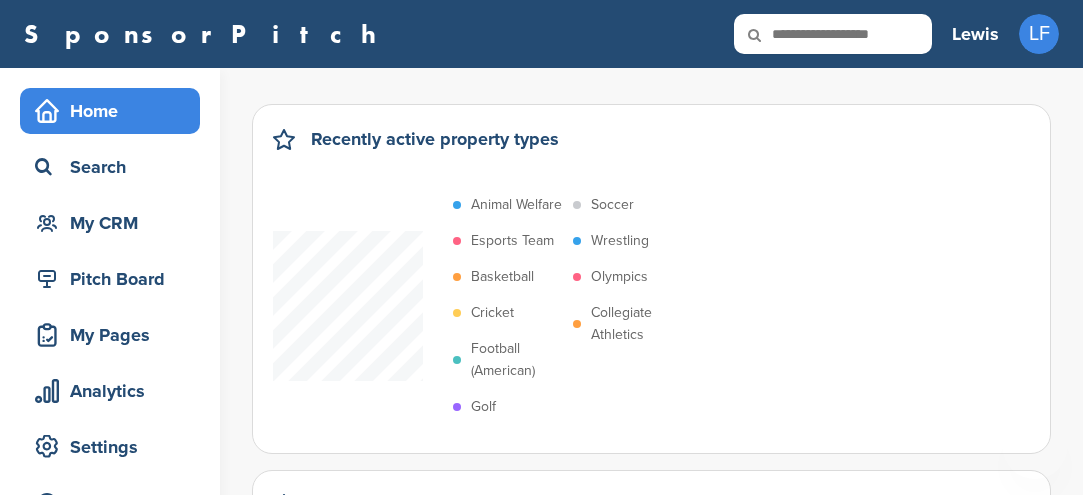 scroll, scrollTop: 0, scrollLeft: 0, axis: both 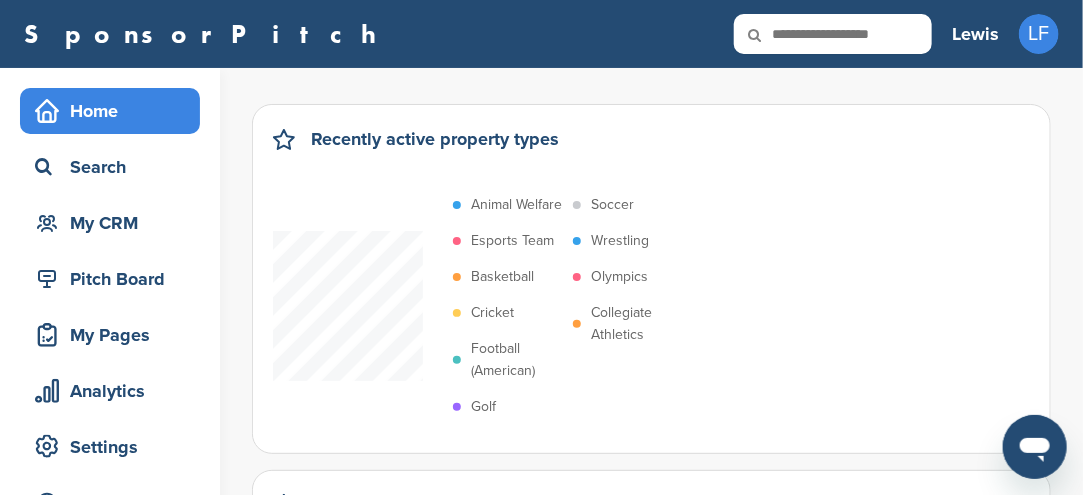 click at bounding box center [768, 35] 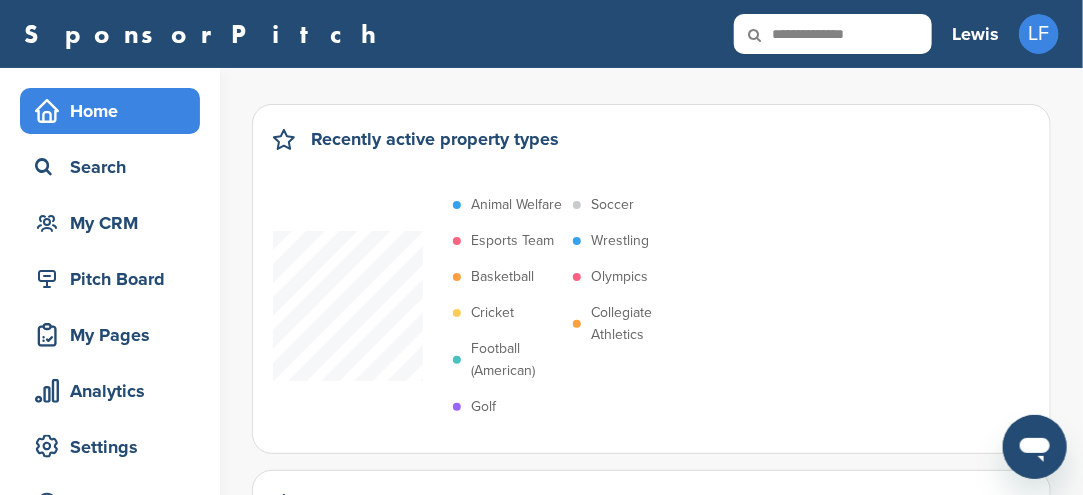 type on "**********" 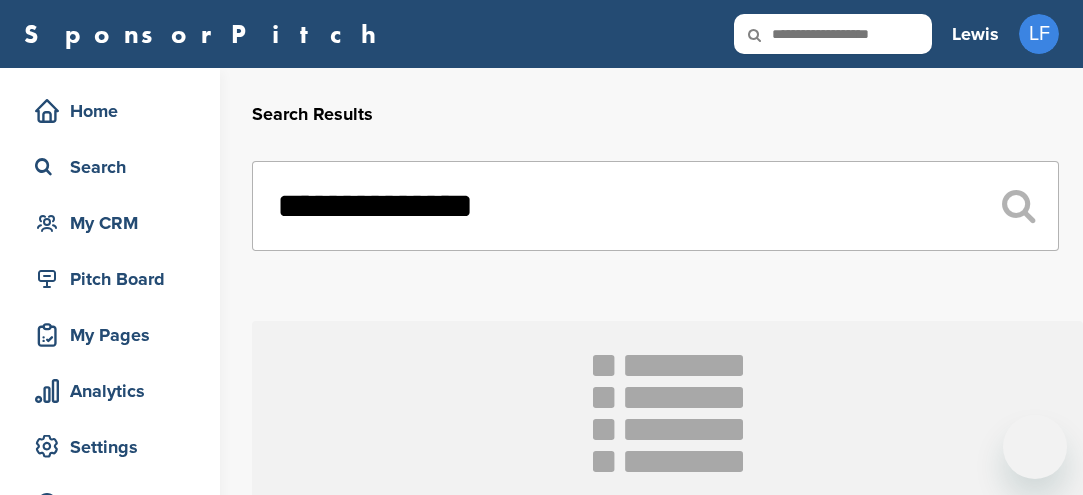 scroll, scrollTop: 0, scrollLeft: 0, axis: both 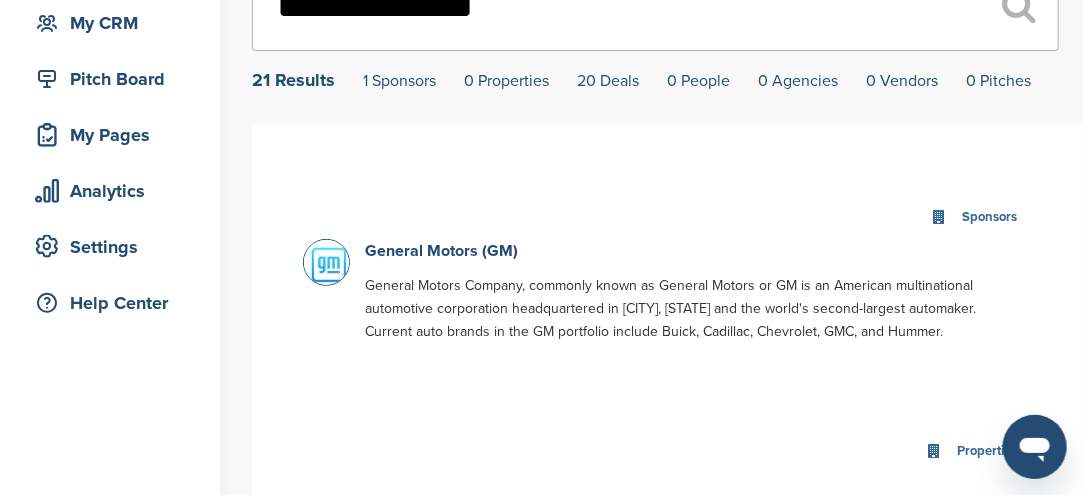 click at bounding box center (329, 265) 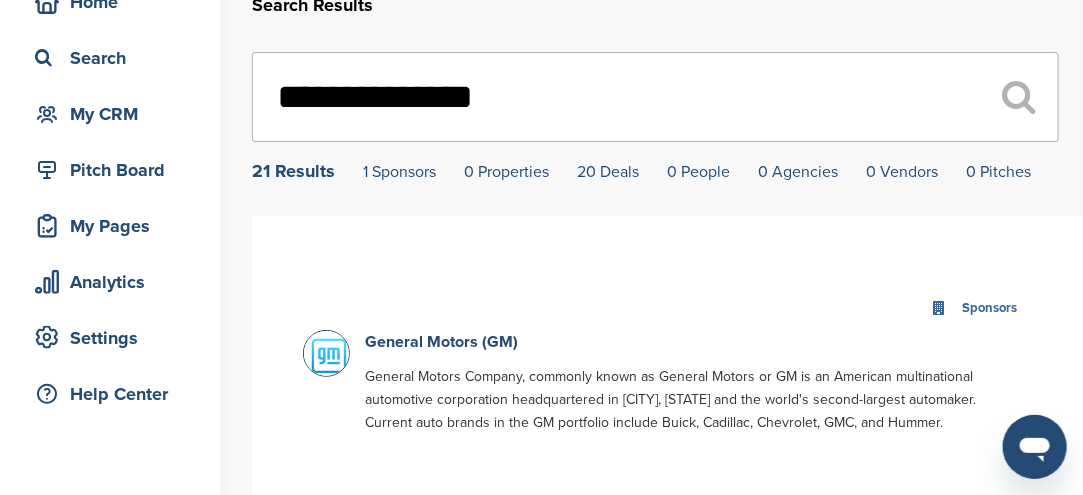 scroll, scrollTop: 100, scrollLeft: 0, axis: vertical 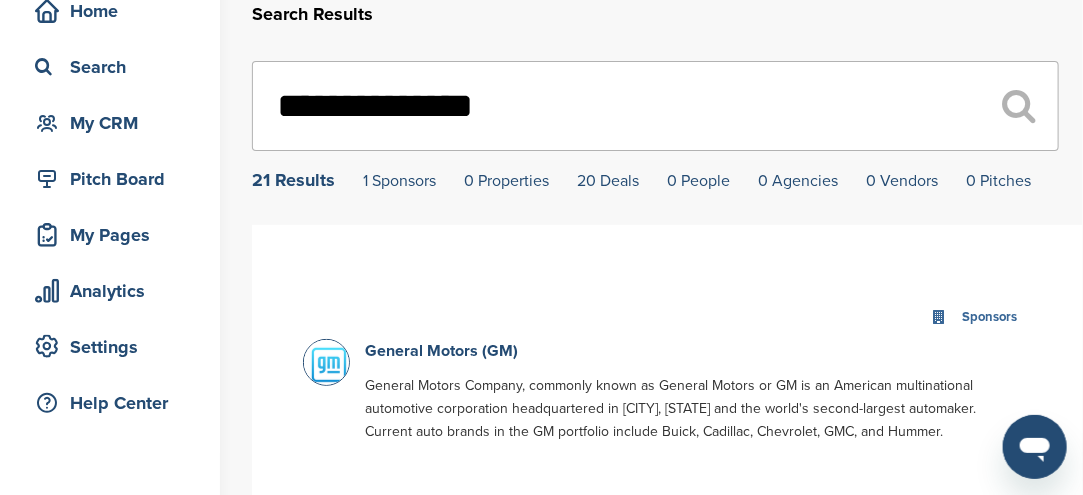 click at bounding box center (329, 365) 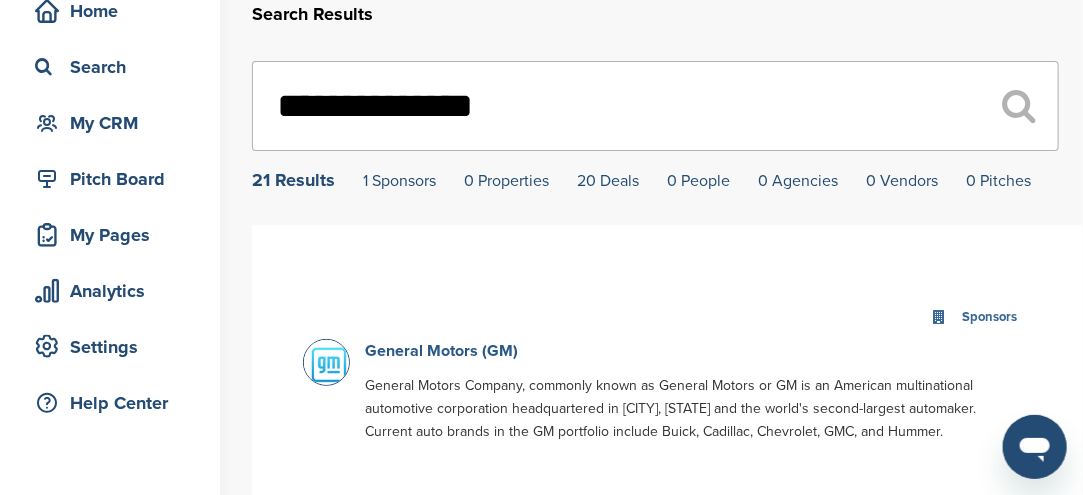 click on "General Motors (GM)" at bounding box center [441, 351] 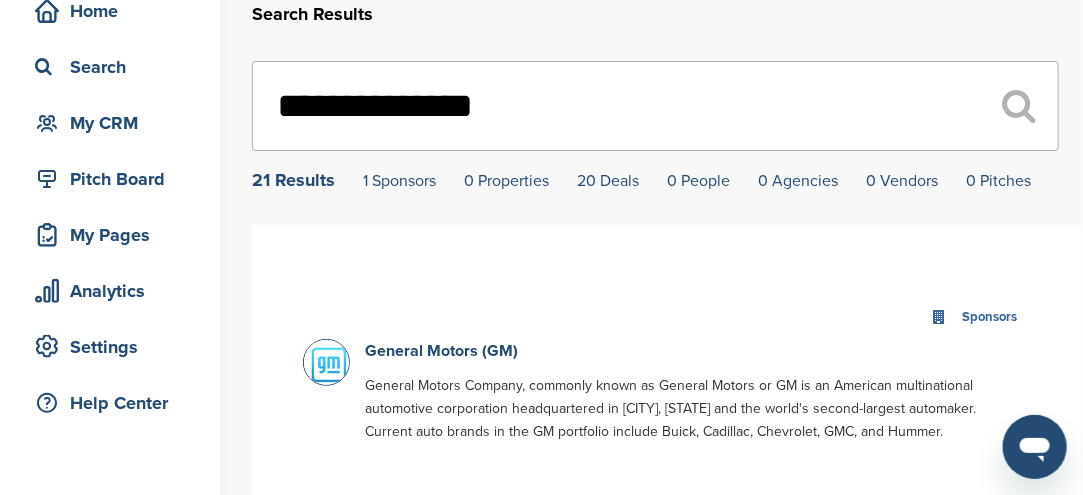 scroll, scrollTop: 209, scrollLeft: 0, axis: vertical 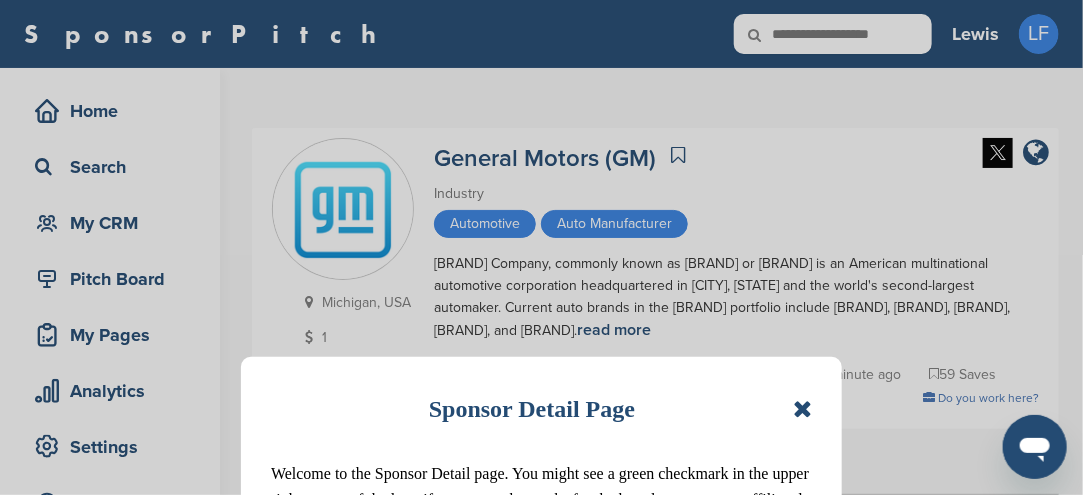 click at bounding box center (802, 409) 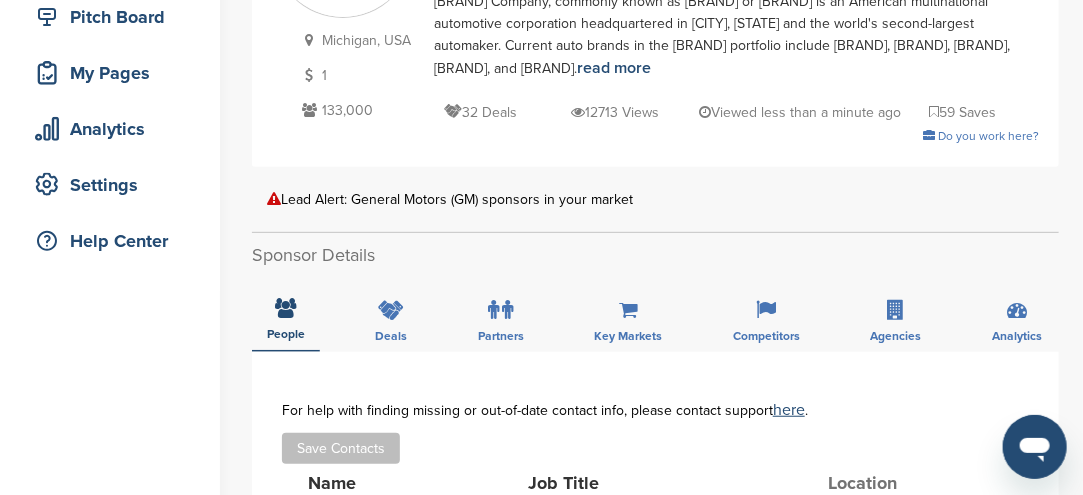 scroll, scrollTop: 300, scrollLeft: 0, axis: vertical 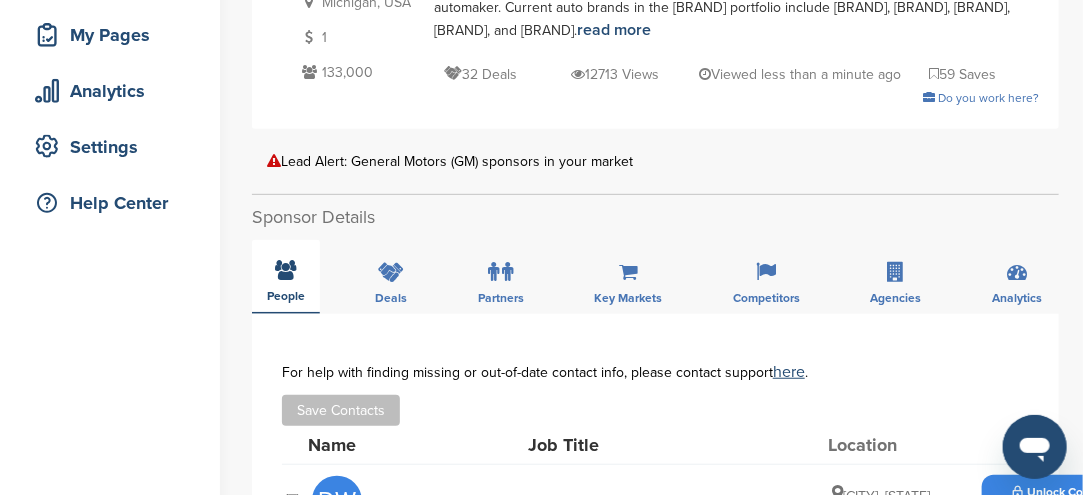 click at bounding box center [286, 270] 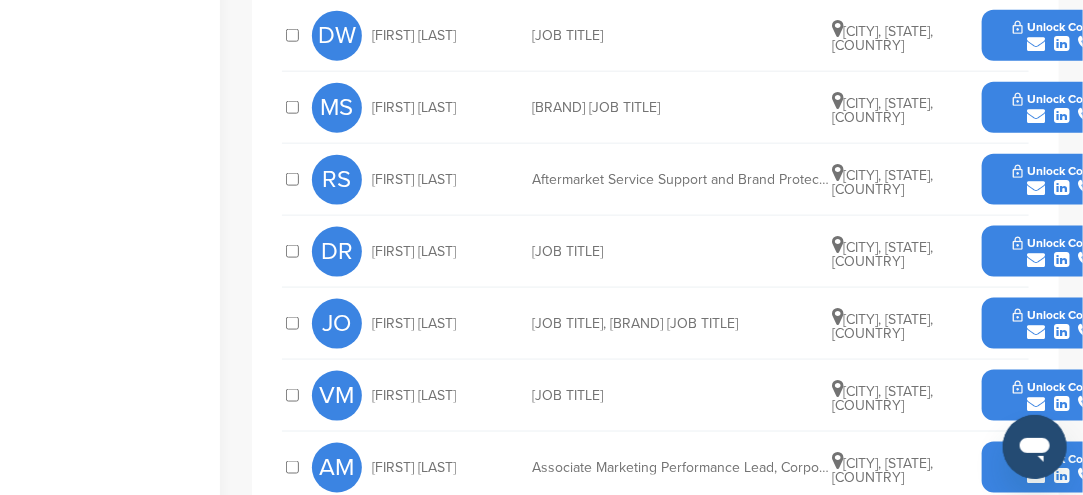 scroll, scrollTop: 800, scrollLeft: 0, axis: vertical 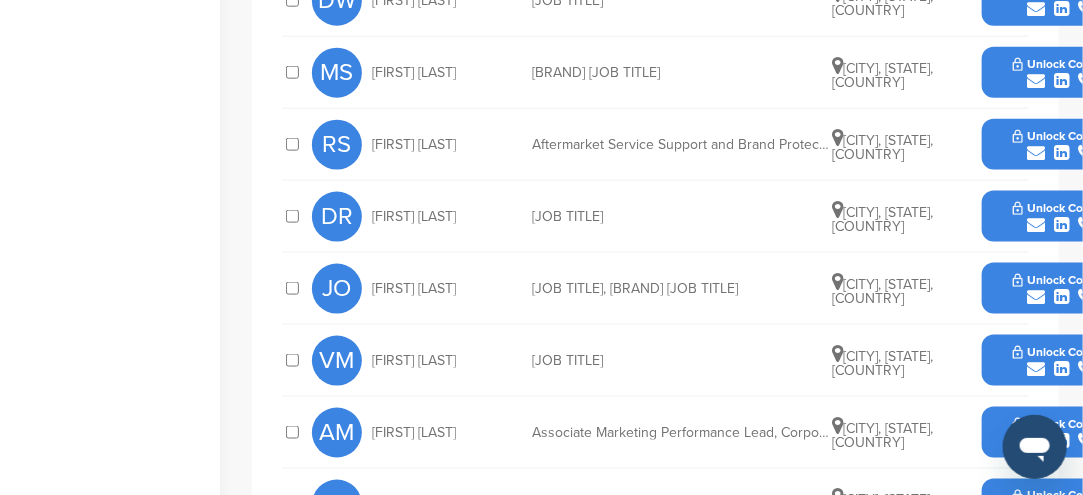 click at bounding box center [1036, 297] 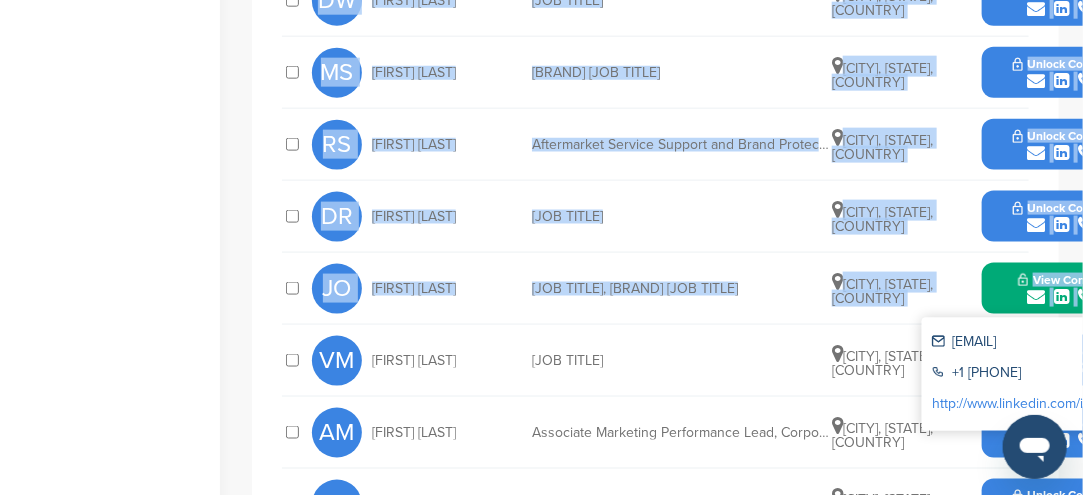 drag, startPoint x: 949, startPoint y: 340, endPoint x: 1084, endPoint y: 343, distance: 135.03333 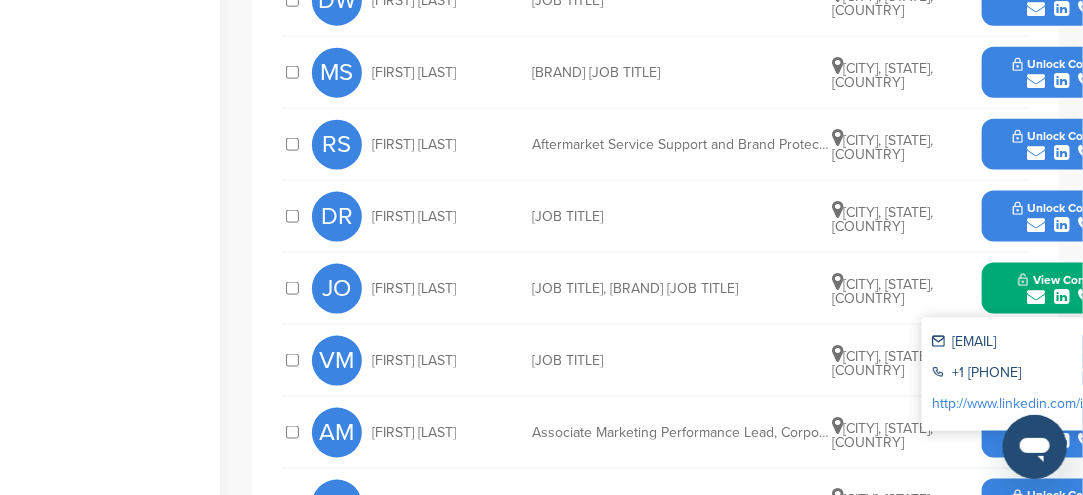 click on "[EMAIL]" at bounding box center (1024, 343) 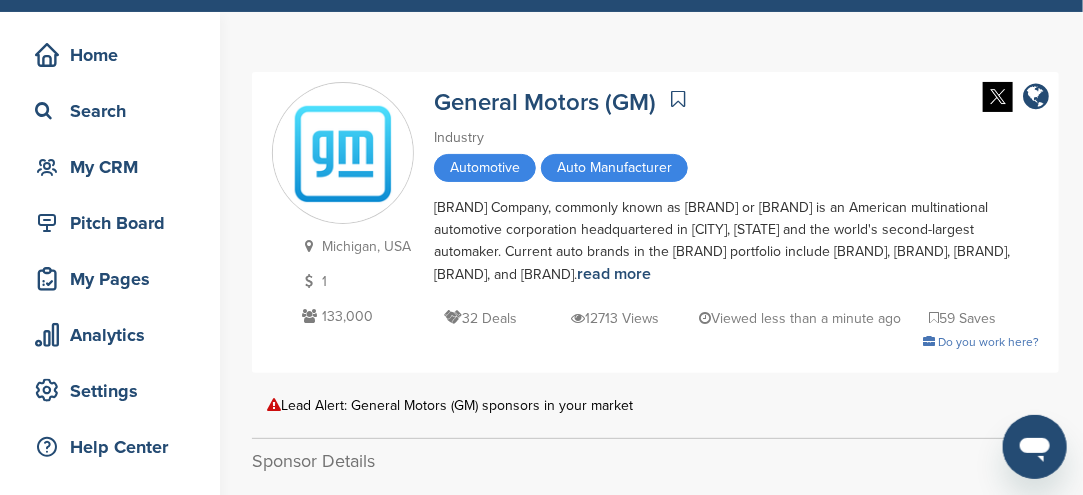 scroll, scrollTop: 0, scrollLeft: 0, axis: both 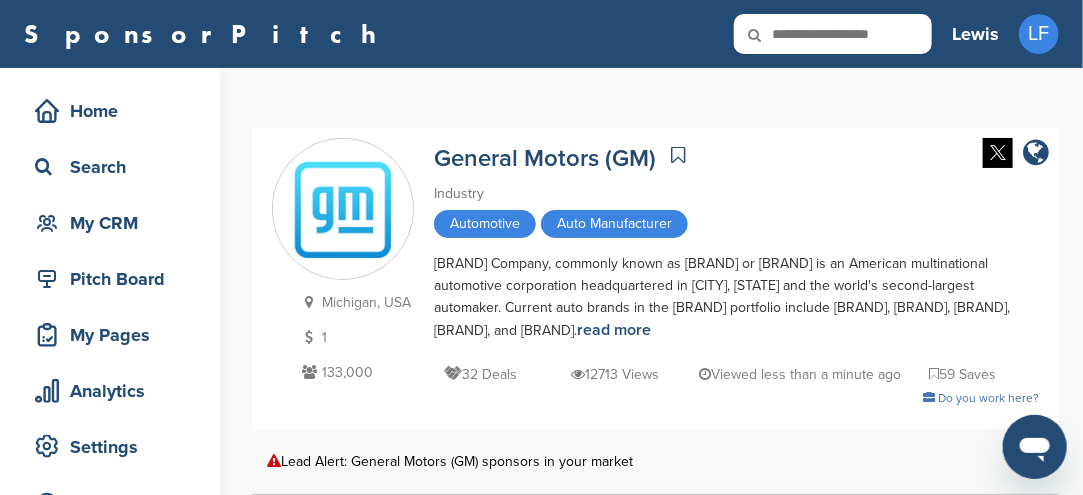 click at bounding box center (768, 35) 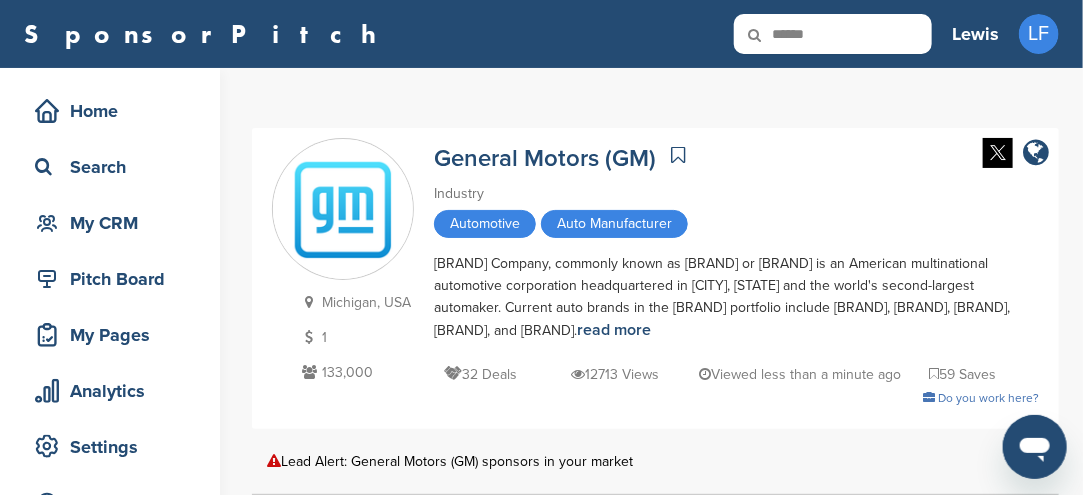 type on "******" 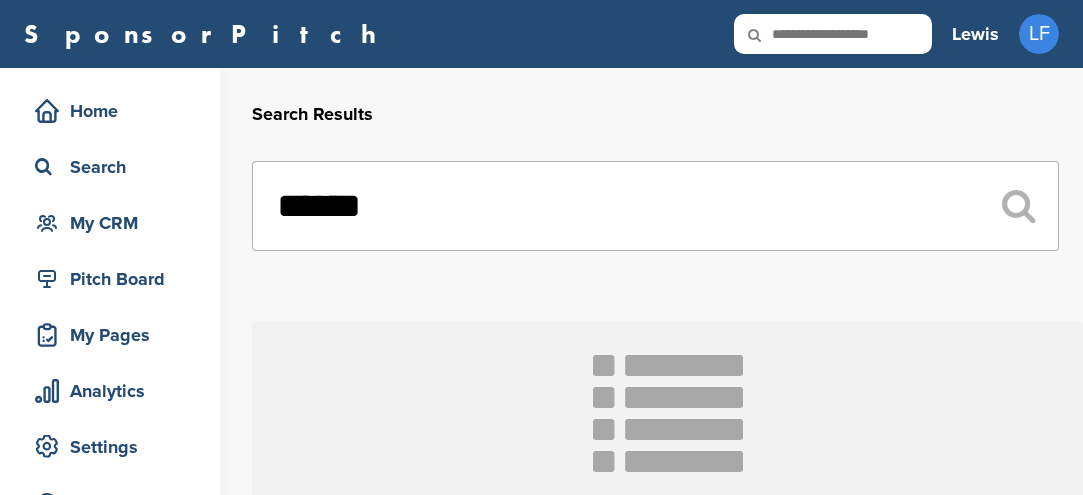 scroll, scrollTop: 0, scrollLeft: 0, axis: both 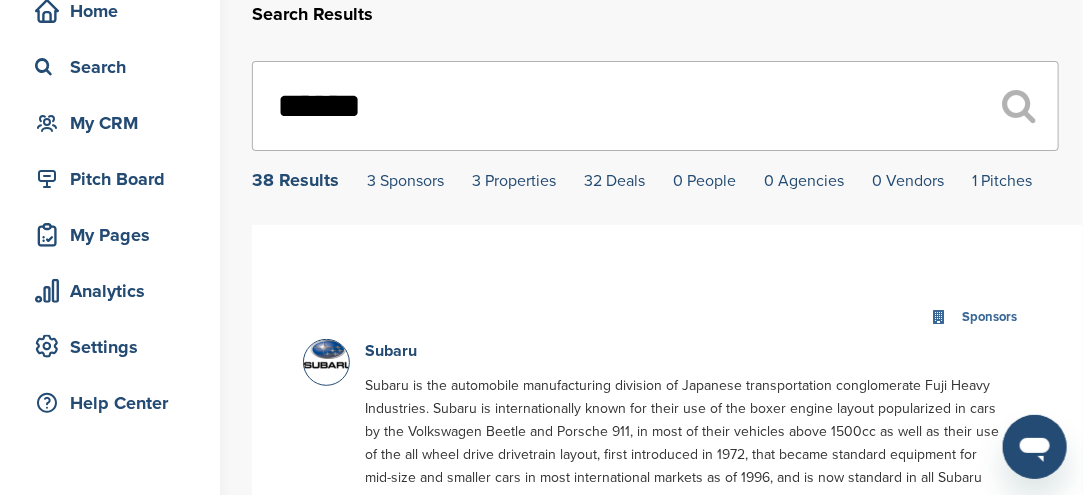 click at bounding box center [329, 354] 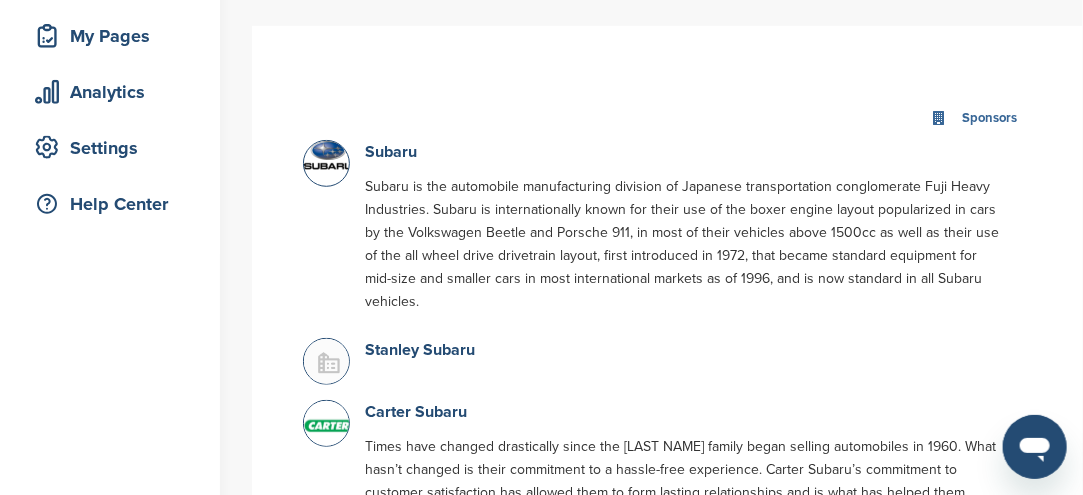 scroll, scrollTop: 200, scrollLeft: 0, axis: vertical 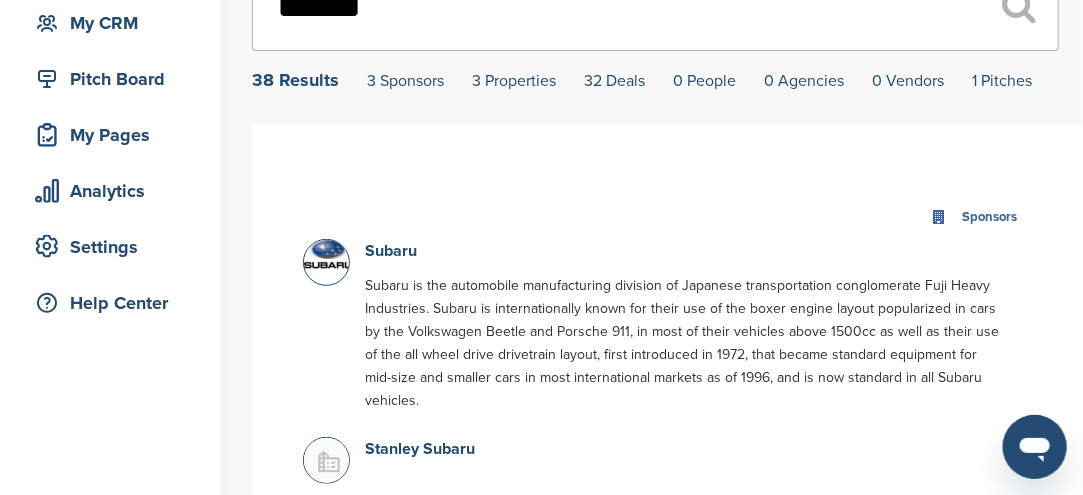 click at bounding box center (326, 262) 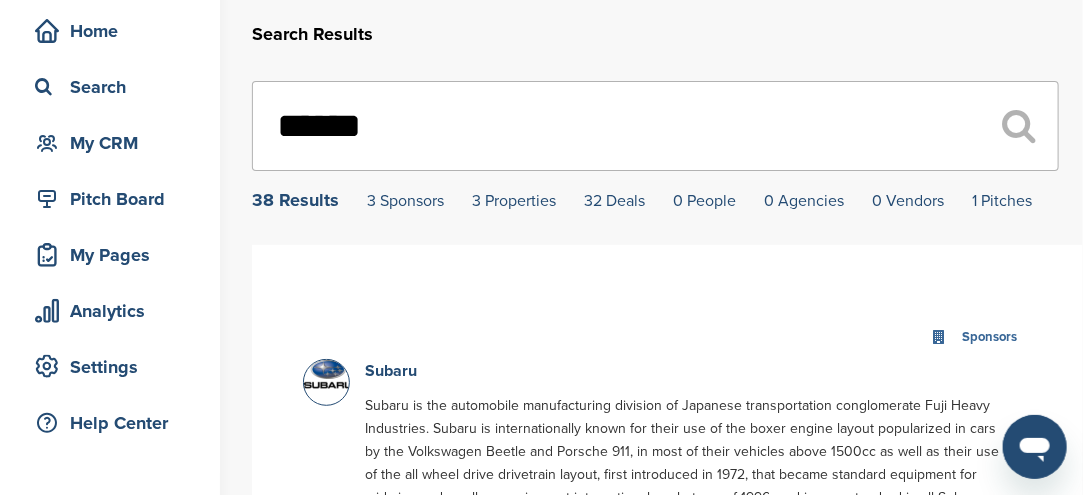 scroll, scrollTop: 200, scrollLeft: 0, axis: vertical 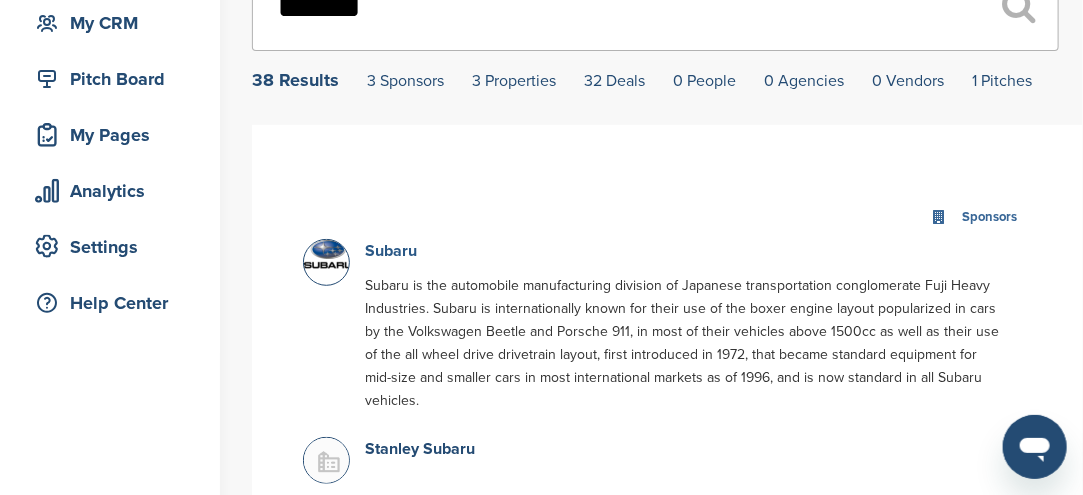 click on "Subaru" at bounding box center [391, 251] 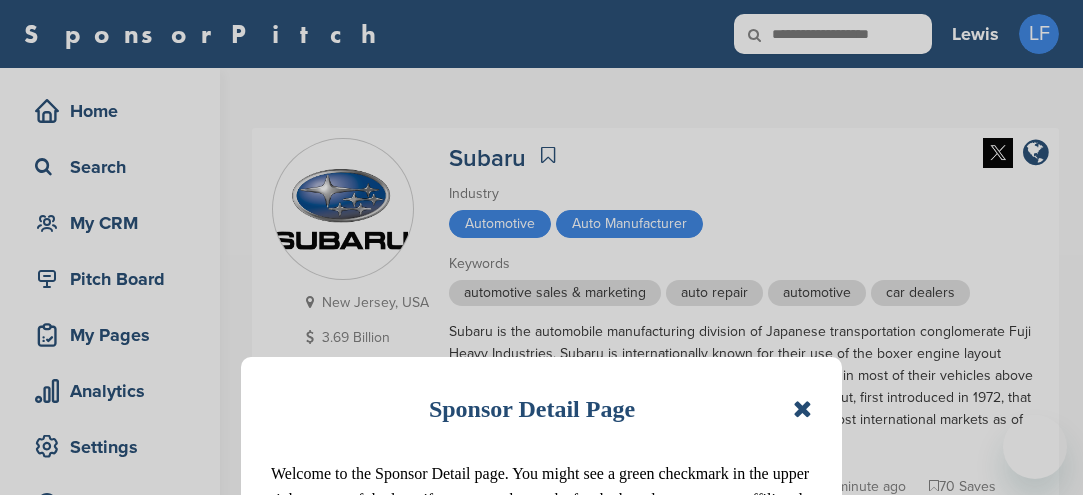 scroll, scrollTop: 0, scrollLeft: 0, axis: both 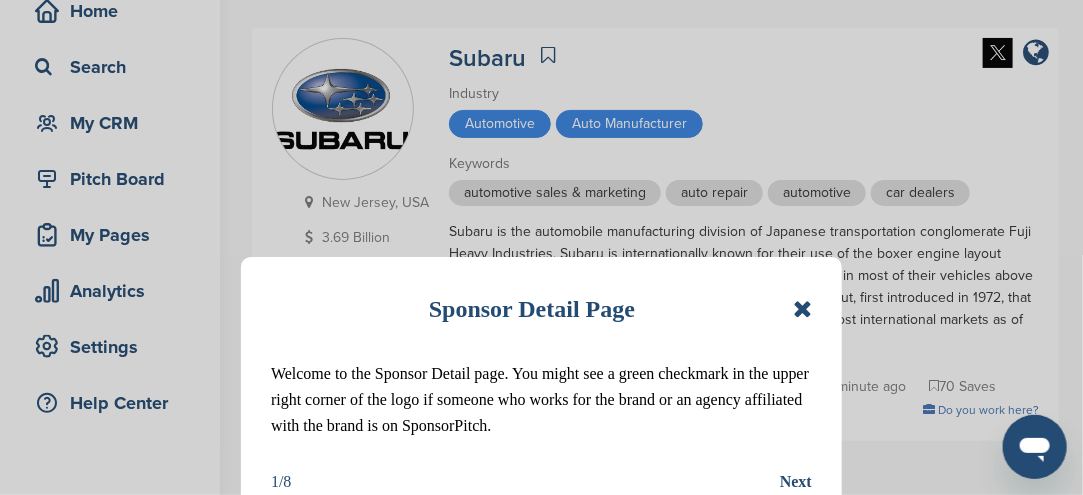 click at bounding box center (802, 309) 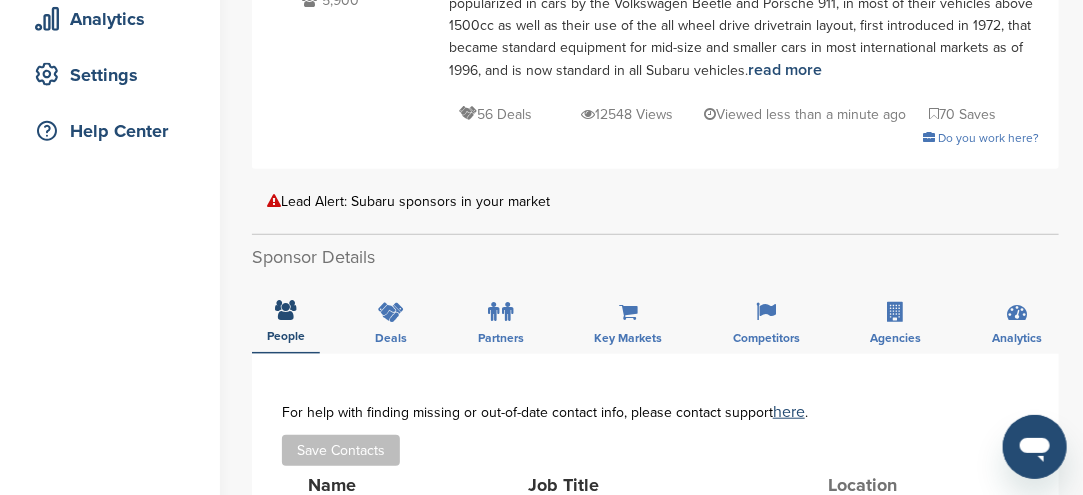 scroll, scrollTop: 400, scrollLeft: 0, axis: vertical 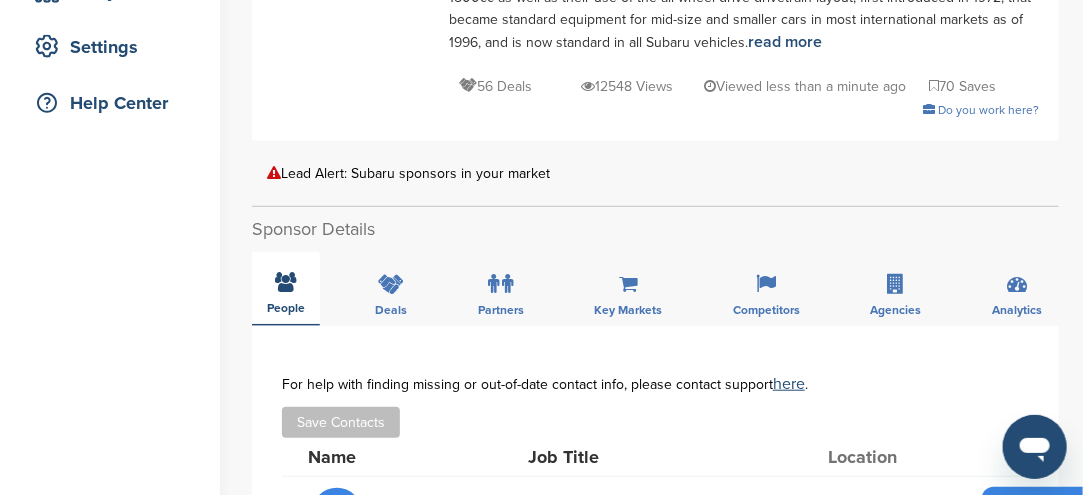 click at bounding box center [286, 282] 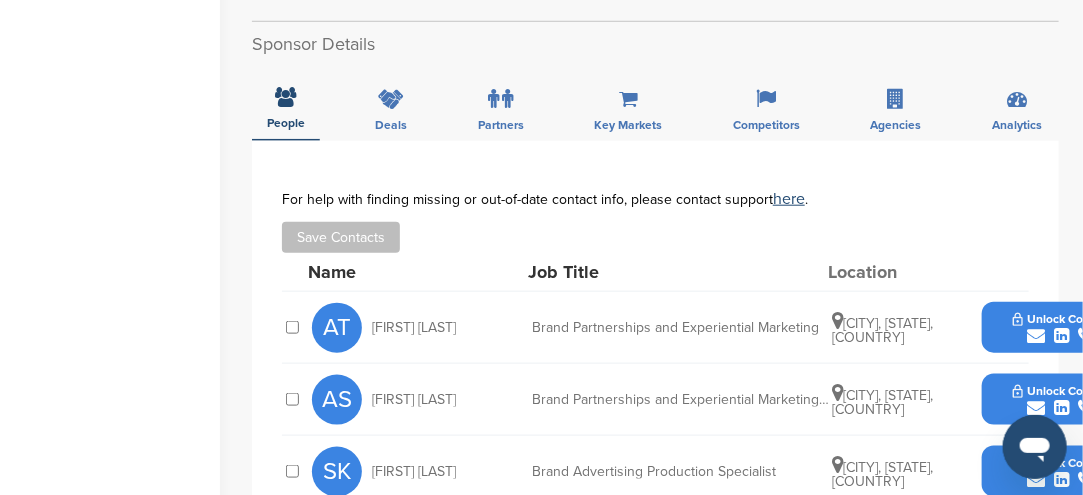 scroll, scrollTop: 600, scrollLeft: 0, axis: vertical 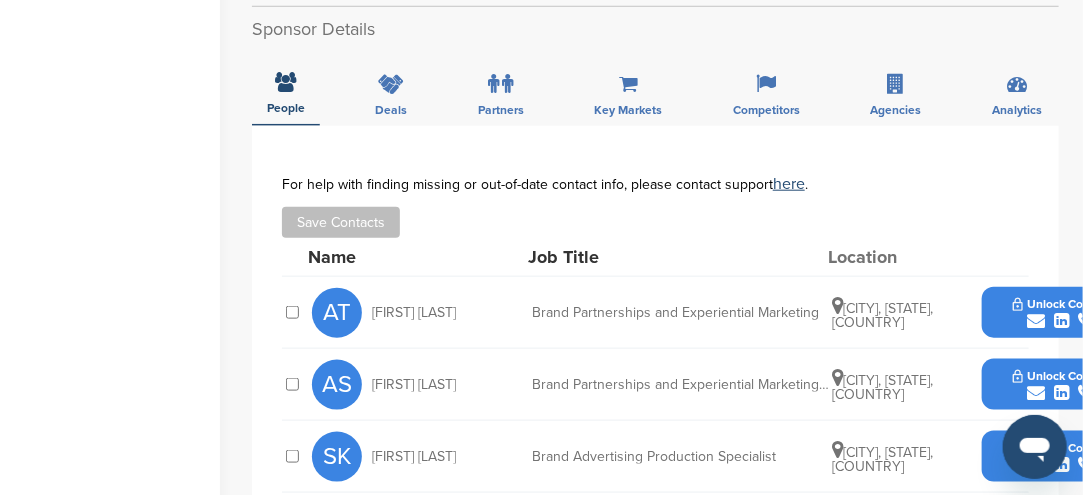 click at bounding box center (1036, 321) 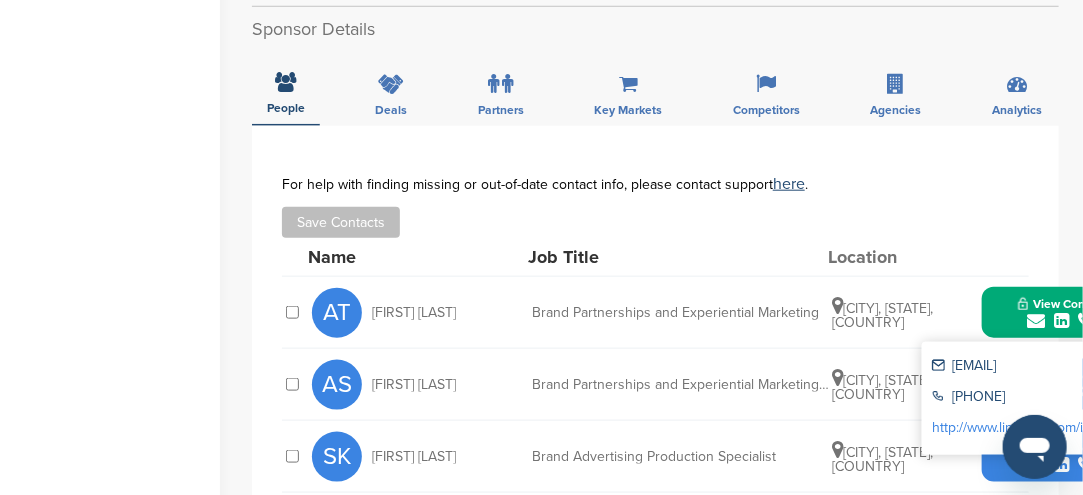 drag, startPoint x: 953, startPoint y: 364, endPoint x: 1080, endPoint y: 367, distance: 127.03543 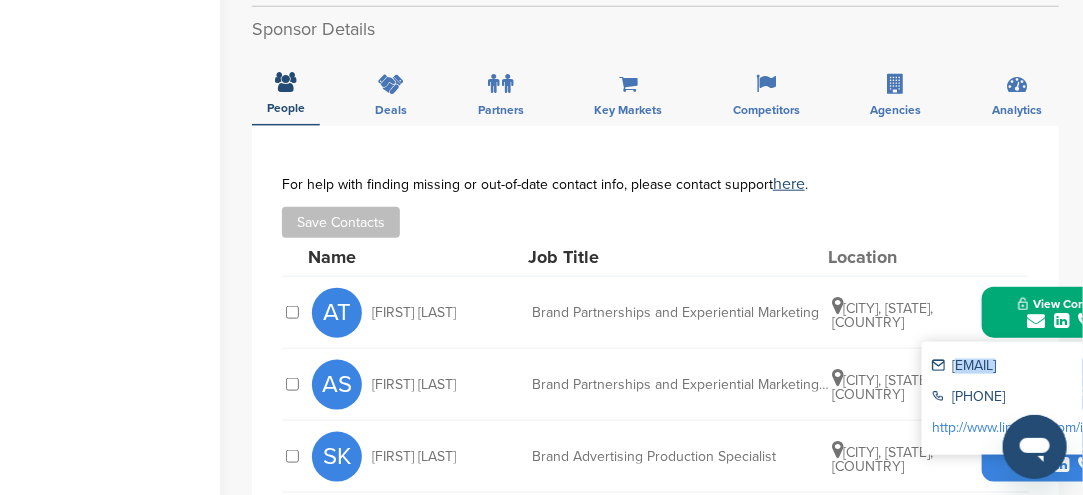 click on "atrosclair@subaru.com" at bounding box center (1024, 367) 